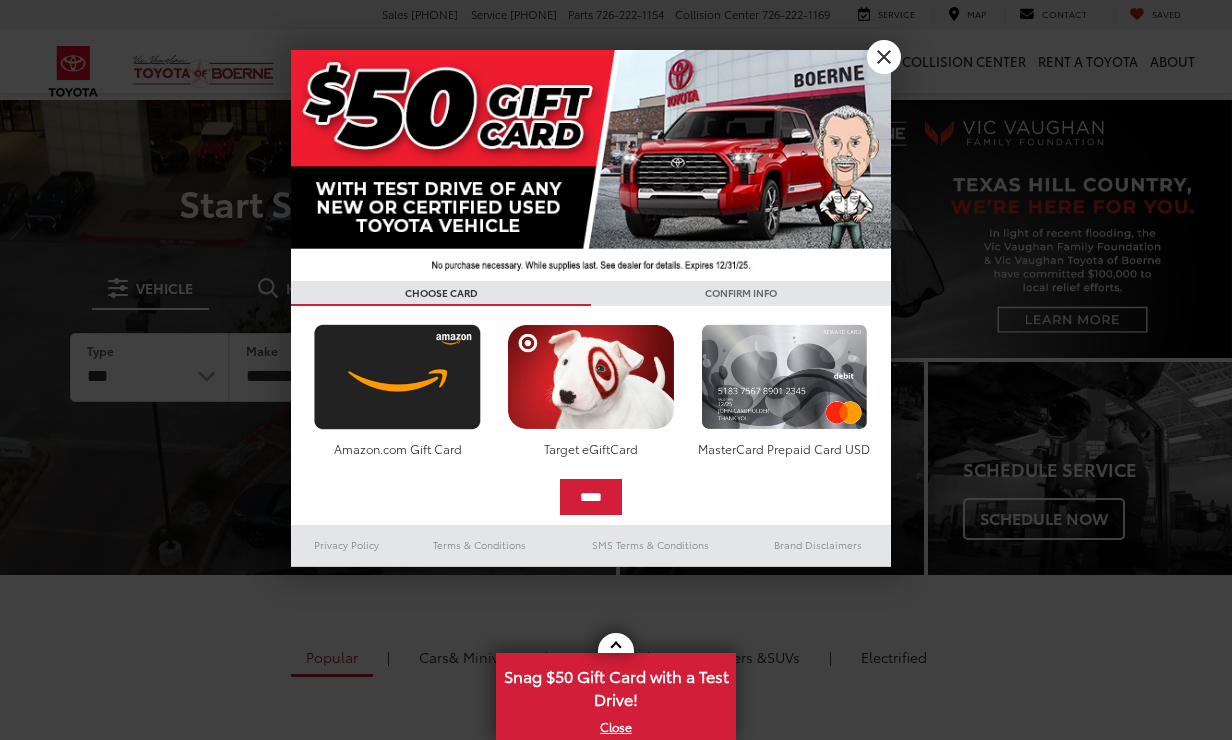 scroll, scrollTop: 0, scrollLeft: 0, axis: both 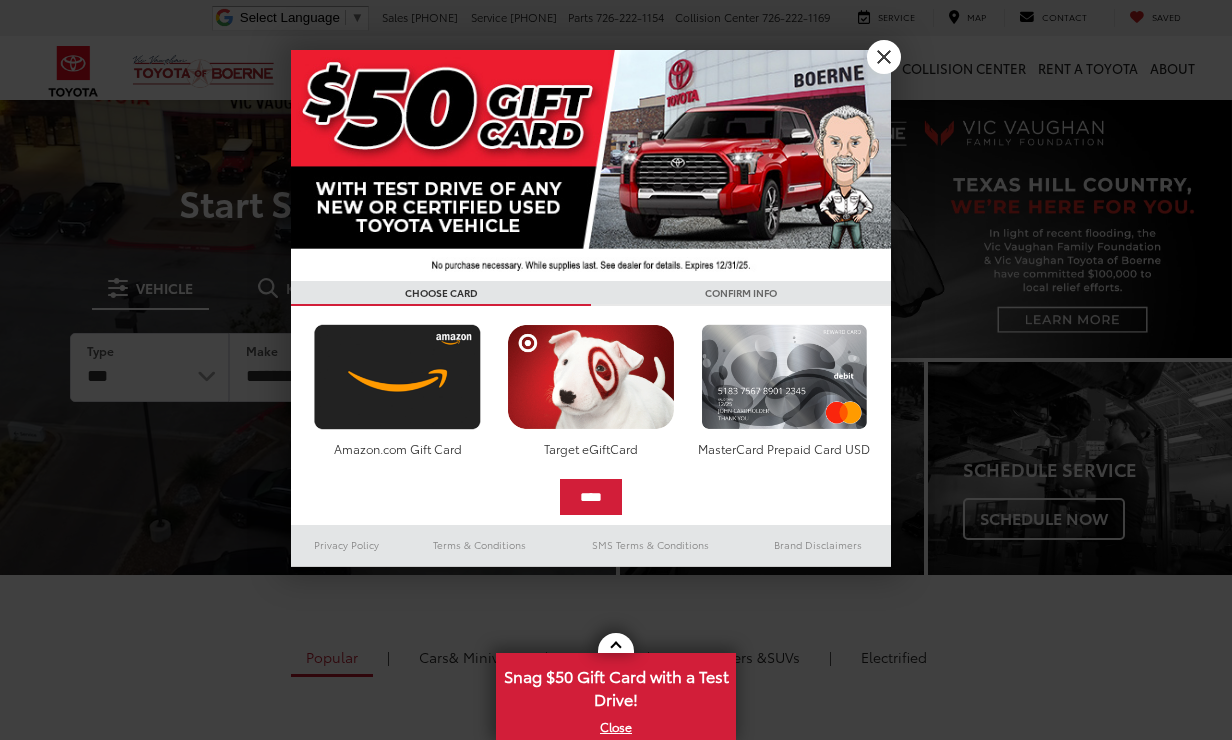 click on "X" at bounding box center (884, 57) 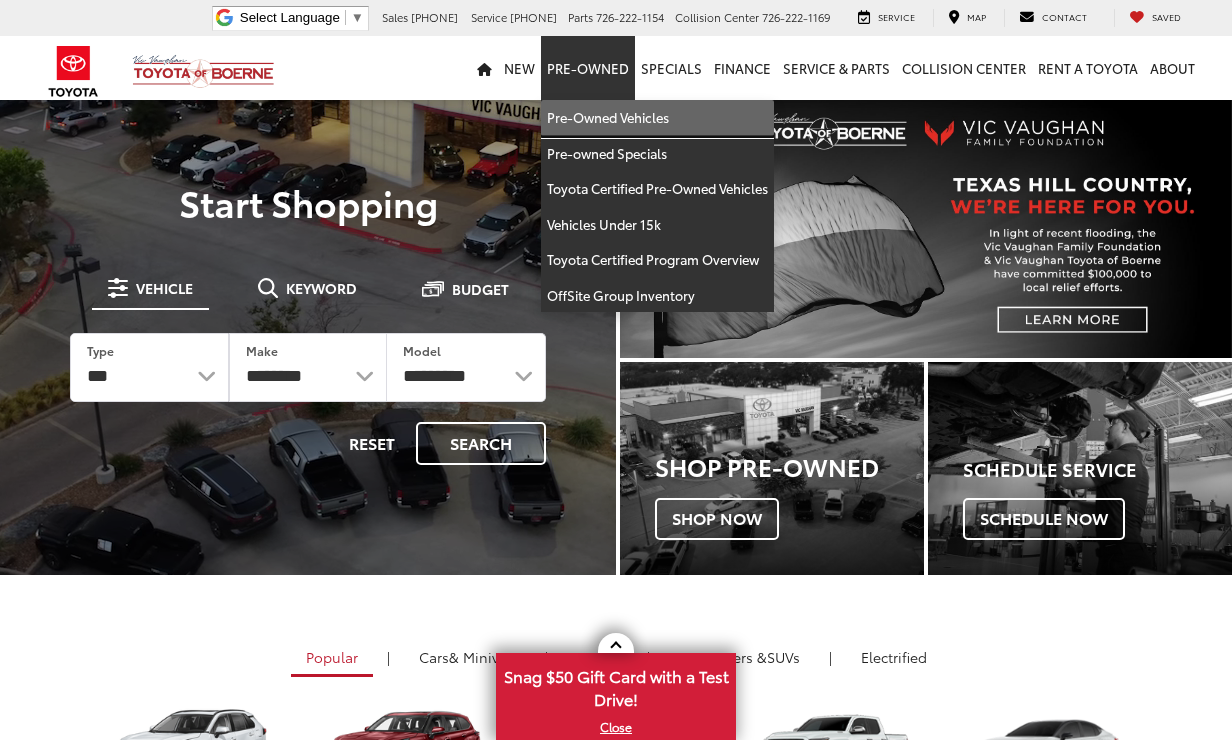 click on "Pre-Owned Vehicles" at bounding box center (657, 118) 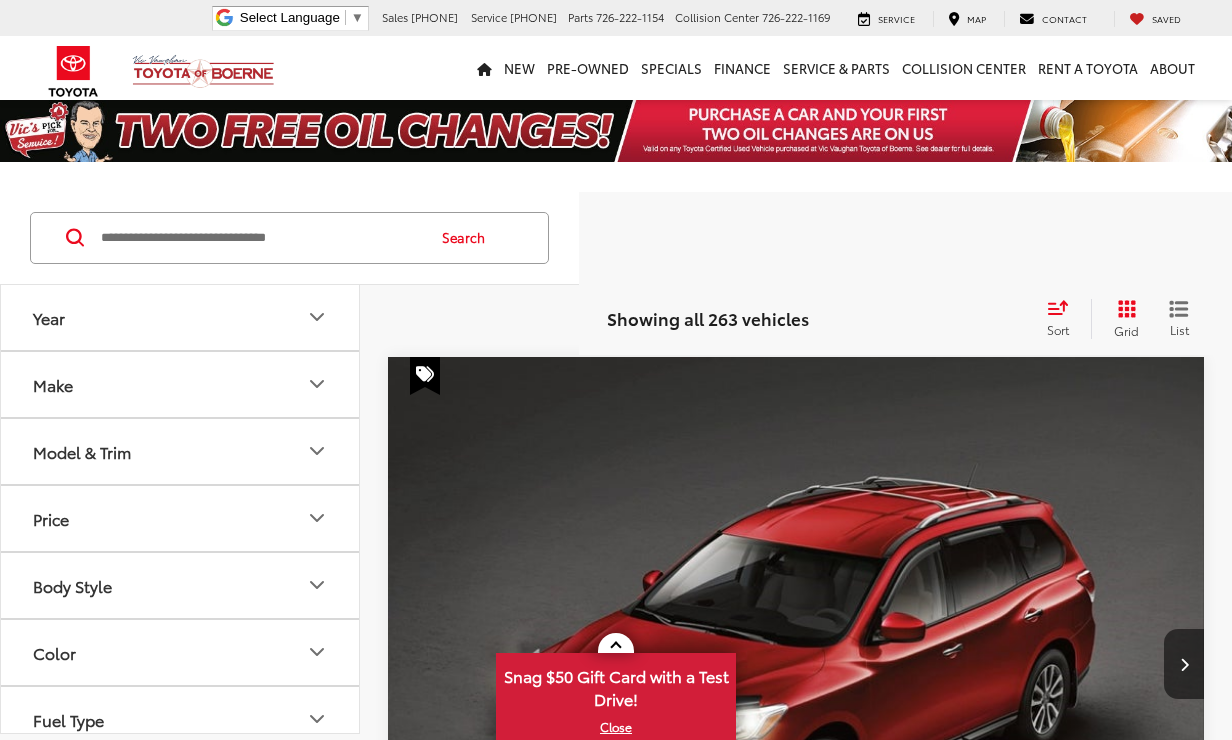 scroll, scrollTop: 0, scrollLeft: 0, axis: both 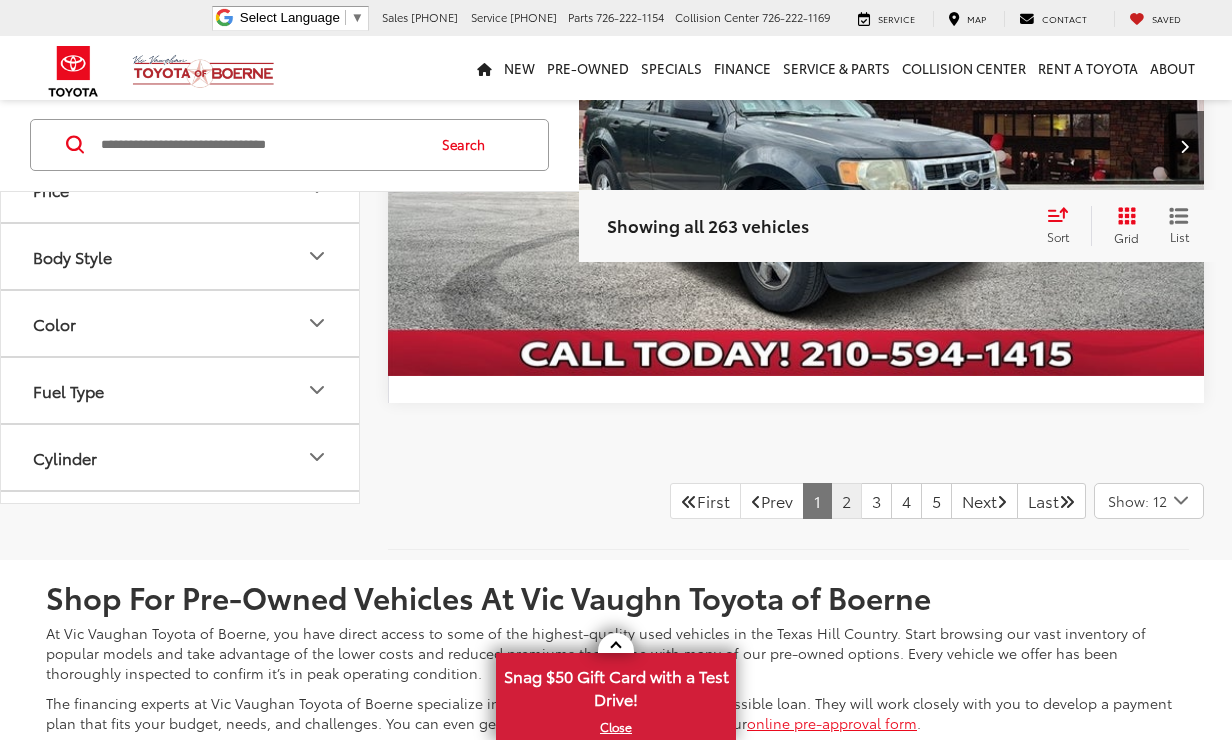 click on "2" at bounding box center (846, 501) 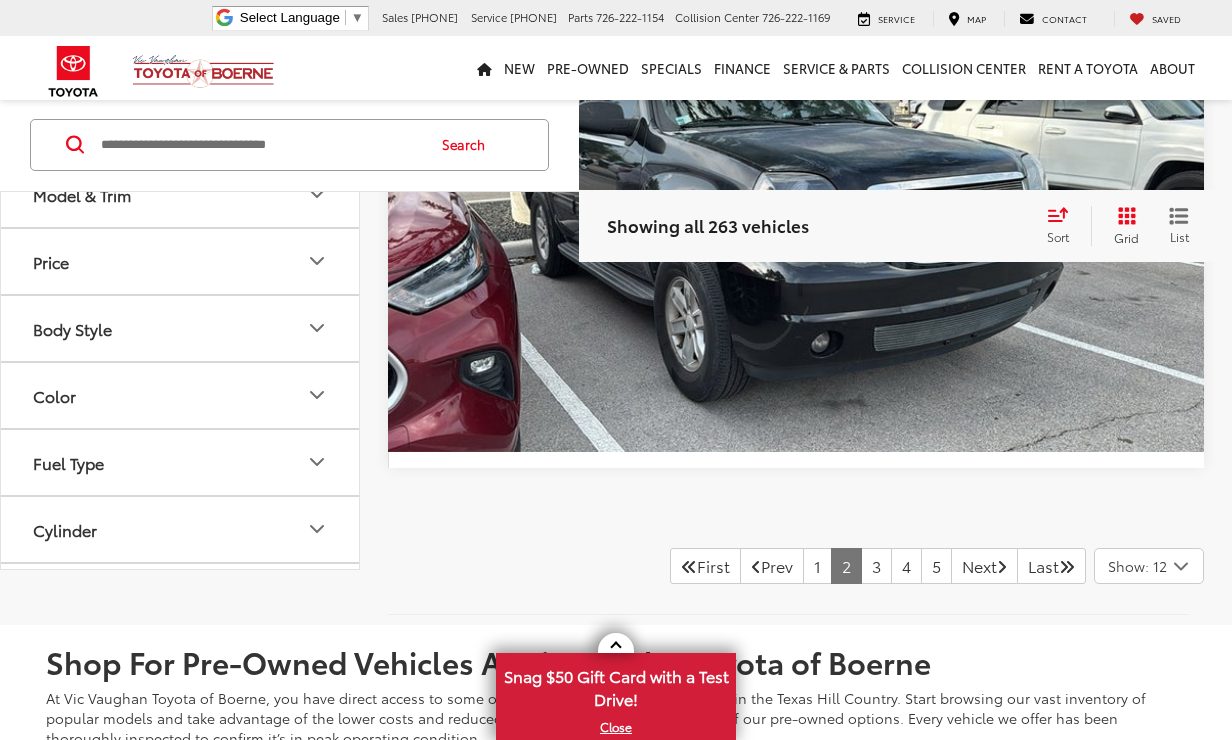 scroll, scrollTop: 6574, scrollLeft: 0, axis: vertical 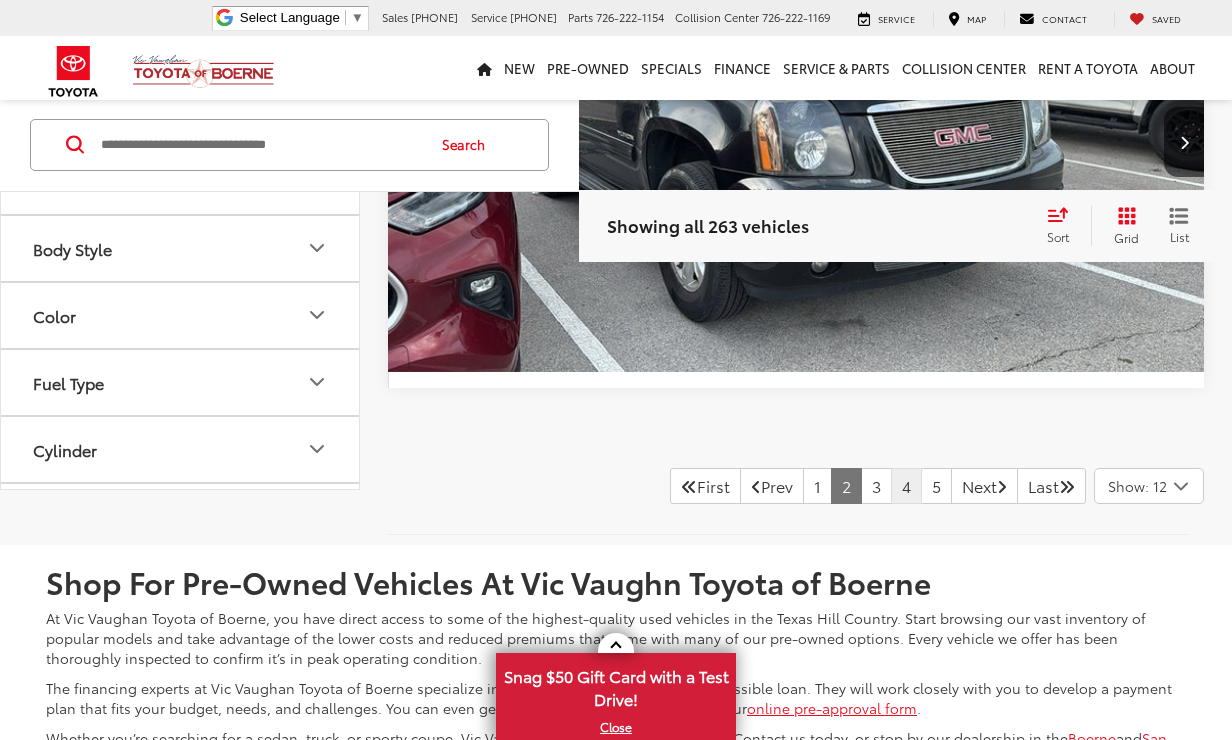 click on "4" at bounding box center (906, 486) 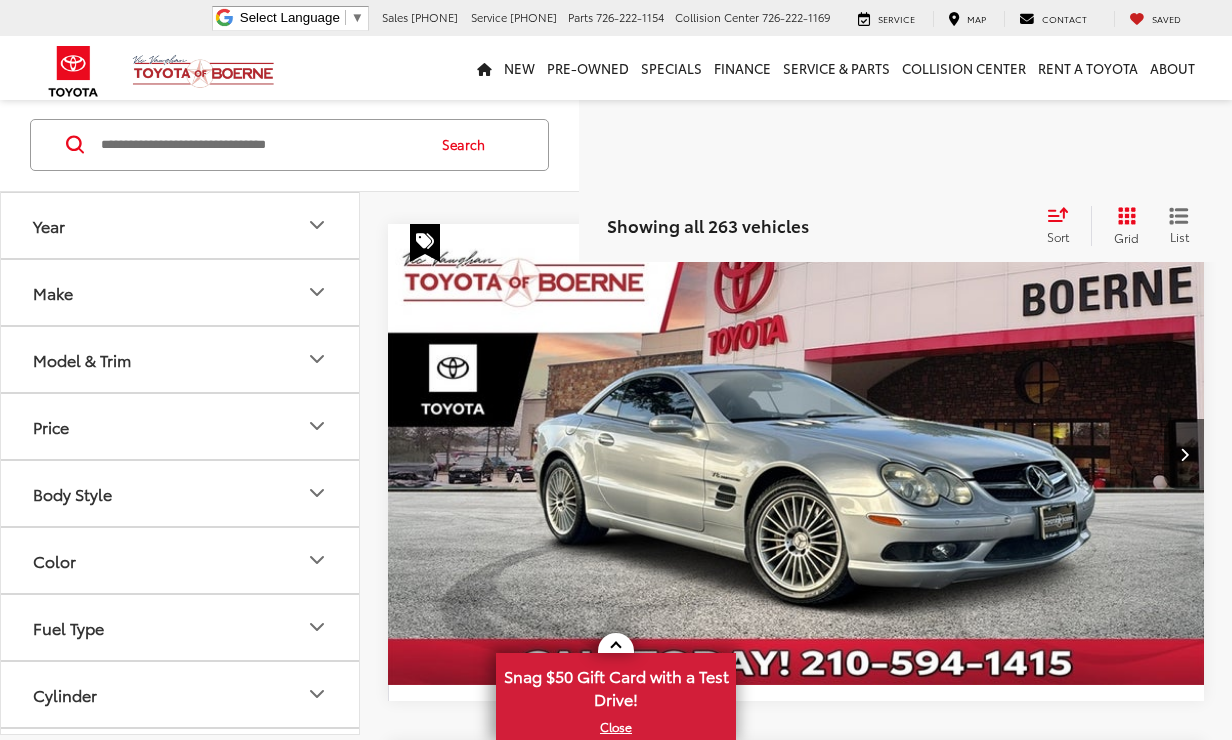 scroll, scrollTop: 173, scrollLeft: 0, axis: vertical 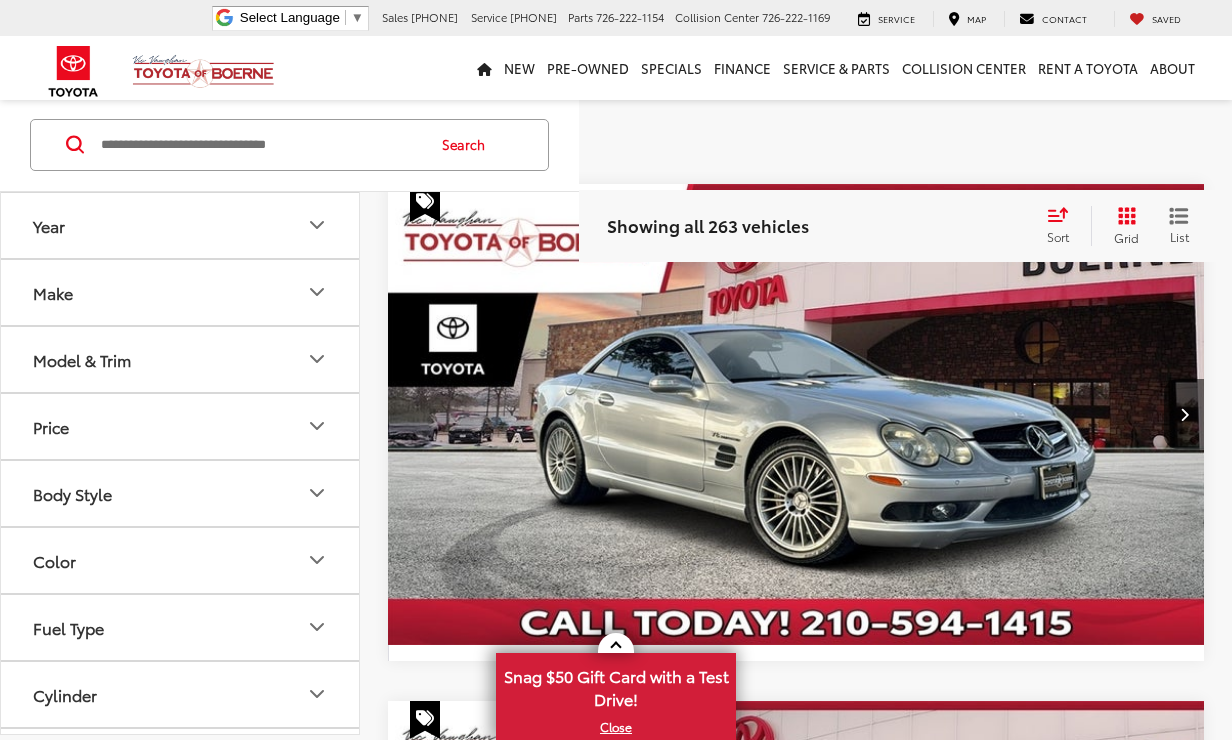 click at bounding box center (796, 414) 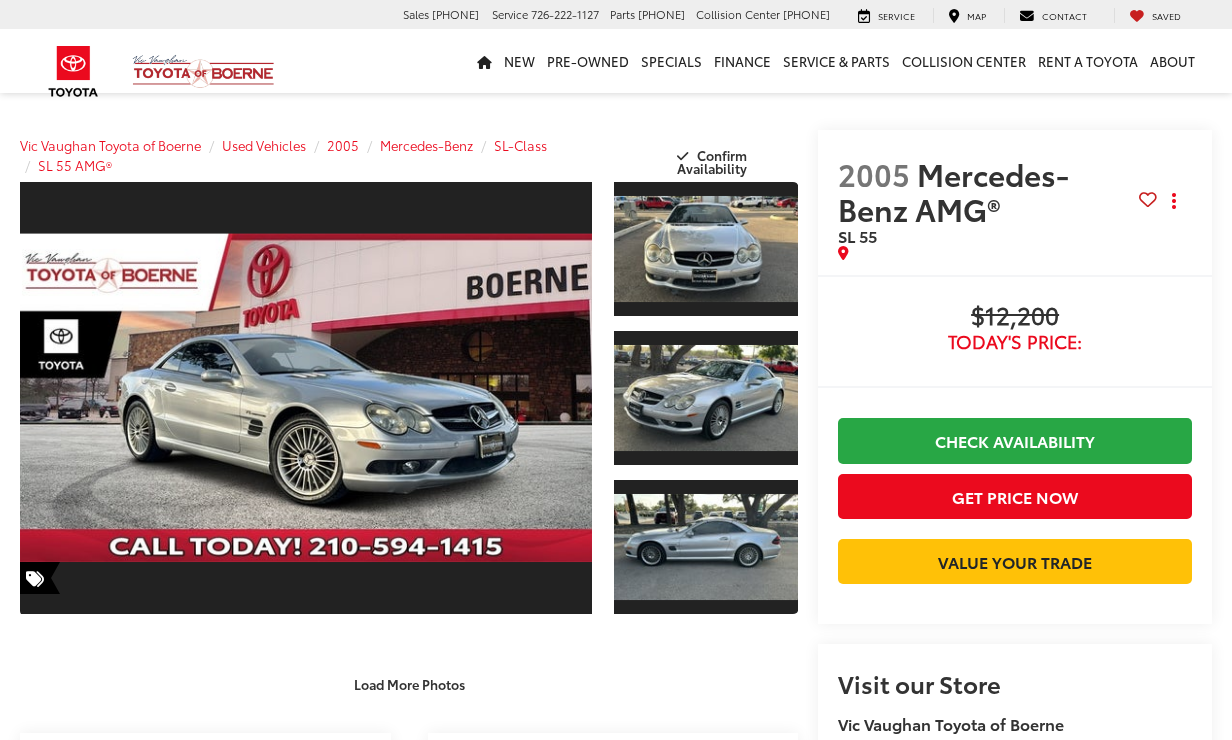 scroll, scrollTop: 0, scrollLeft: 0, axis: both 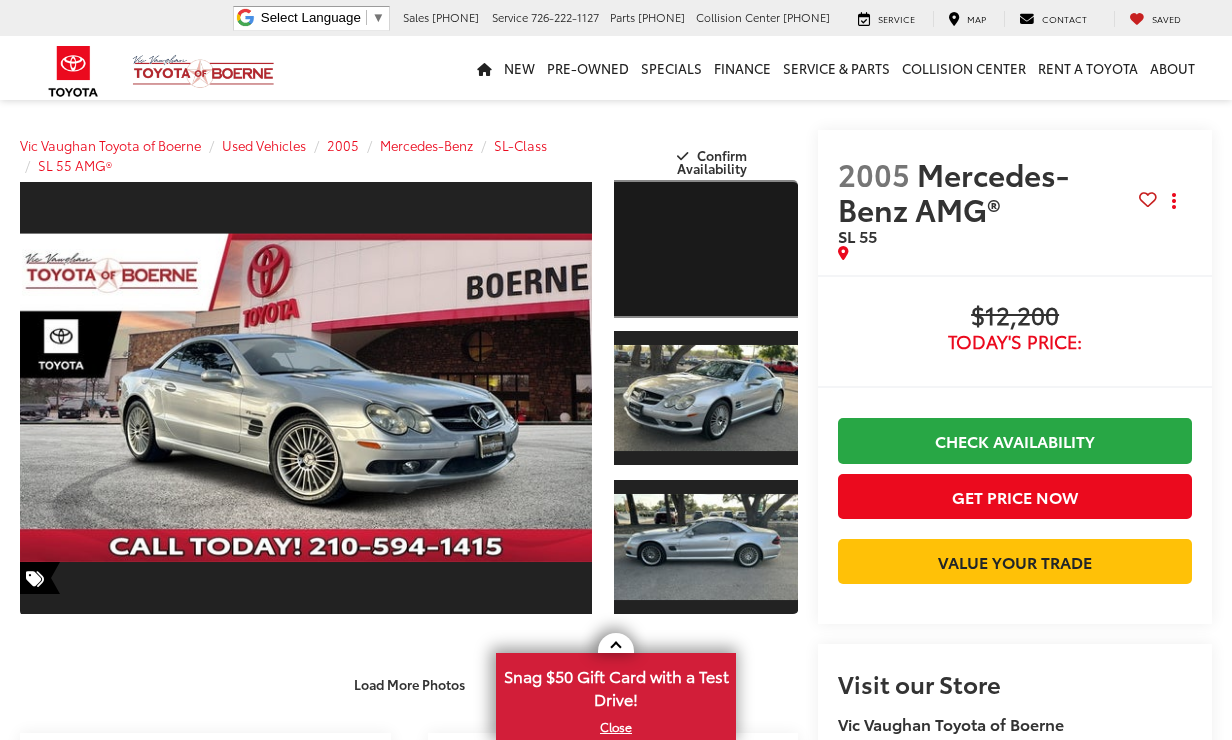 click at bounding box center (706, 249) 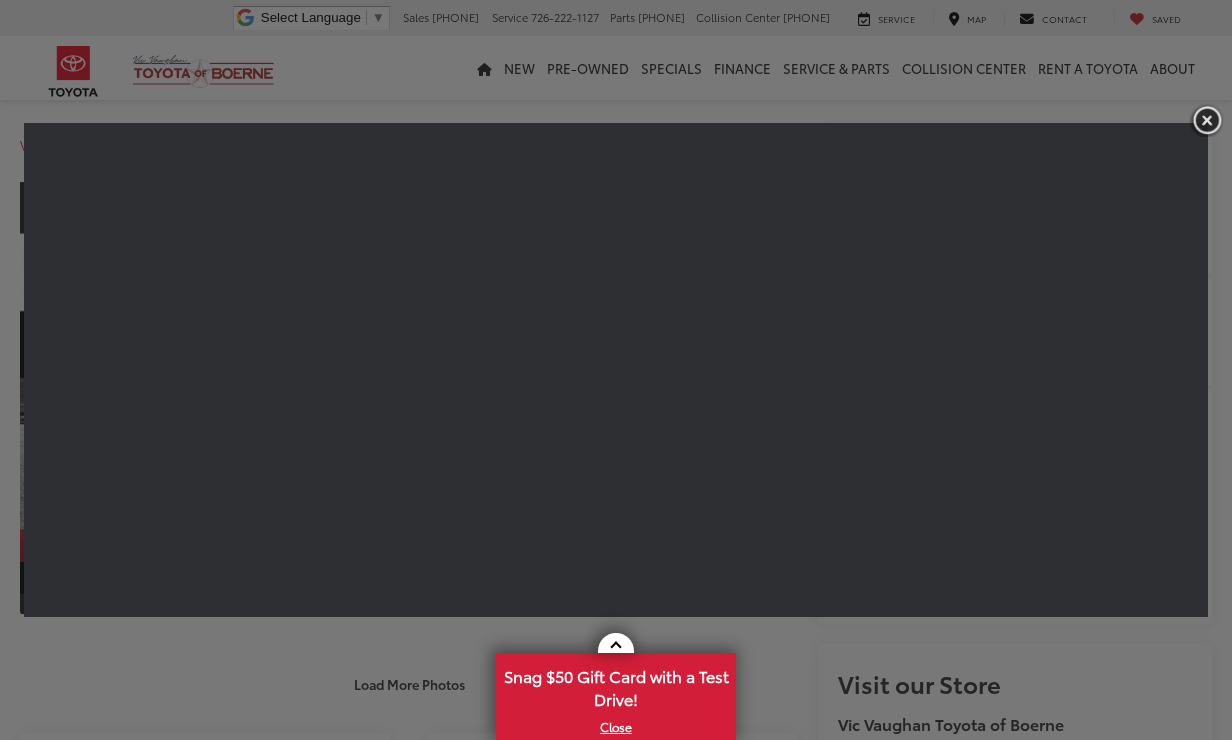 click at bounding box center (616, 370) 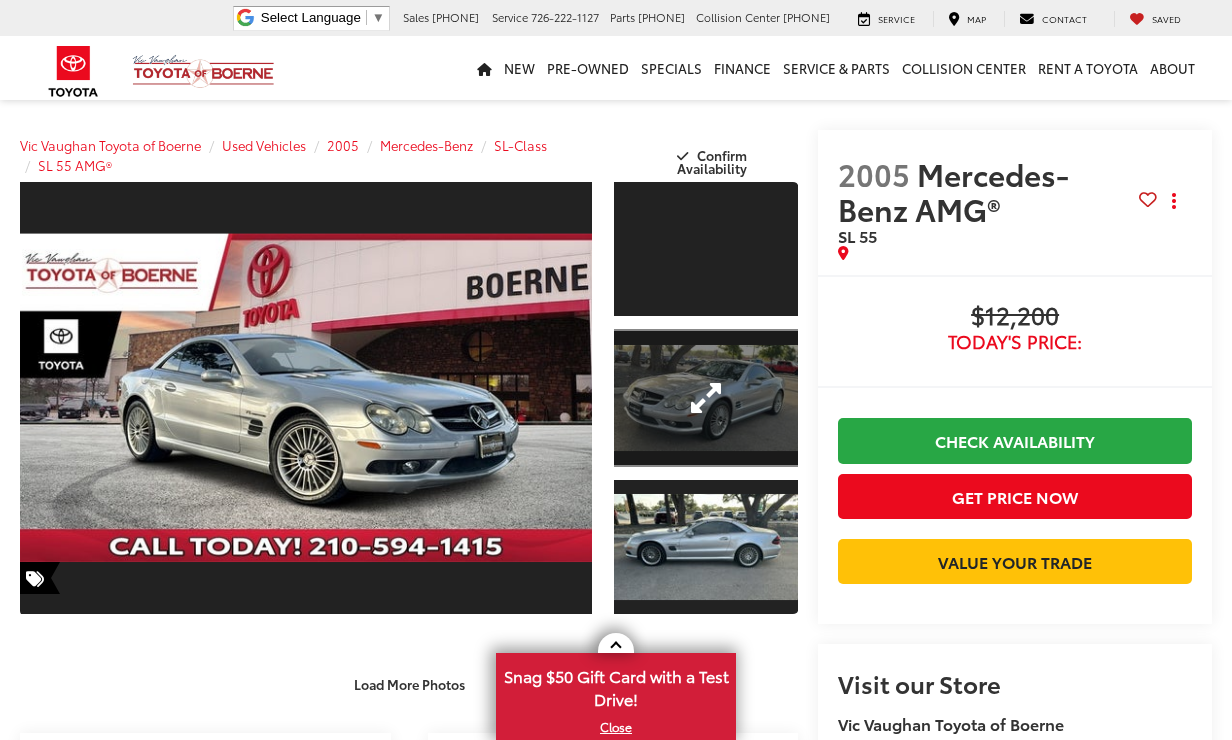 click at bounding box center [706, 398] 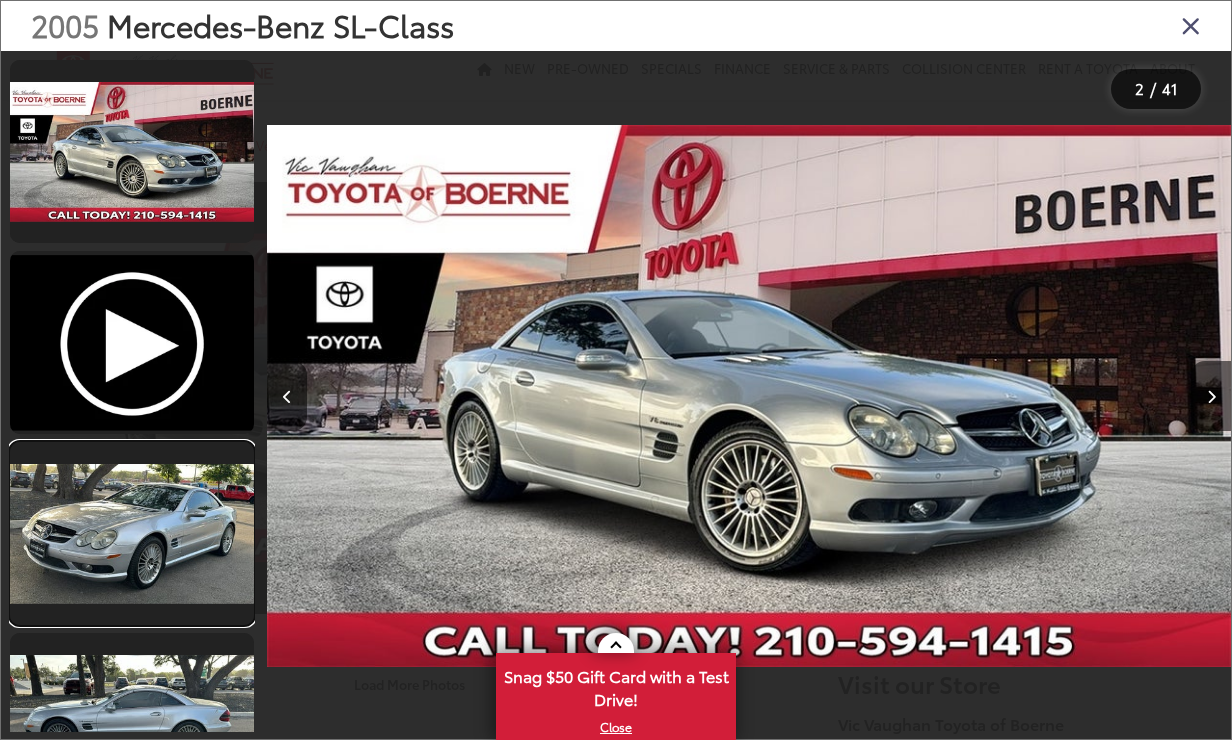 scroll, scrollTop: 0, scrollLeft: 1928, axis: horizontal 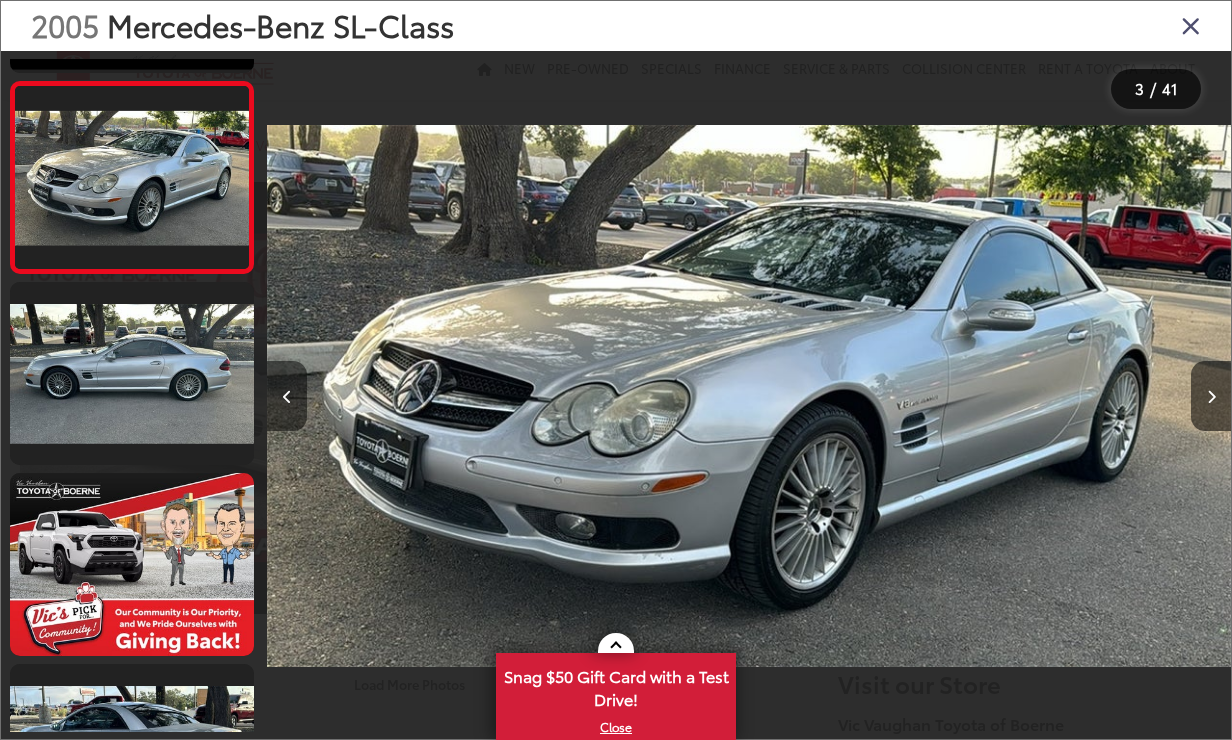click at bounding box center [287, 396] 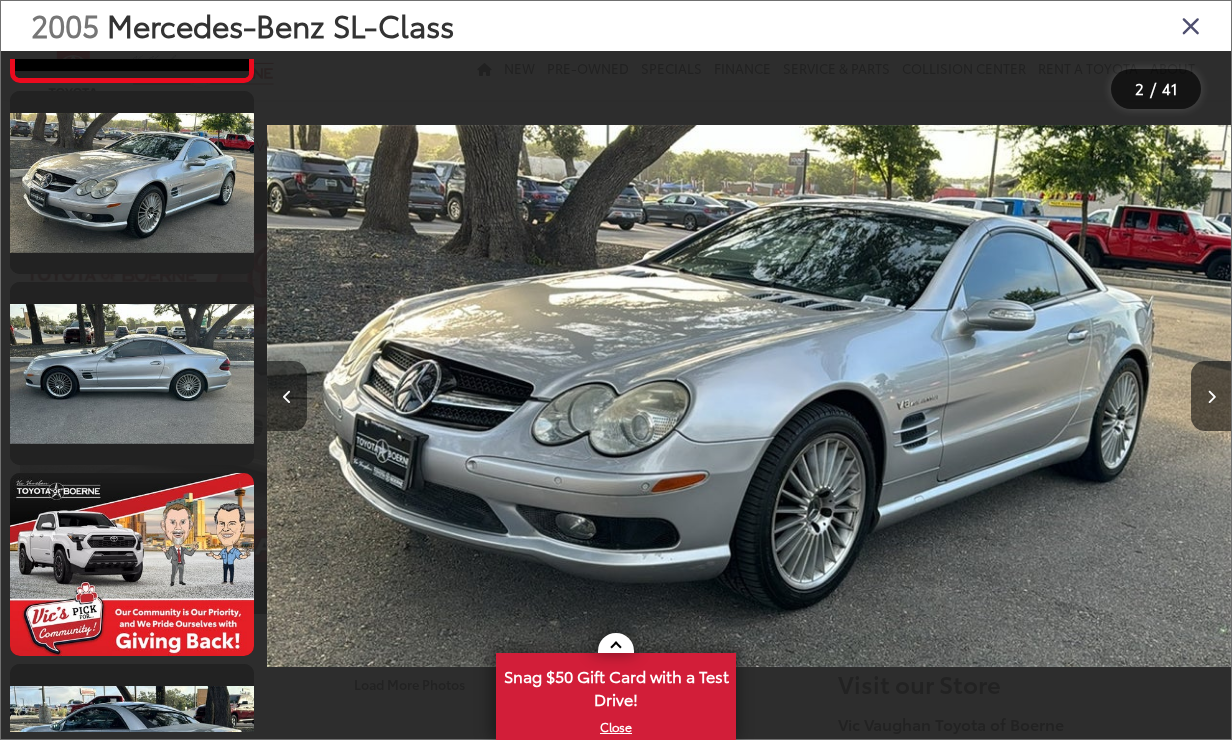 scroll, scrollTop: 0, scrollLeft: 964, axis: horizontal 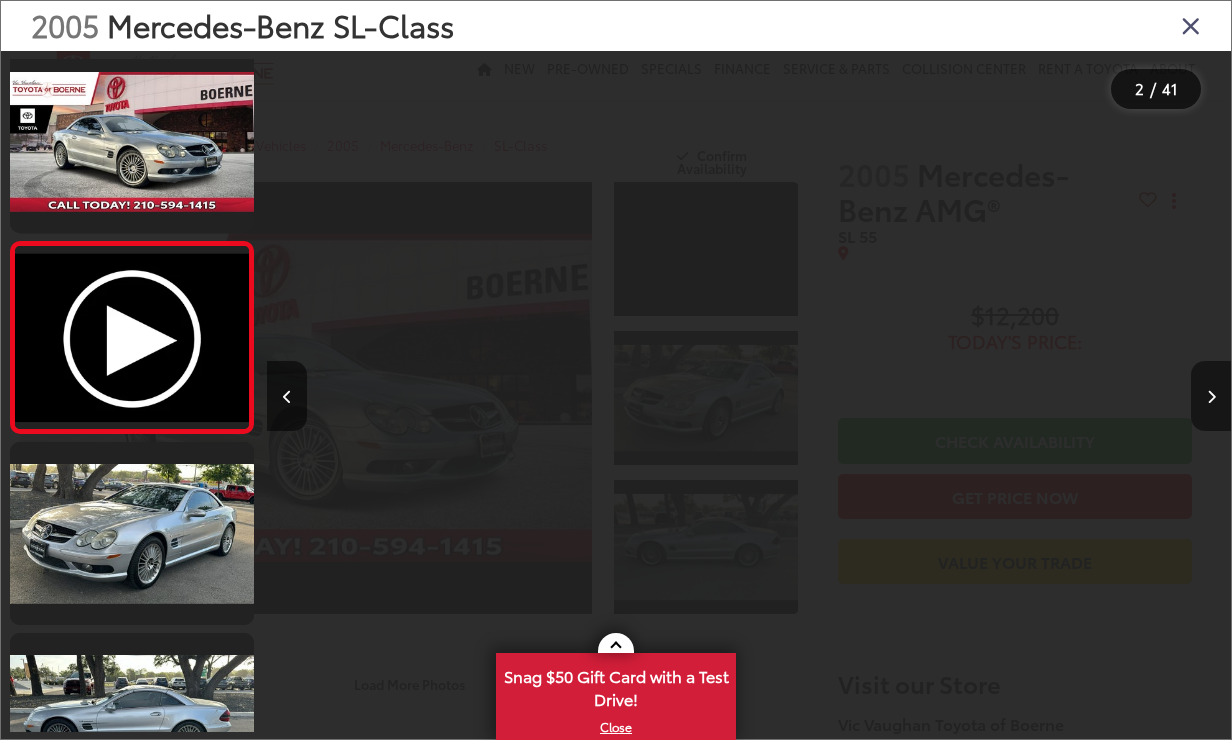click at bounding box center (1211, 397) 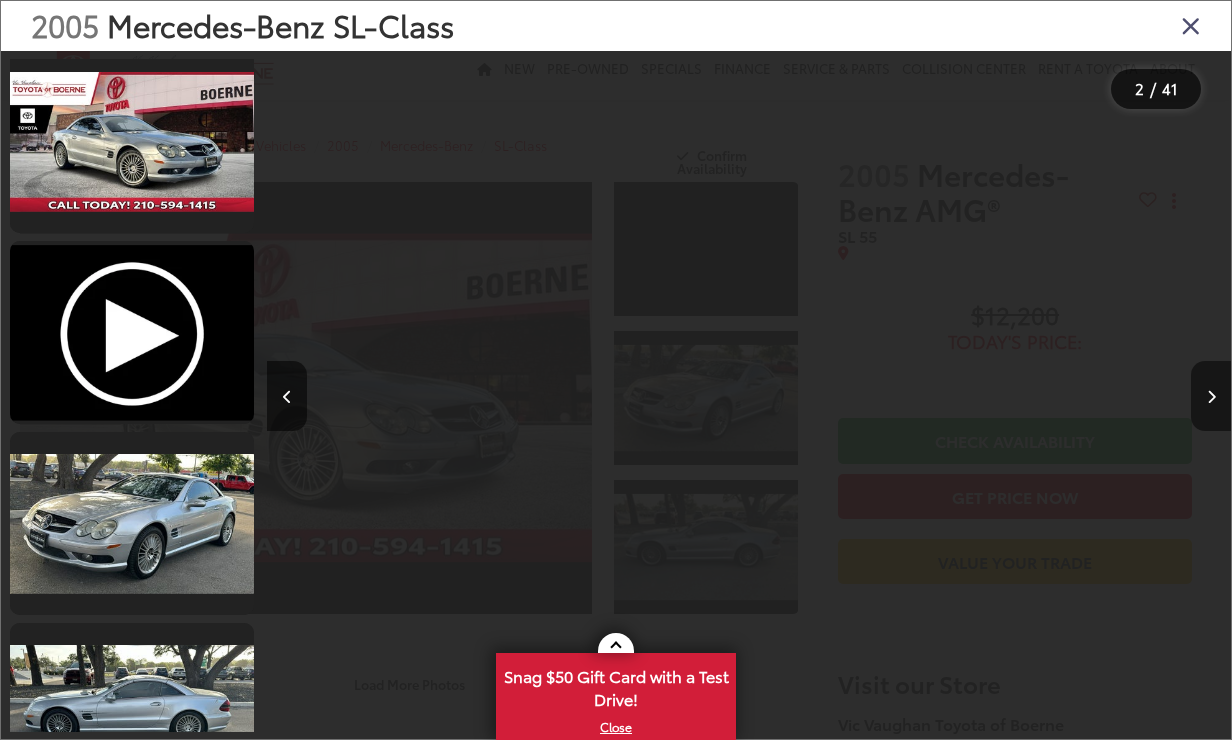 scroll, scrollTop: 0, scrollLeft: 1928, axis: horizontal 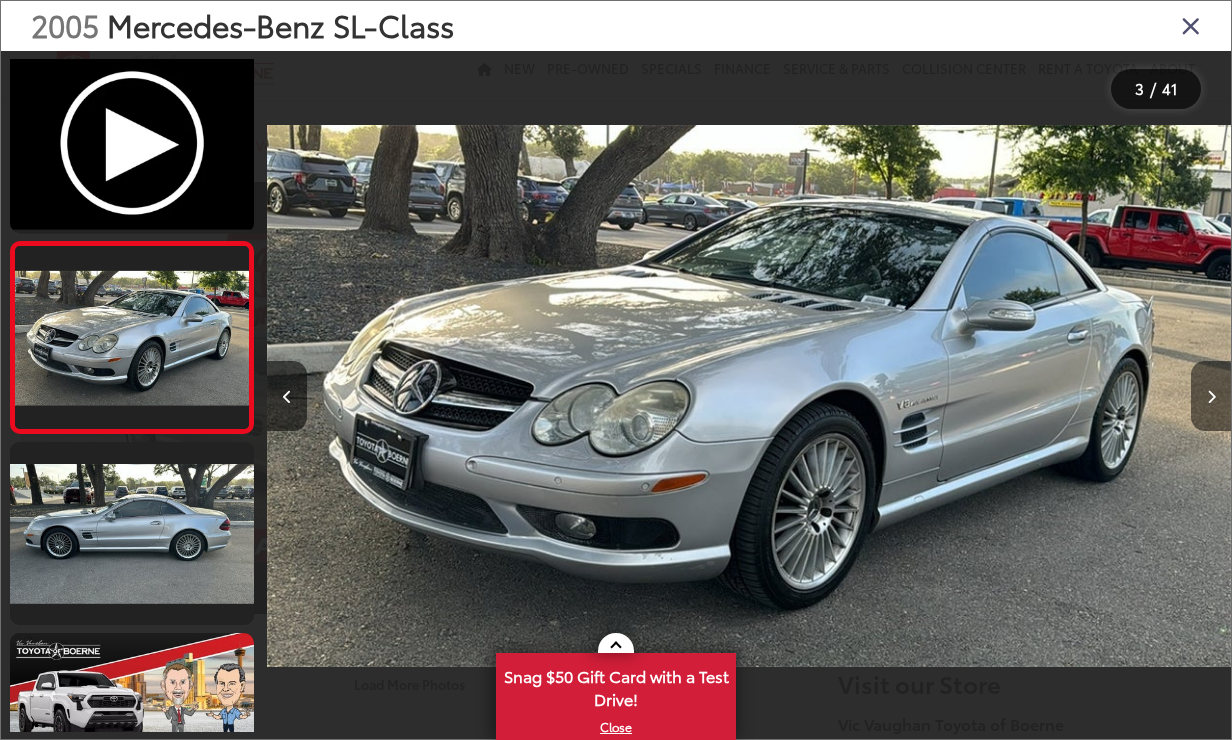 click at bounding box center (1211, 396) 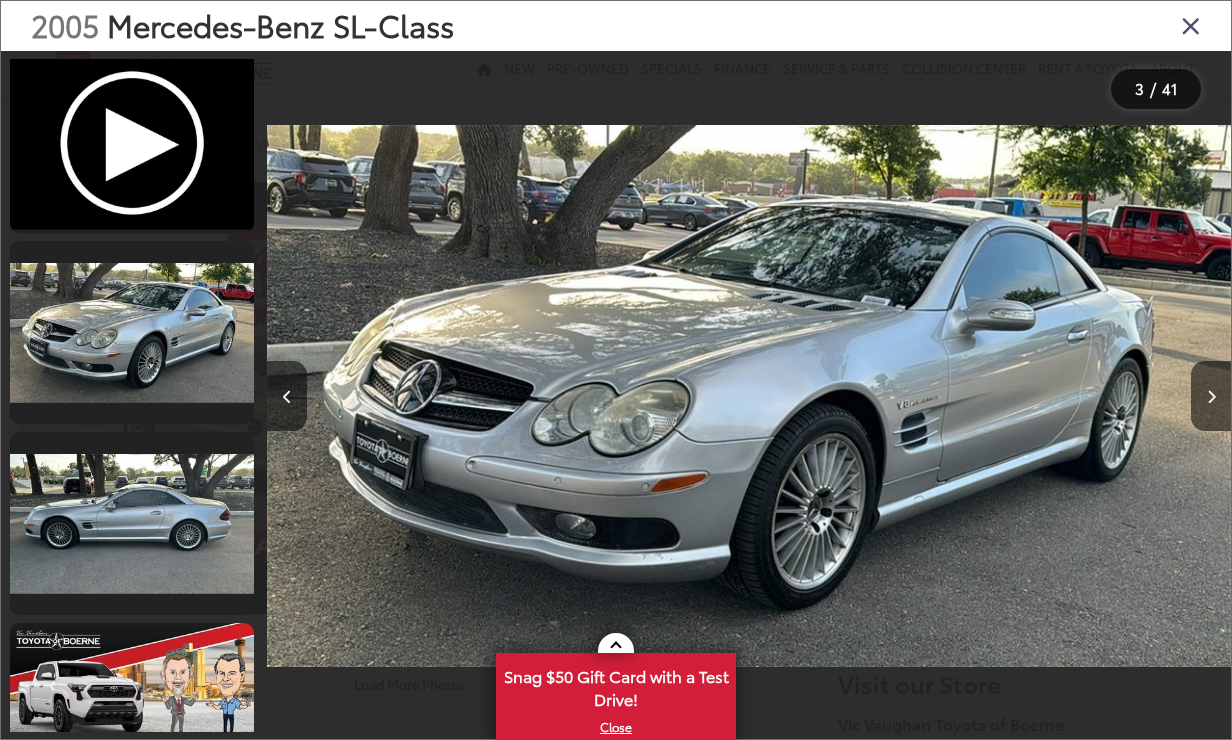 scroll, scrollTop: 0, scrollLeft: 2892, axis: horizontal 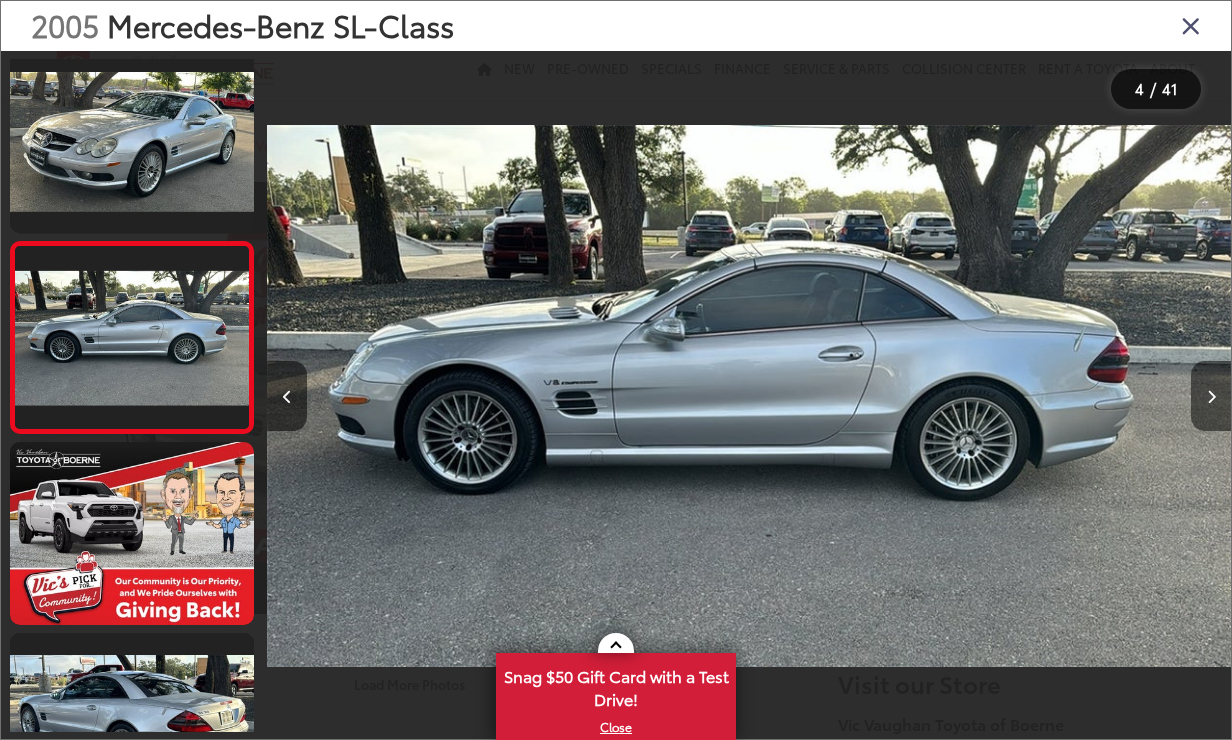 click at bounding box center (1211, 397) 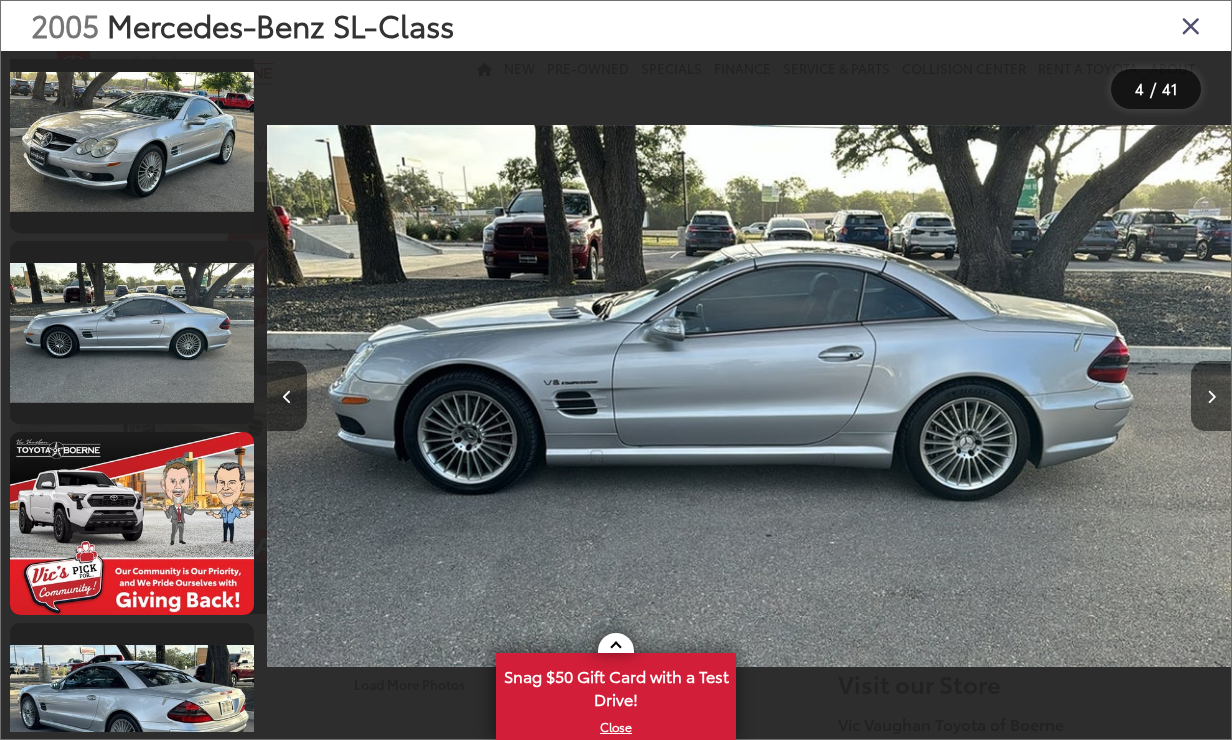 click at bounding box center (1211, 397) 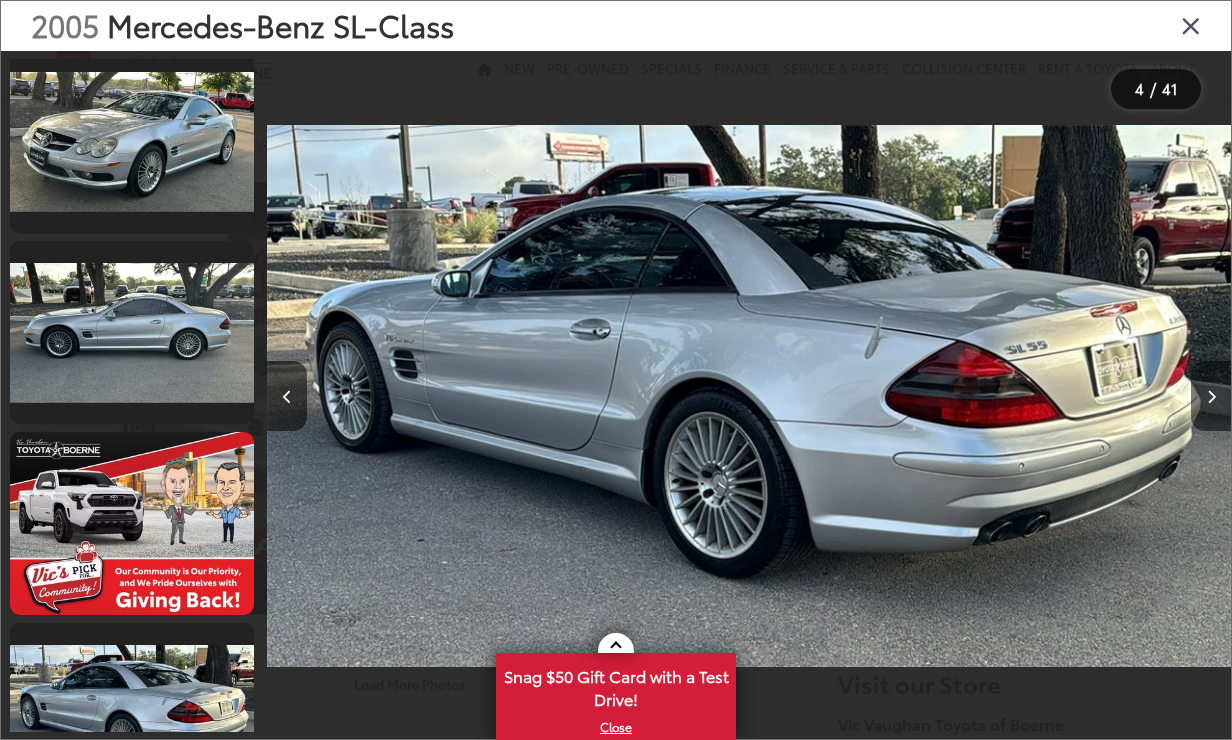 scroll, scrollTop: 774, scrollLeft: 0, axis: vertical 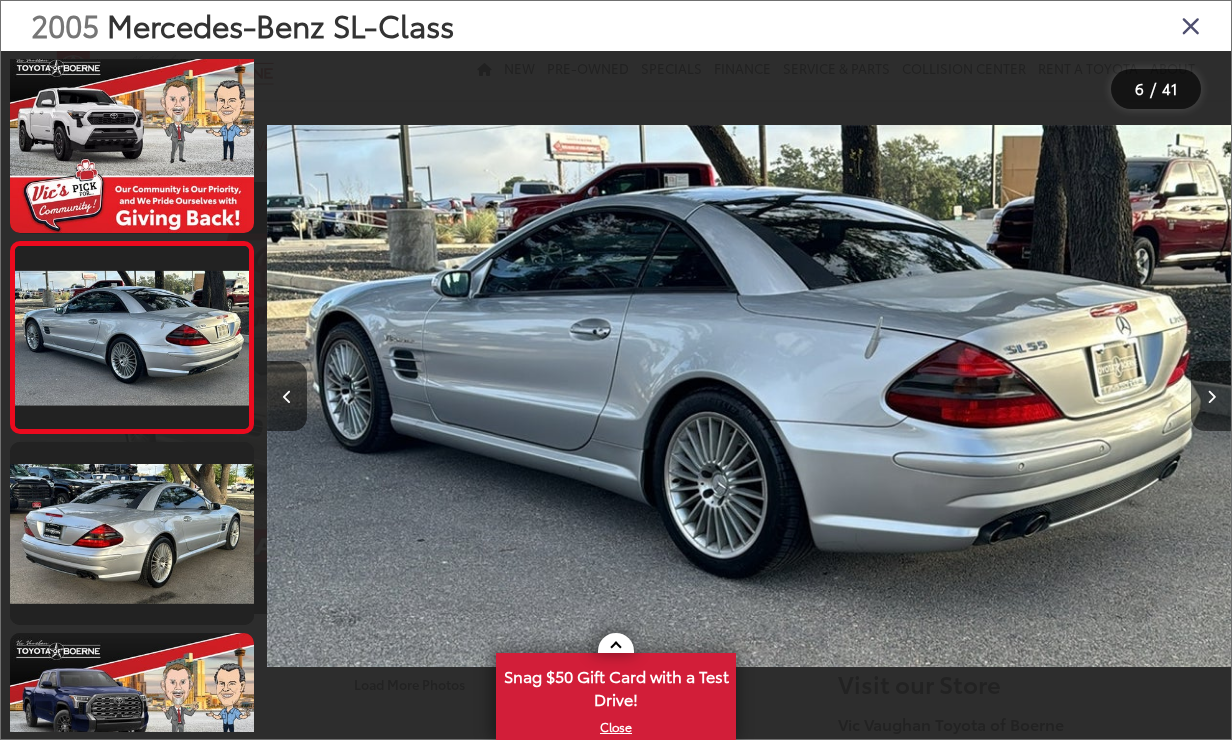 click at bounding box center (1211, 397) 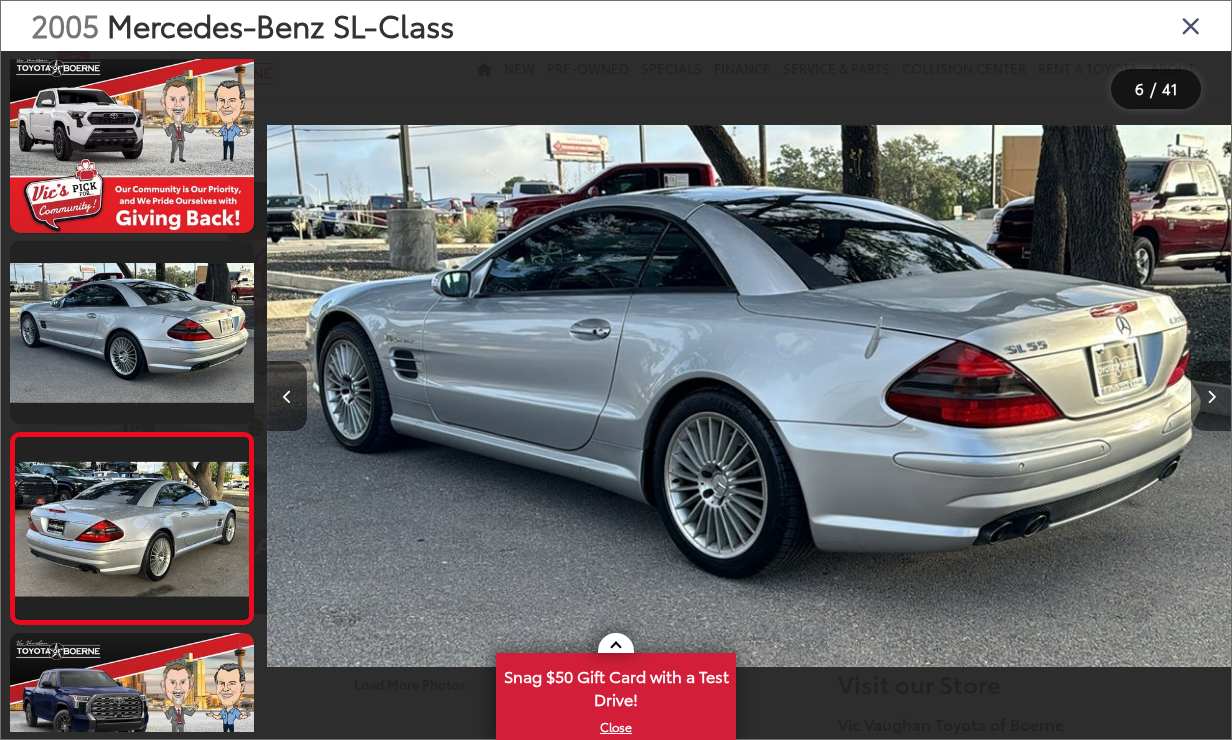 scroll, scrollTop: 0, scrollLeft: 5784, axis: horizontal 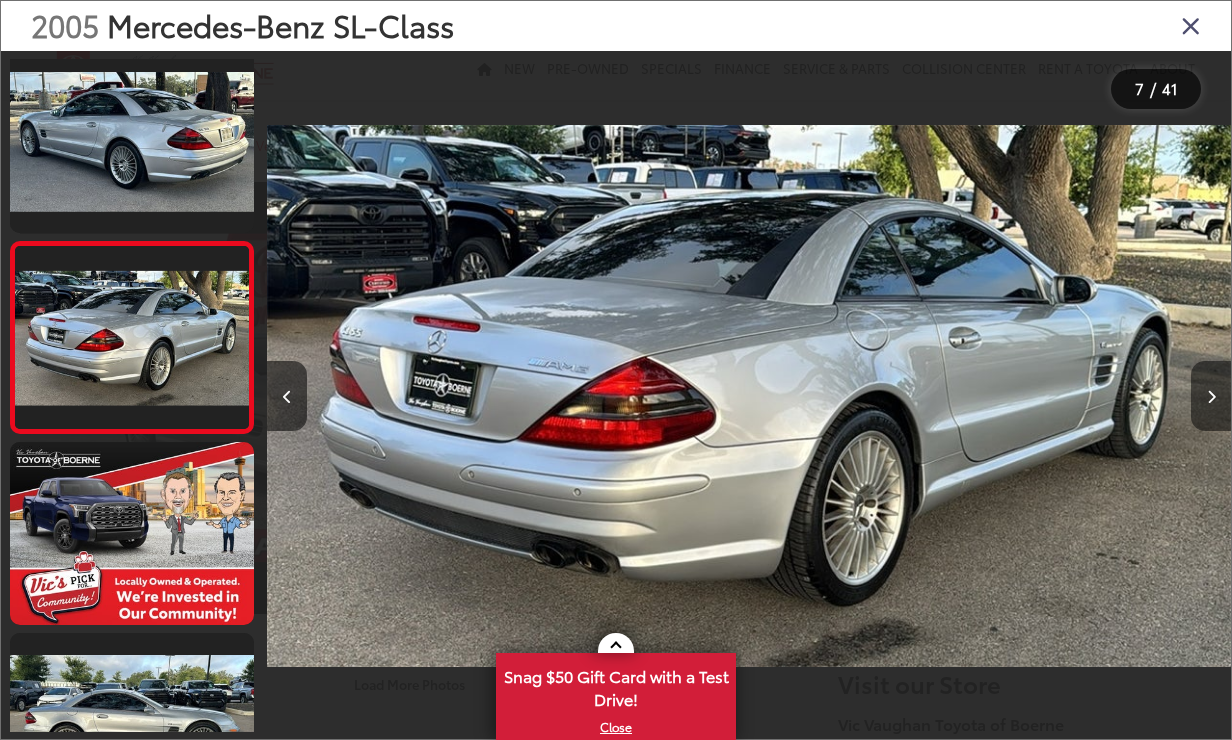 click at bounding box center [1211, 397] 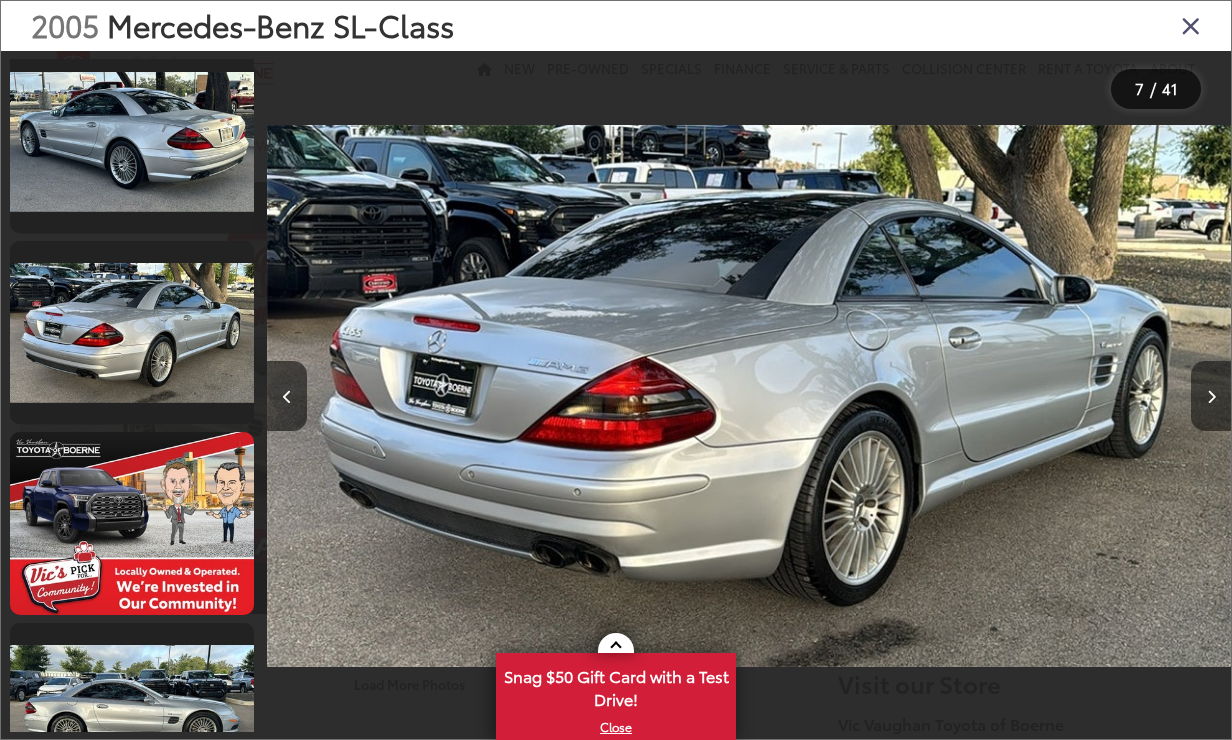 scroll, scrollTop: 0, scrollLeft: 6748, axis: horizontal 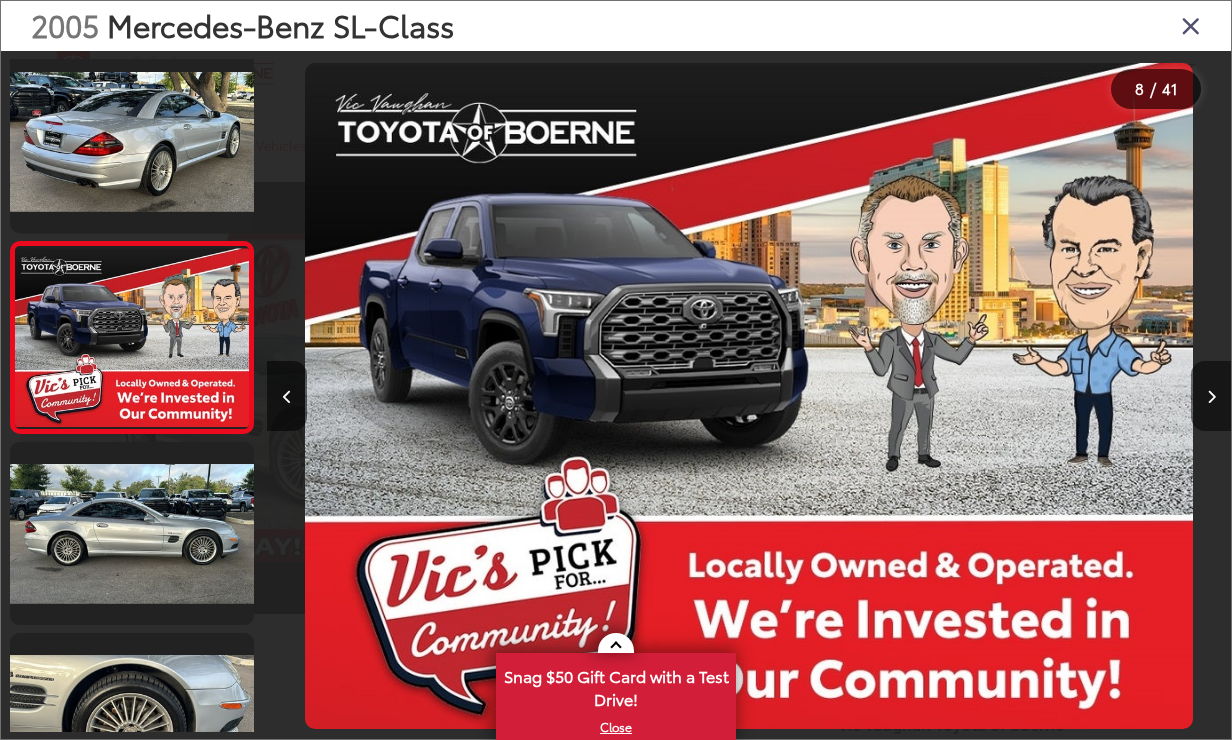 click at bounding box center (1211, 397) 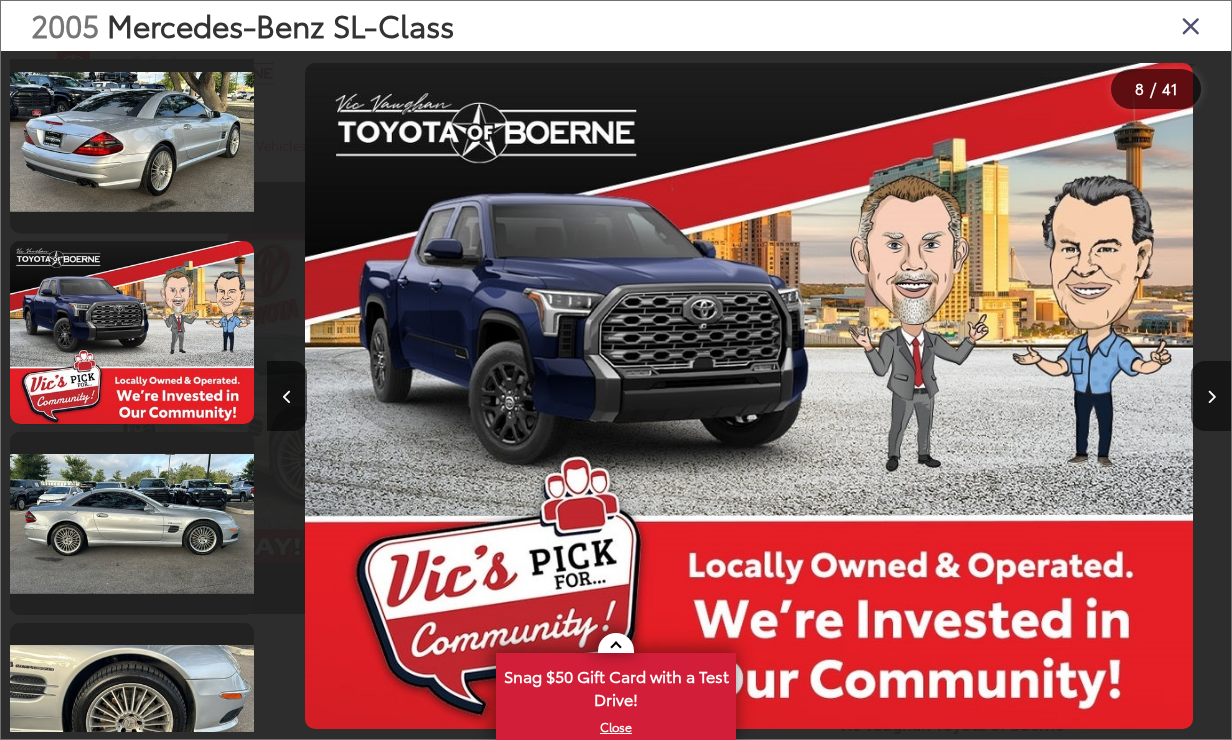 scroll, scrollTop: 0, scrollLeft: 7712, axis: horizontal 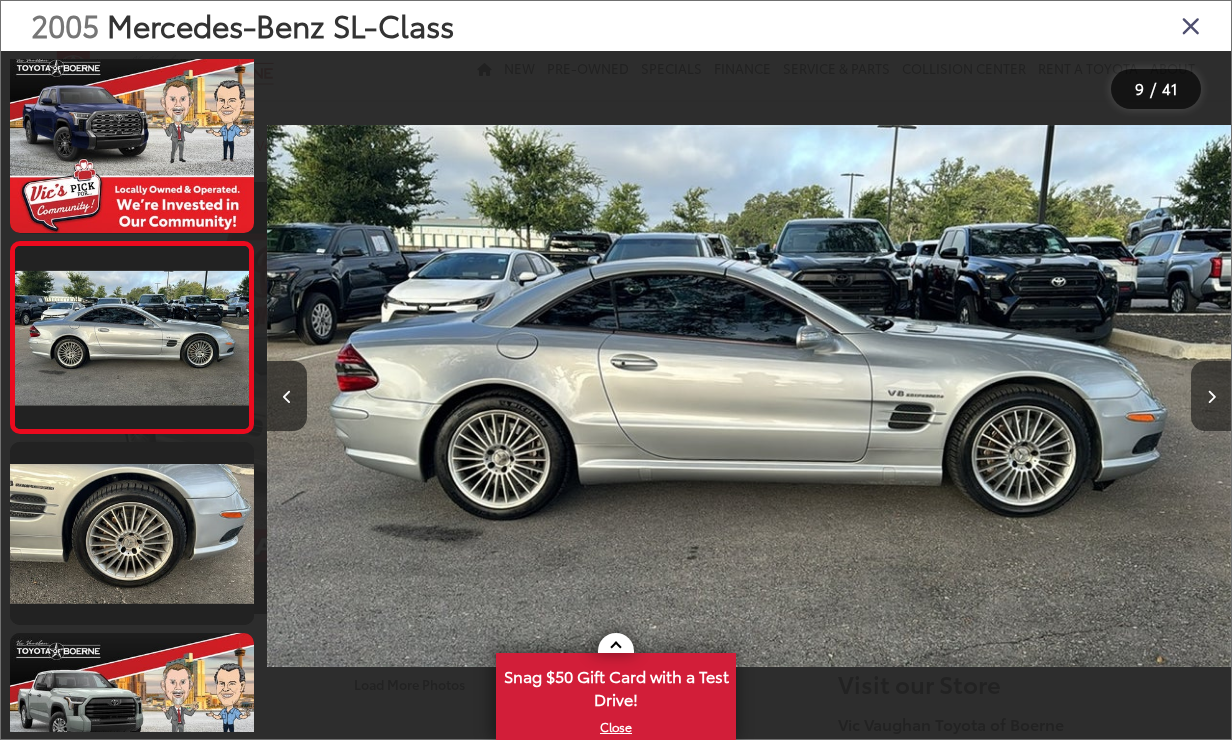 click at bounding box center (1211, 397) 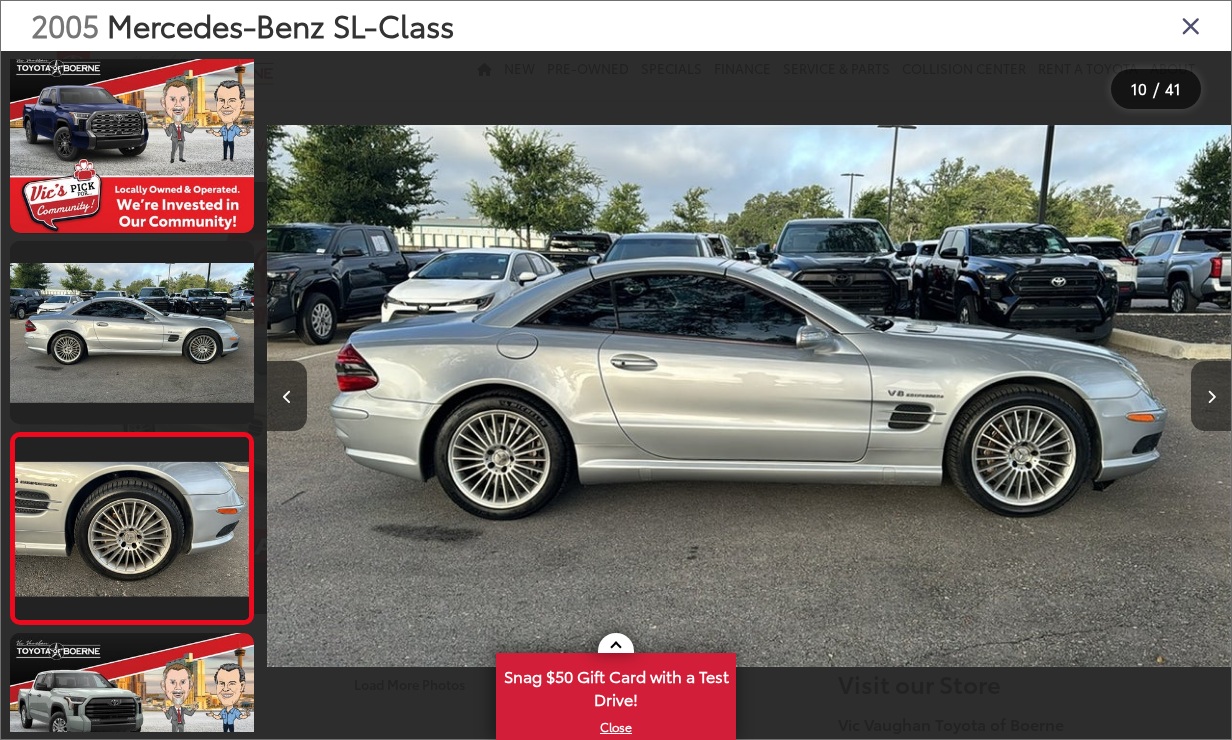 scroll, scrollTop: 0, scrollLeft: 8676, axis: horizontal 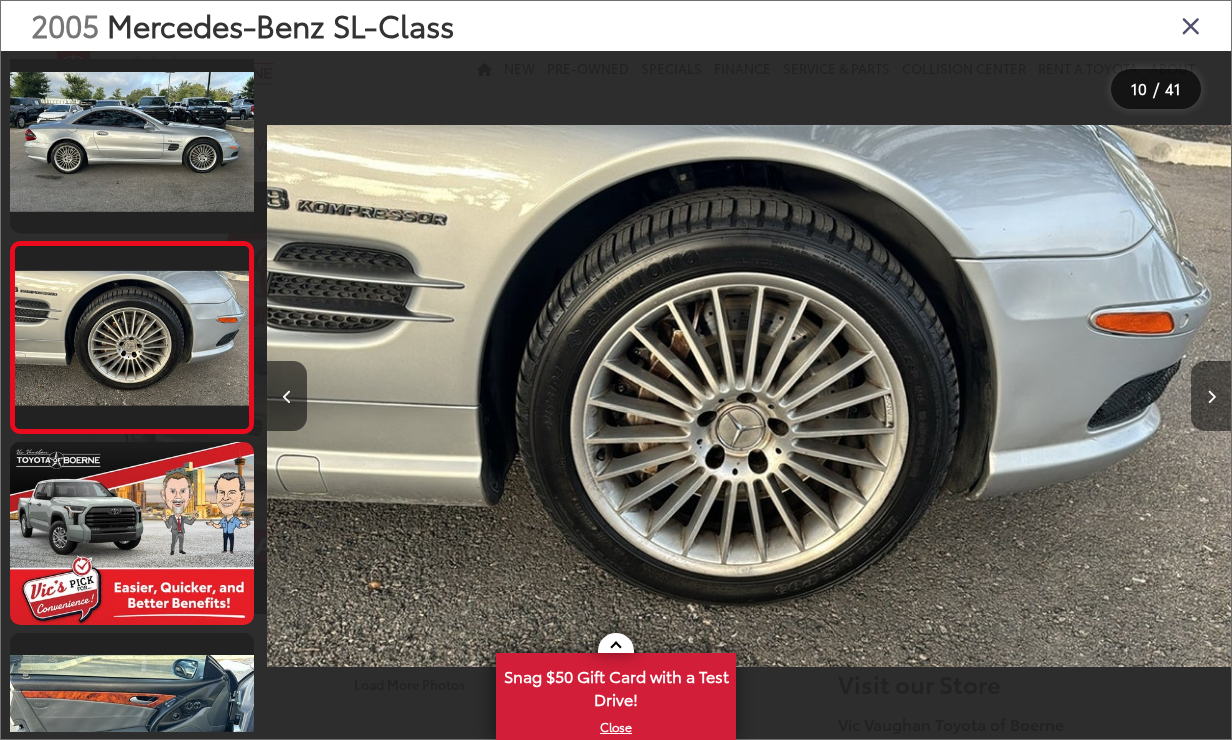 click at bounding box center [1211, 397] 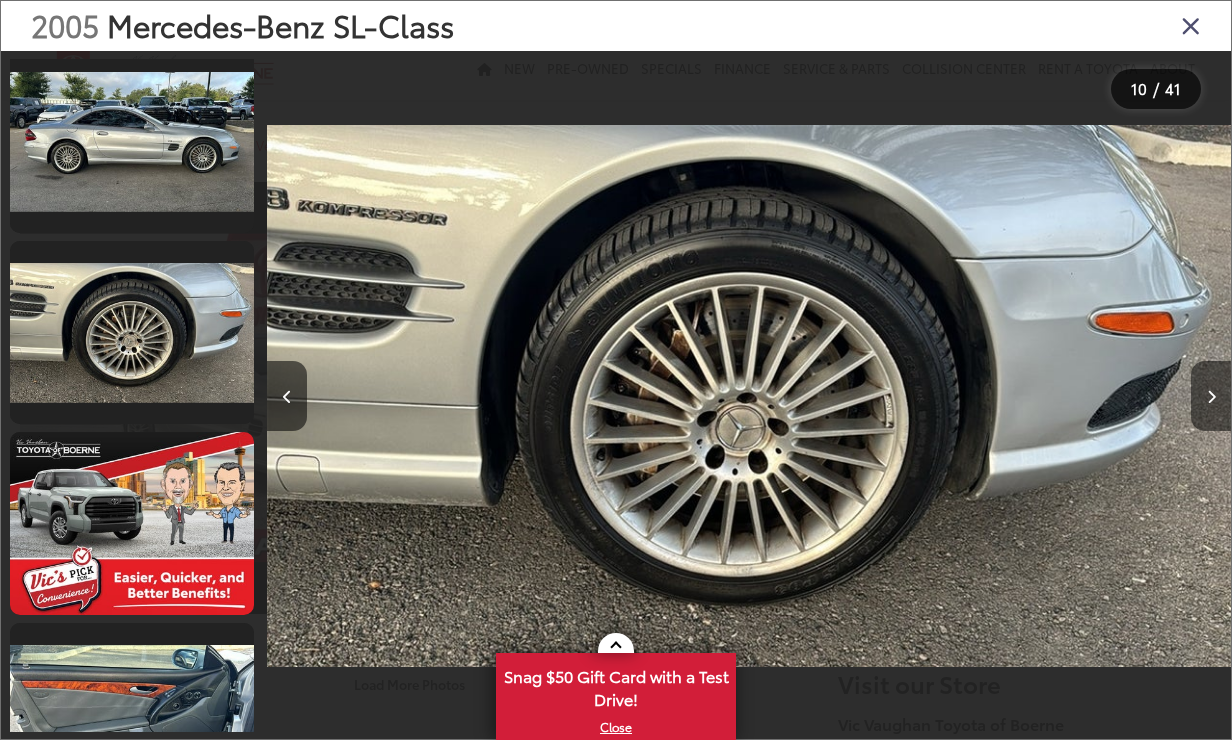 scroll, scrollTop: 0, scrollLeft: 9640, axis: horizontal 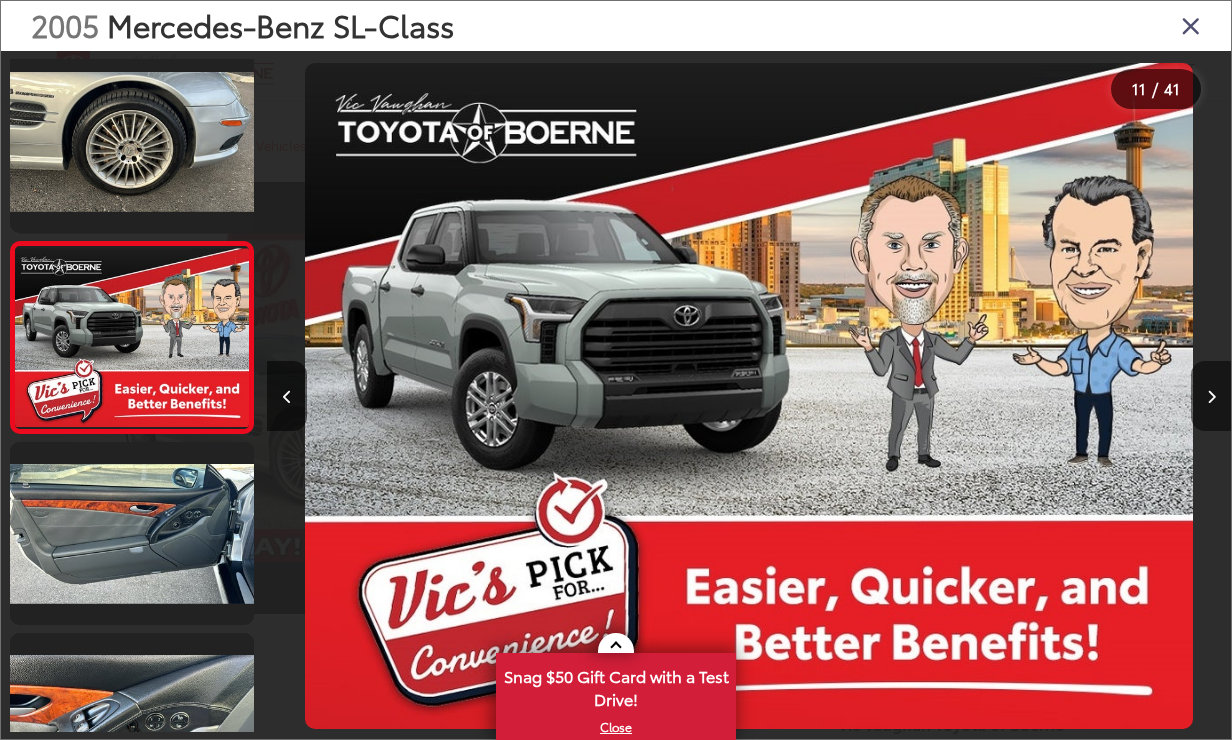 click at bounding box center [1211, 397] 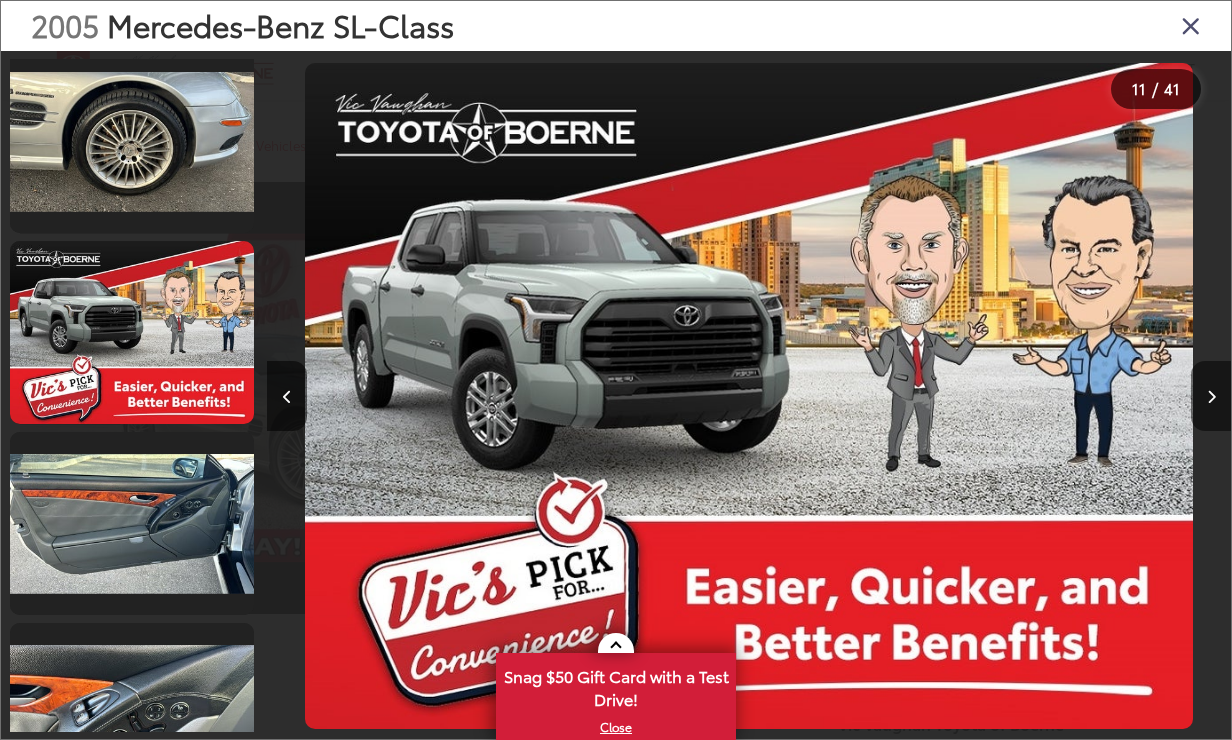 scroll, scrollTop: 0, scrollLeft: 10604, axis: horizontal 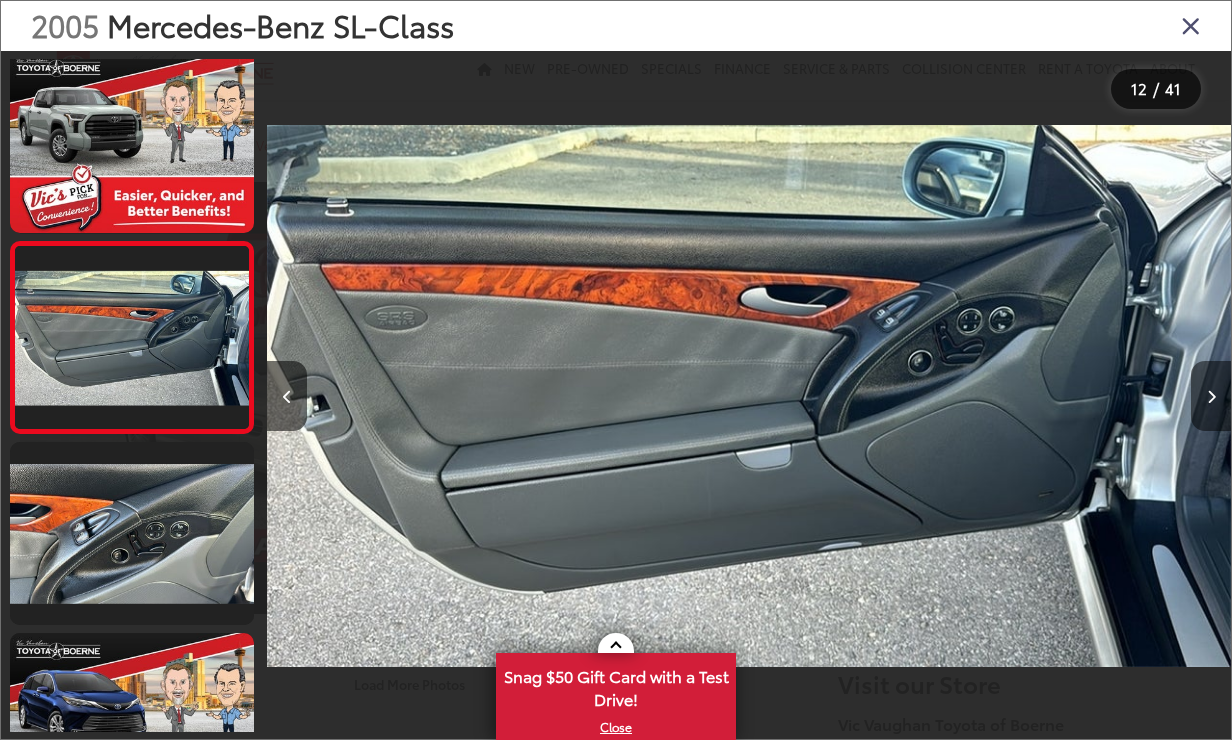 click at bounding box center [1211, 397] 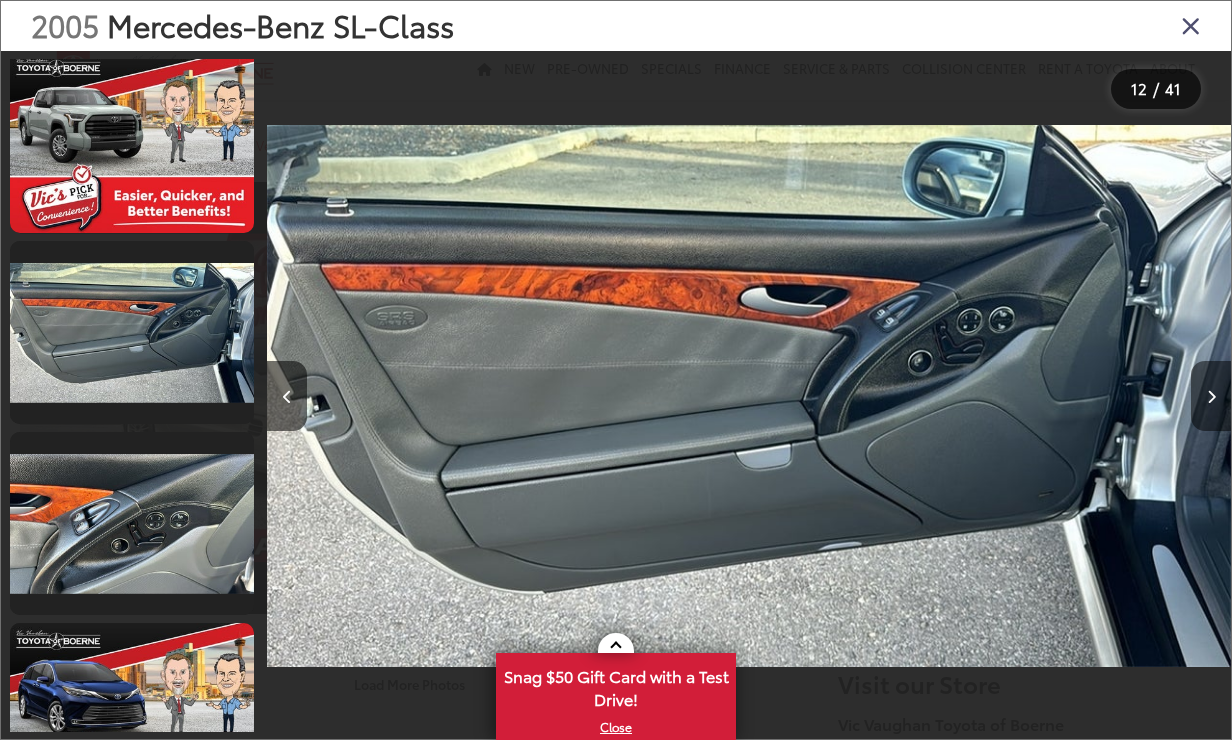 scroll, scrollTop: 0, scrollLeft: 11568, axis: horizontal 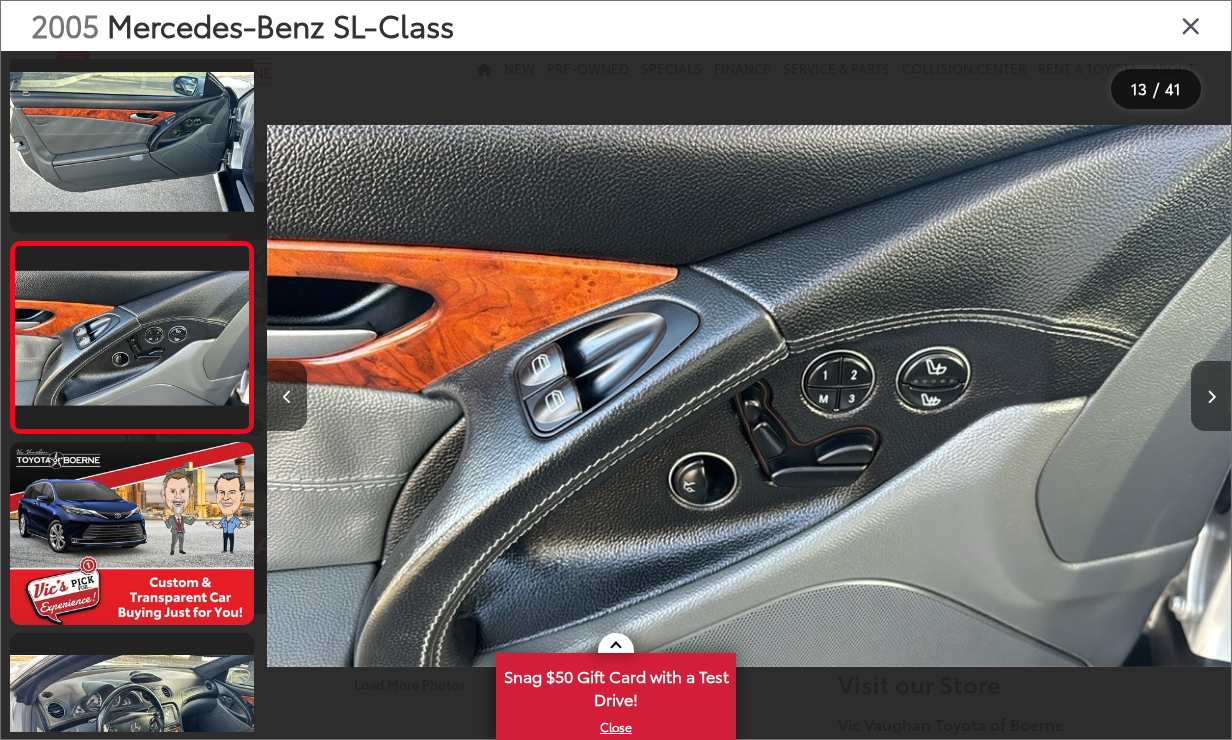 click at bounding box center (1211, 397) 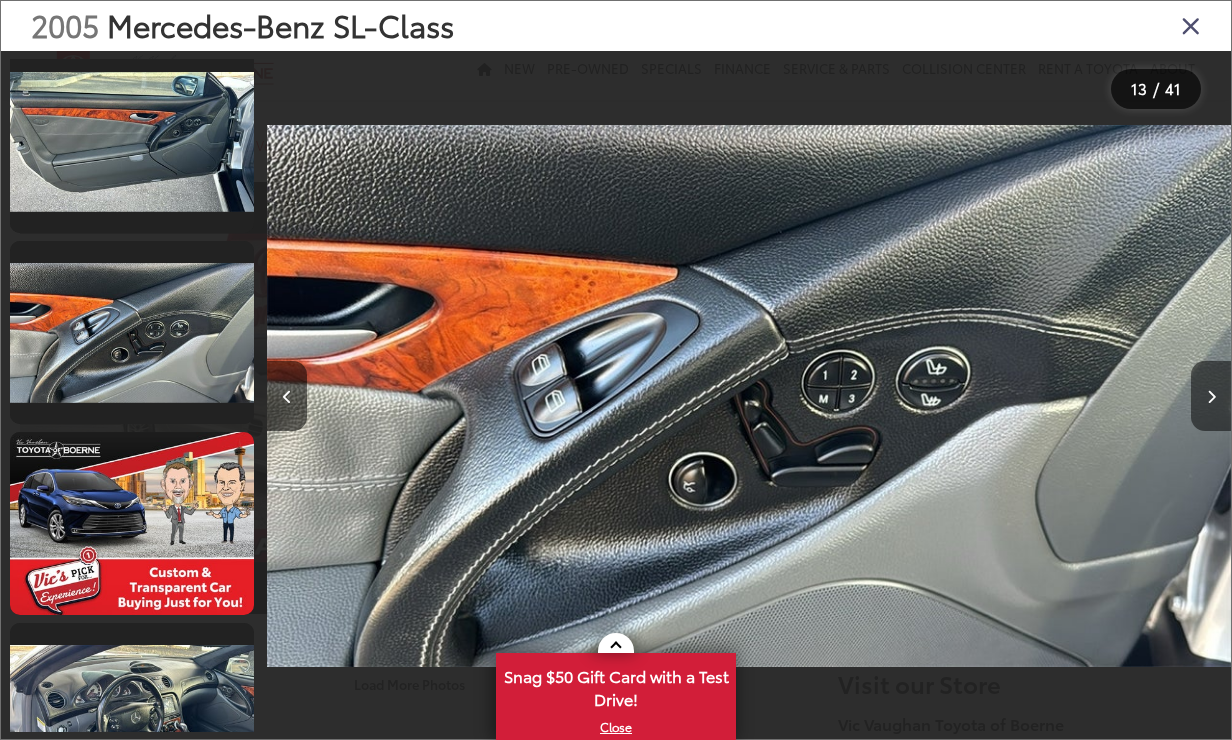 scroll, scrollTop: 0, scrollLeft: 12532, axis: horizontal 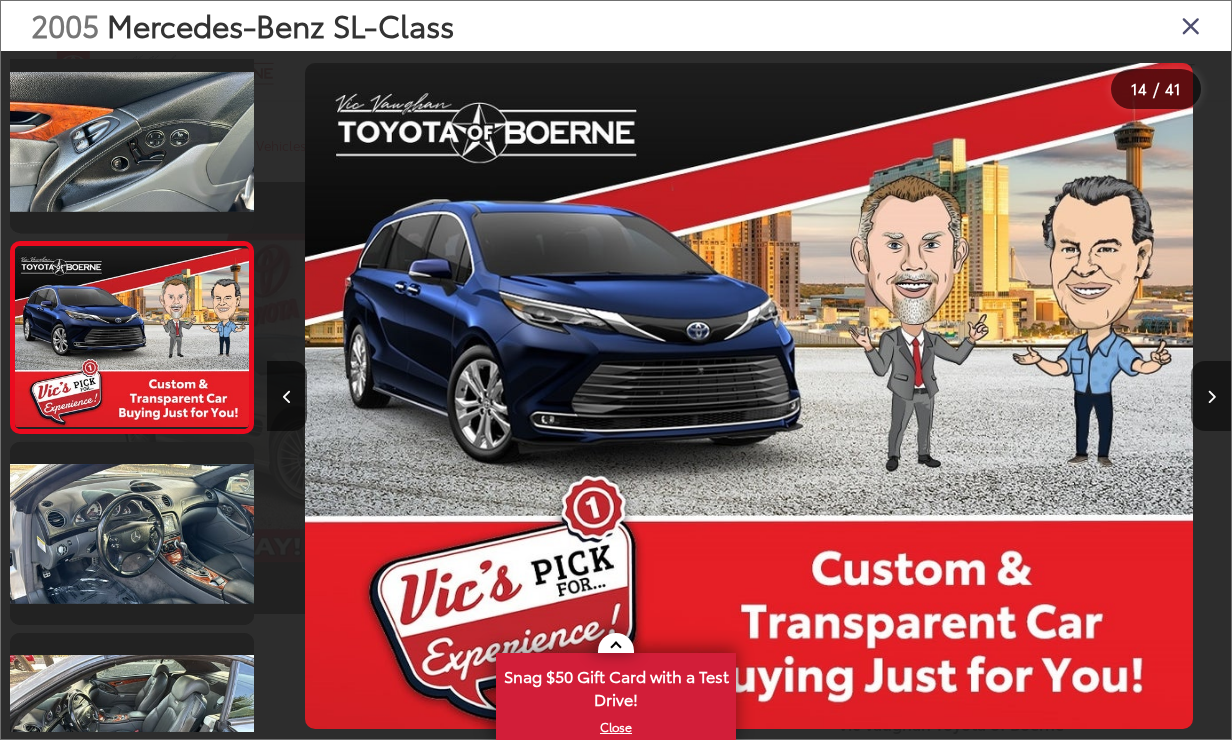 click at bounding box center [1211, 397] 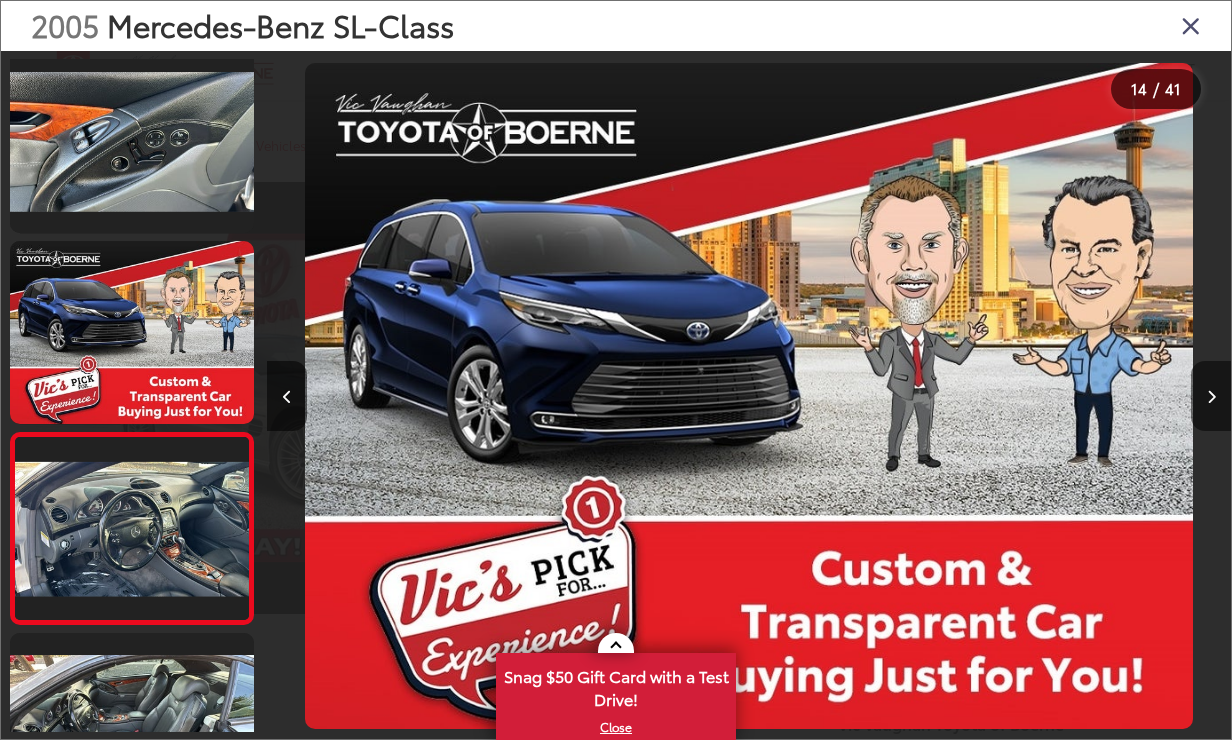 scroll, scrollTop: 0, scrollLeft: 13496, axis: horizontal 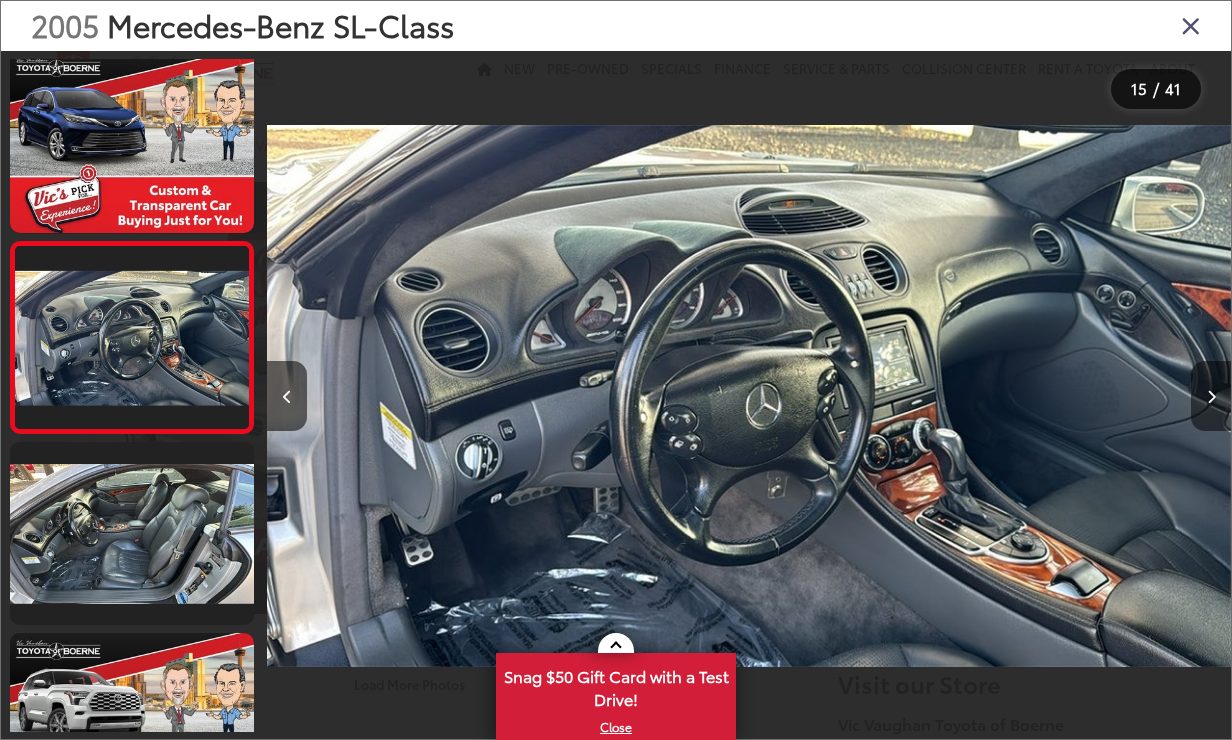click at bounding box center [1211, 397] 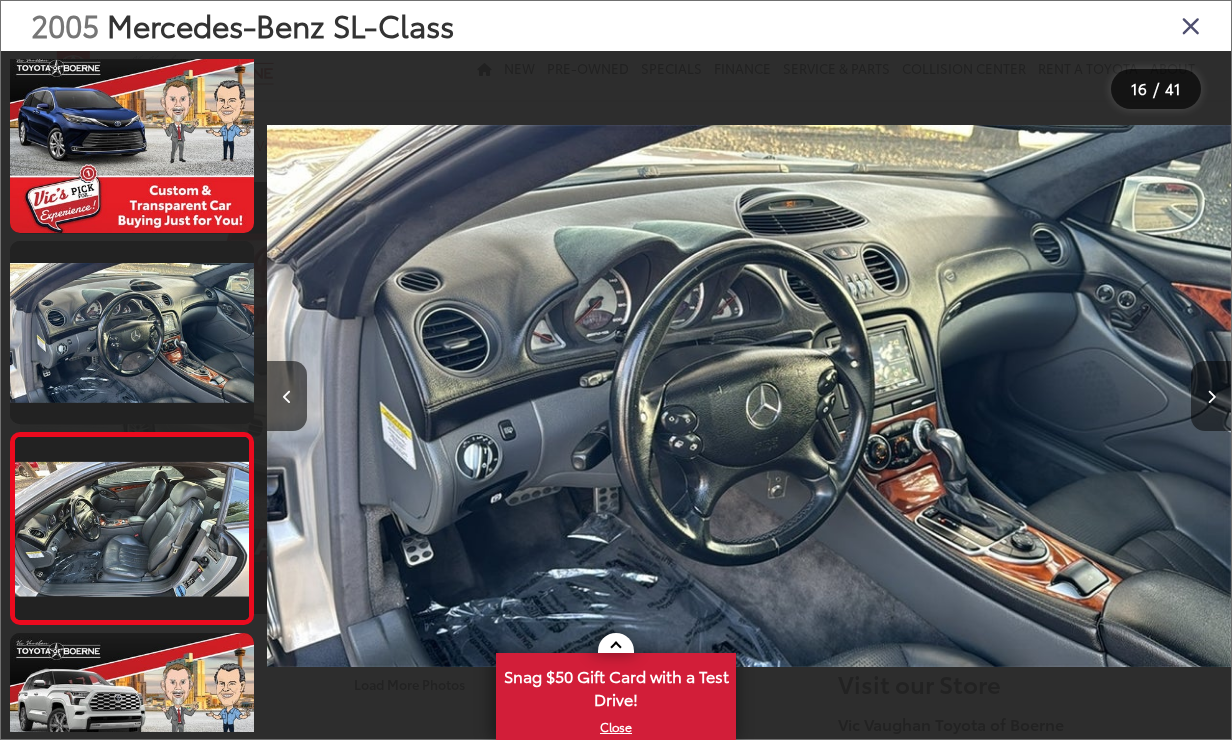 scroll, scrollTop: 0, scrollLeft: 14460, axis: horizontal 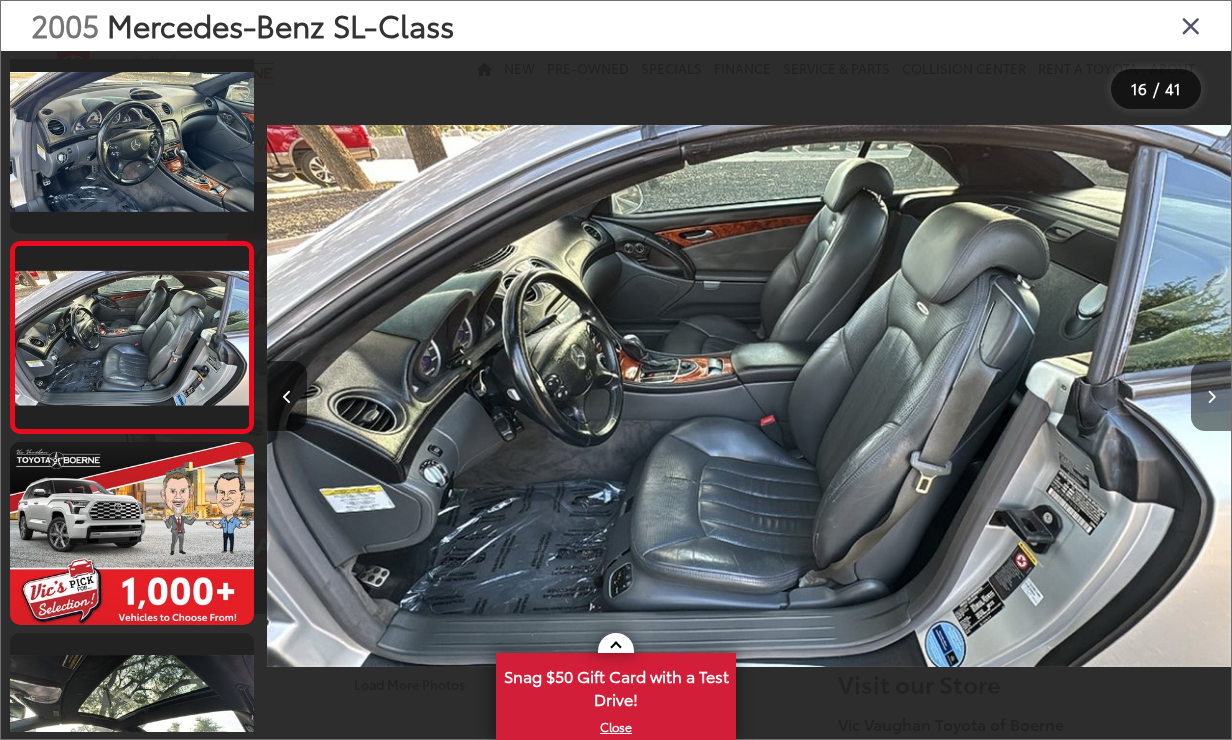click at bounding box center (1211, 397) 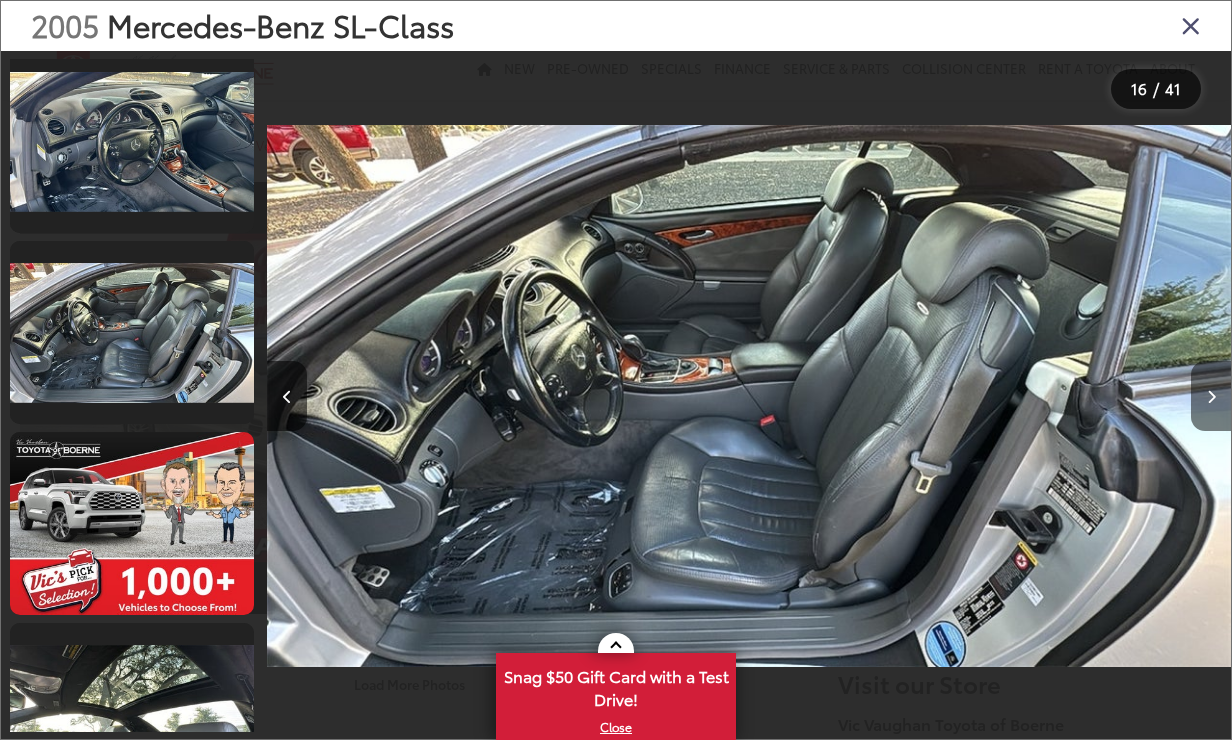 scroll, scrollTop: 0, scrollLeft: 15424, axis: horizontal 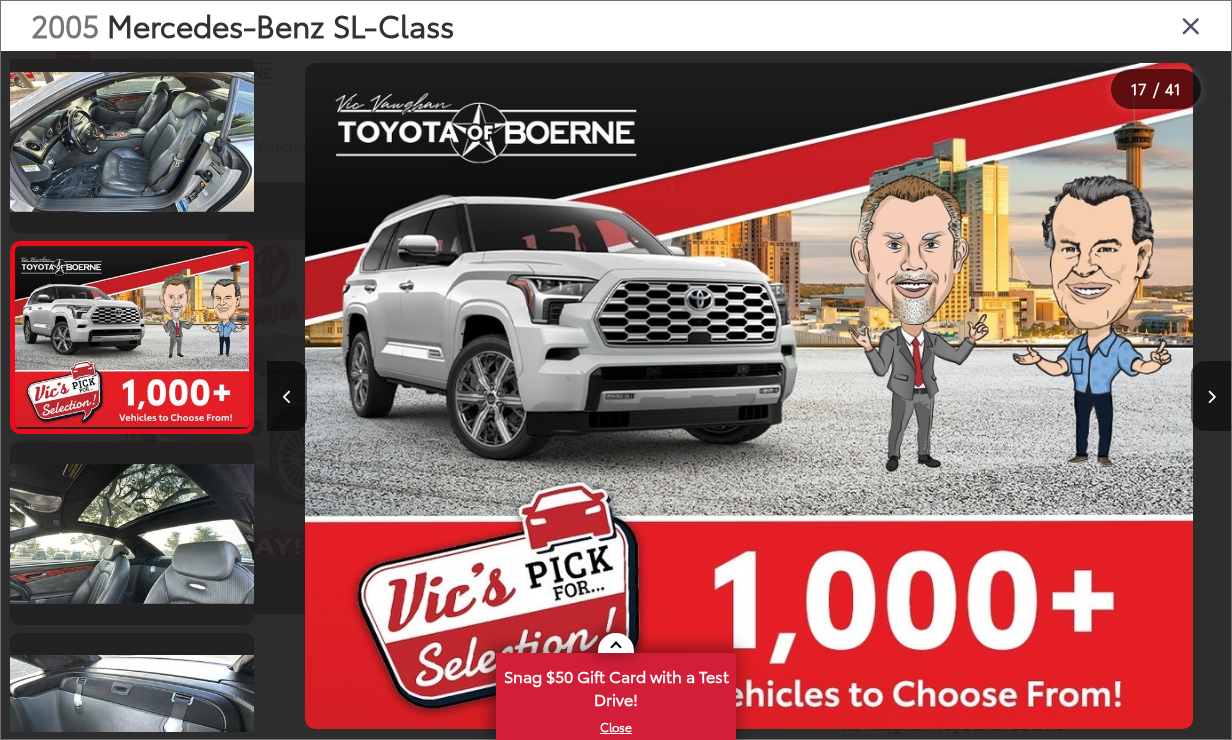 click at bounding box center [1211, 397] 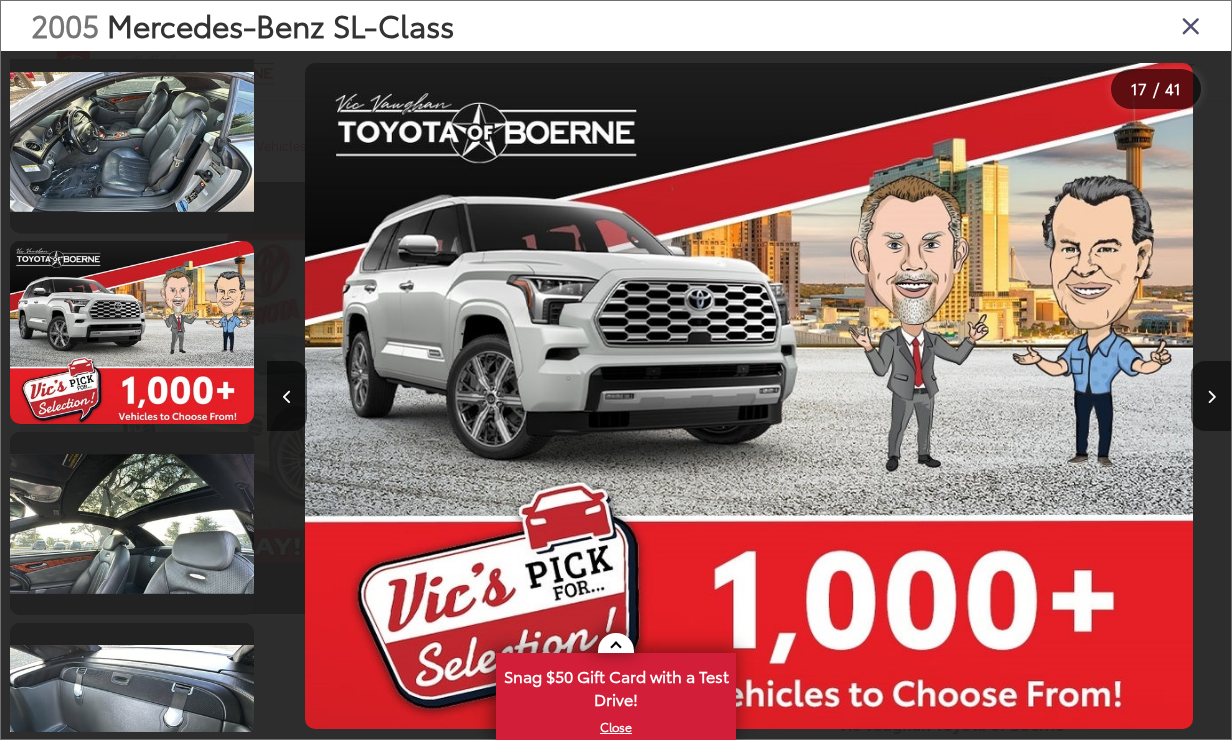 scroll 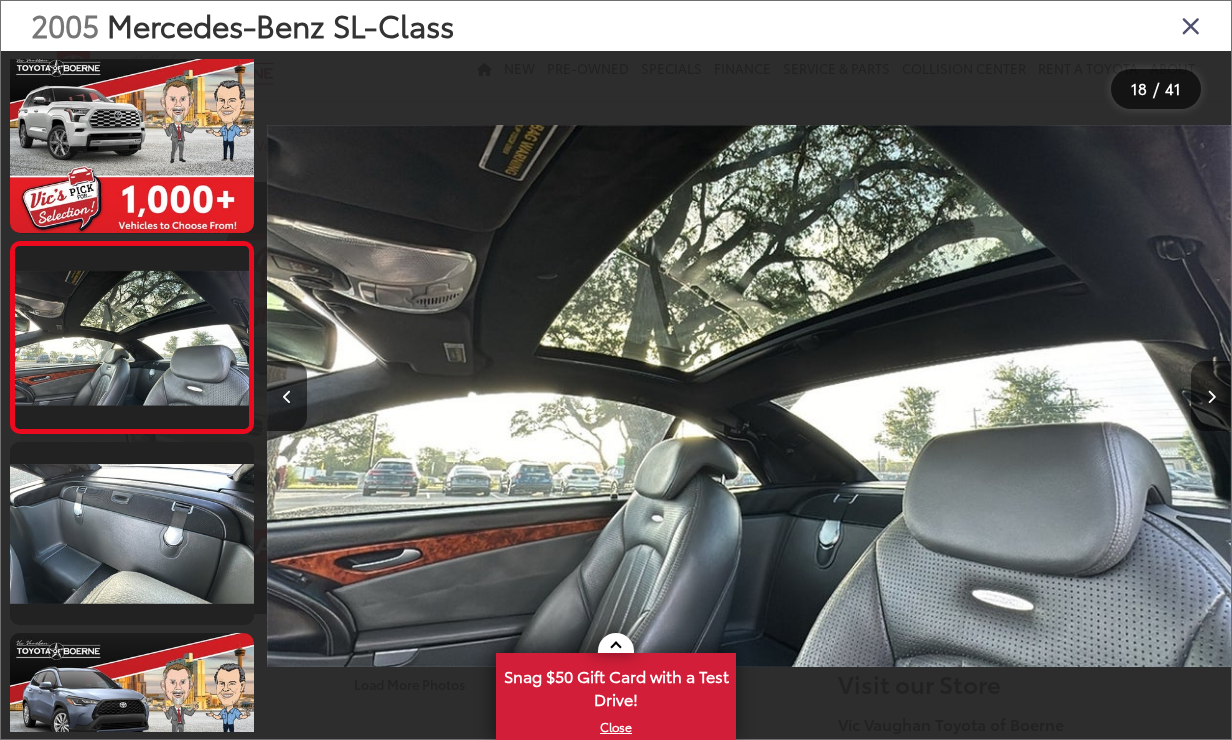 click at bounding box center (1211, 397) 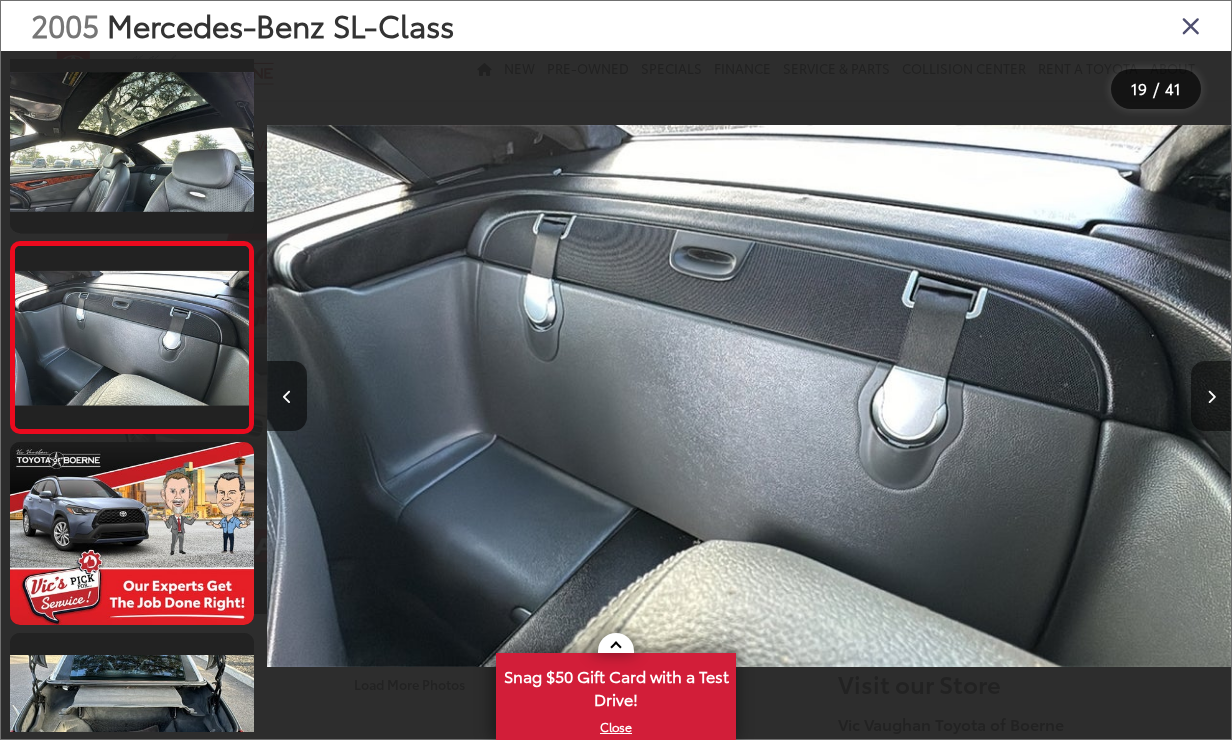 click at bounding box center (1211, 397) 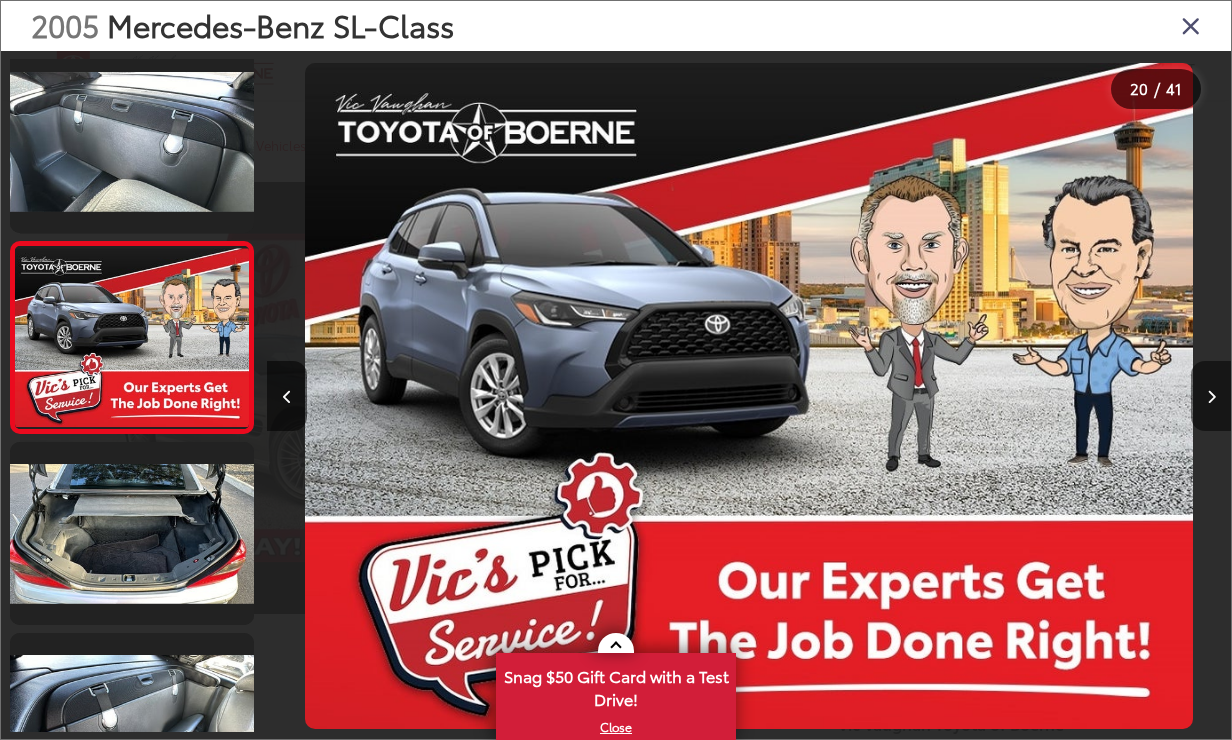 click at bounding box center (1211, 397) 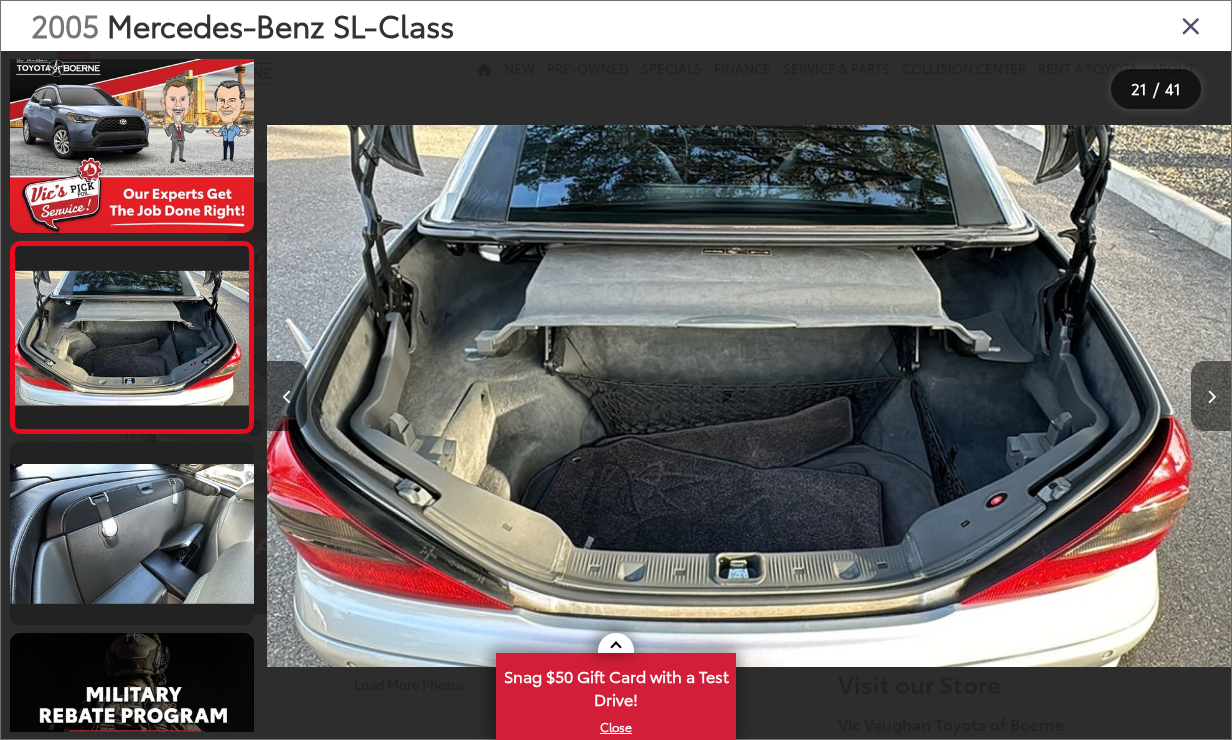 click at bounding box center [1211, 397] 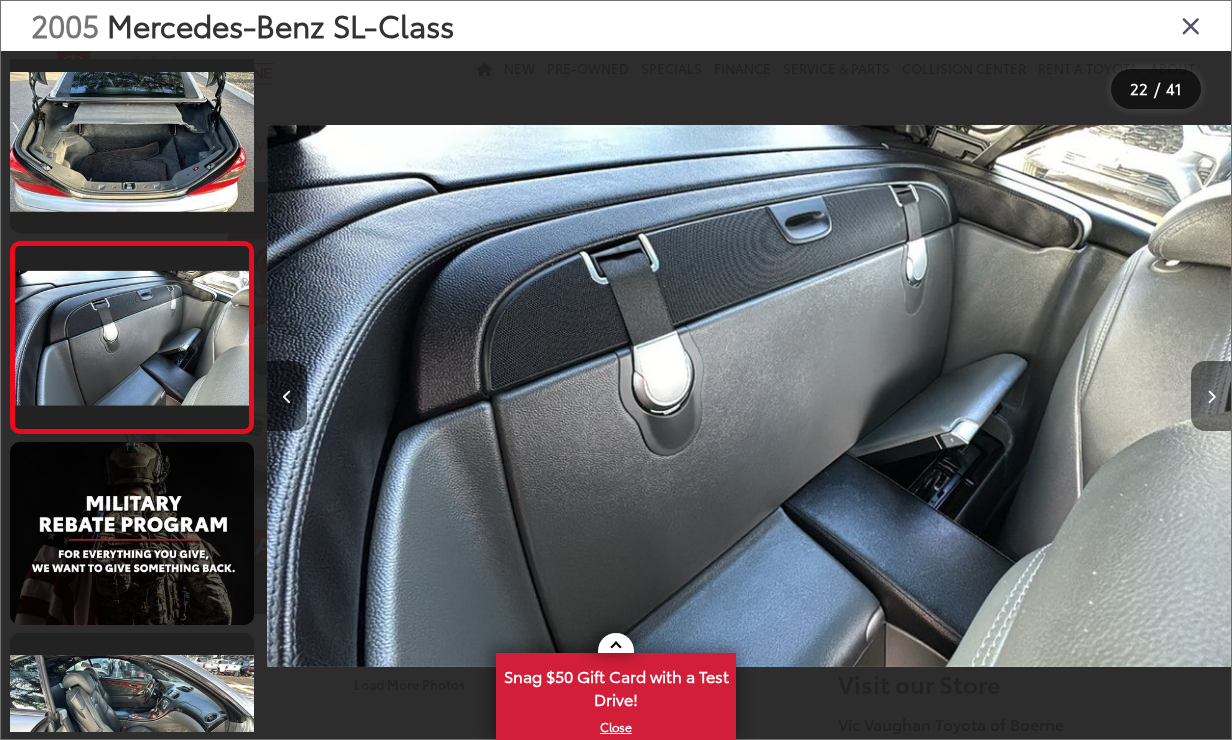 click at bounding box center [1211, 397] 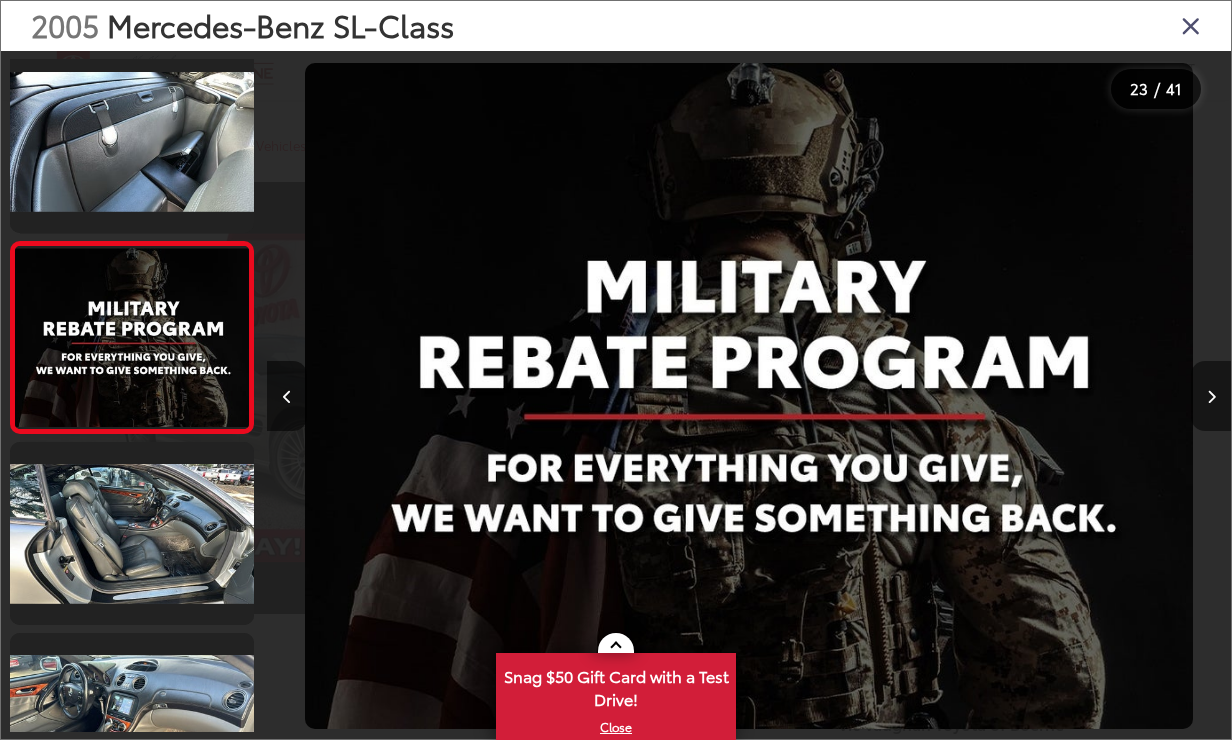 click at bounding box center [1211, 397] 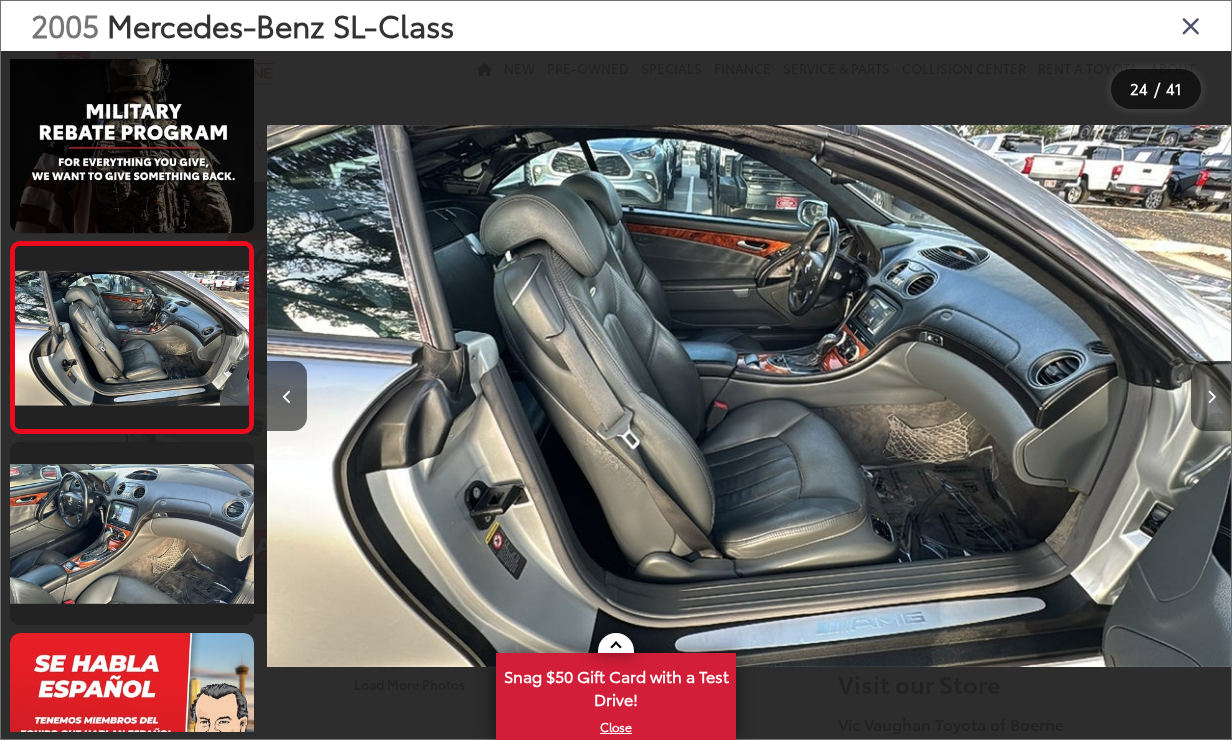 click at bounding box center (1211, 397) 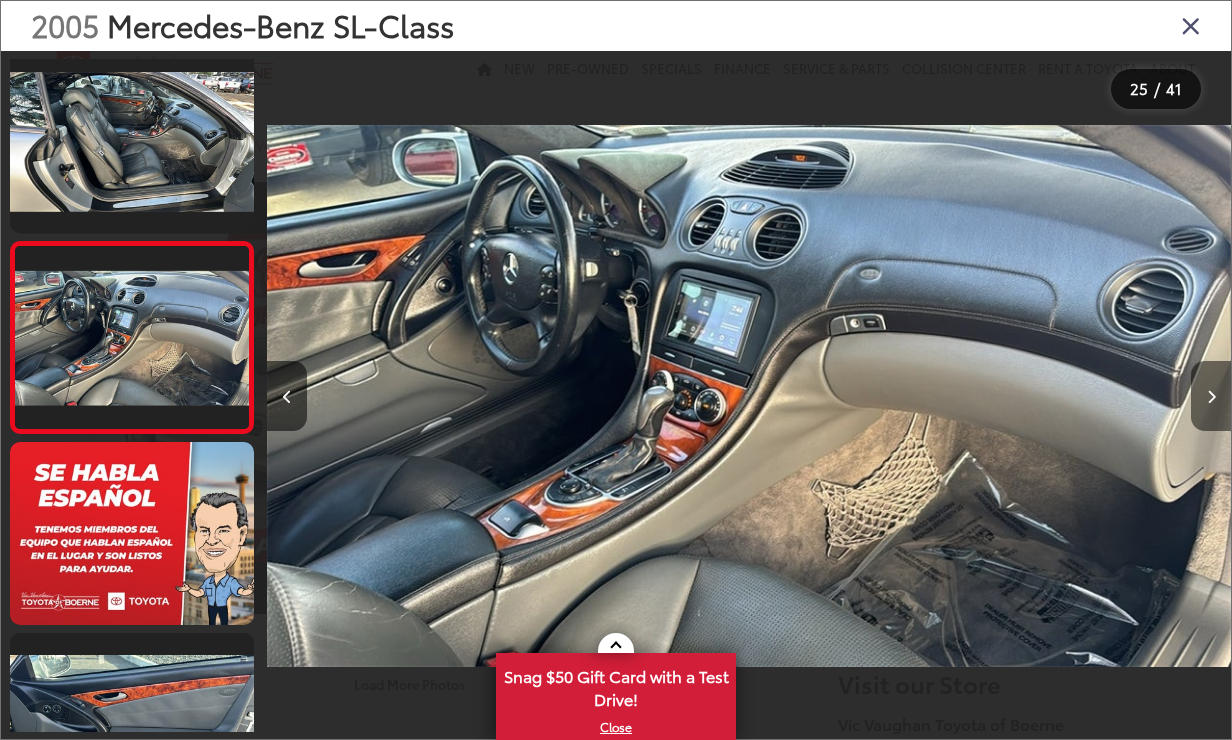 click at bounding box center (1211, 397) 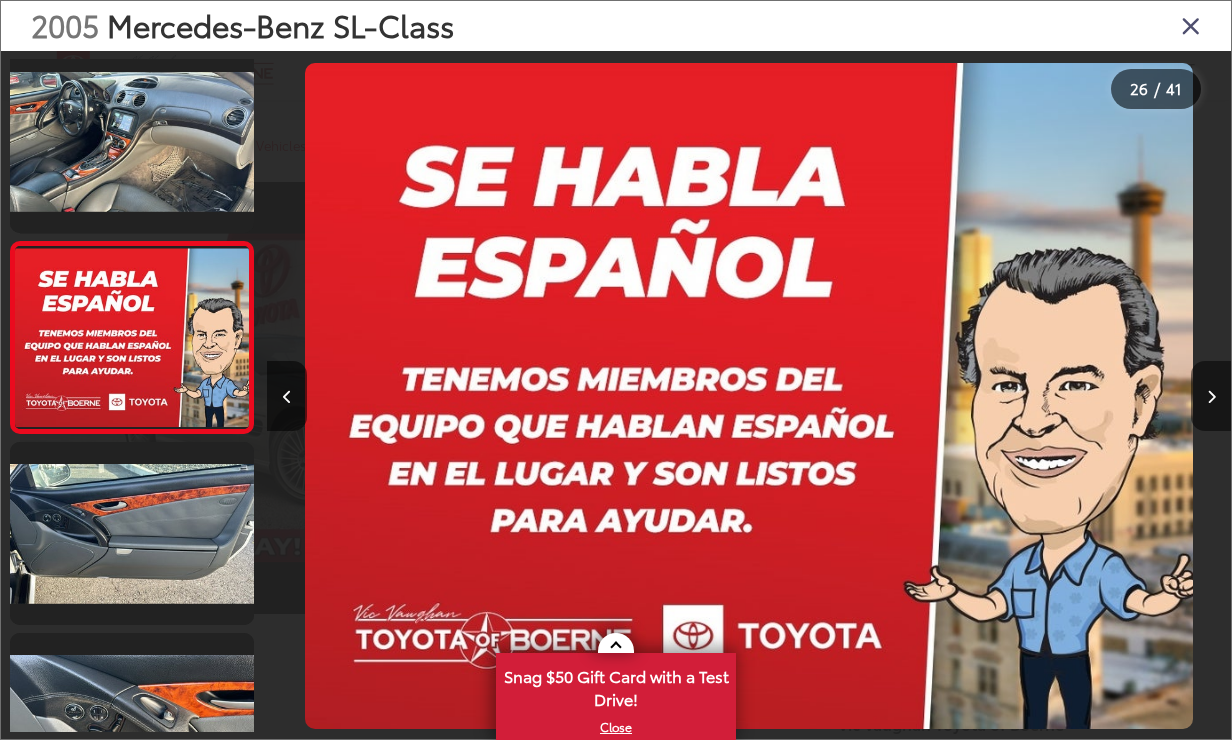click at bounding box center (1211, 397) 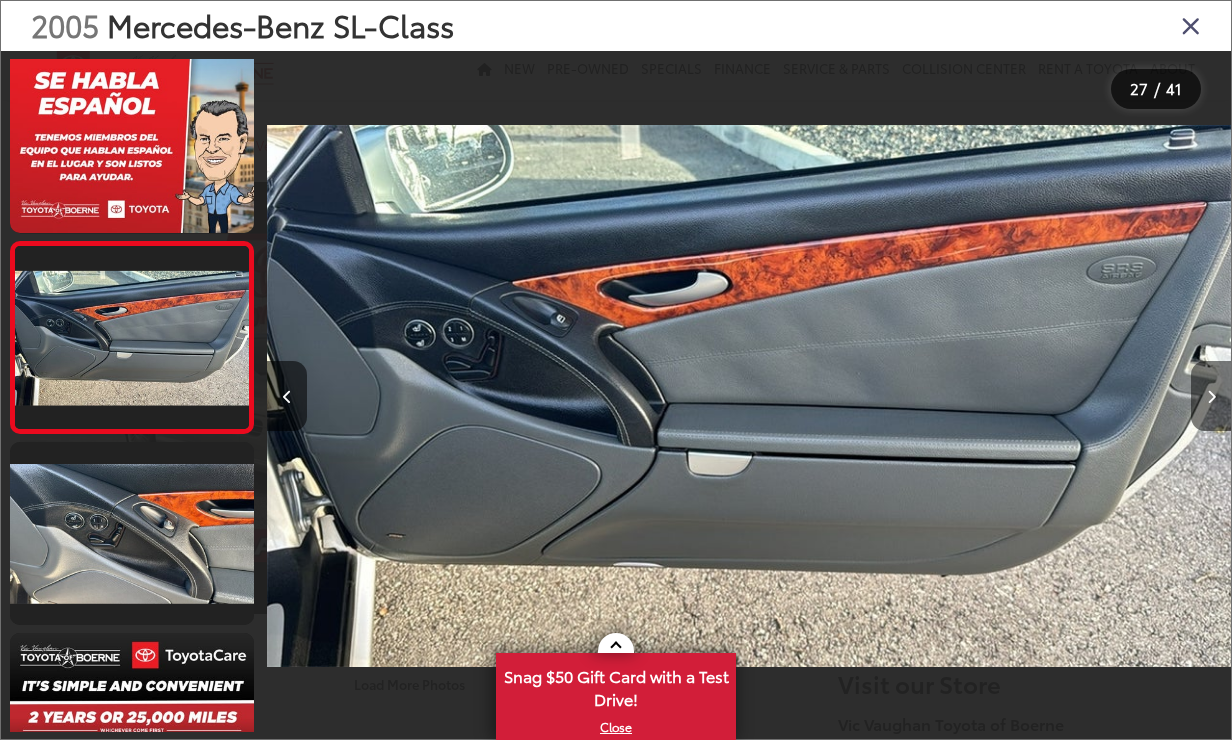 click at bounding box center (1211, 397) 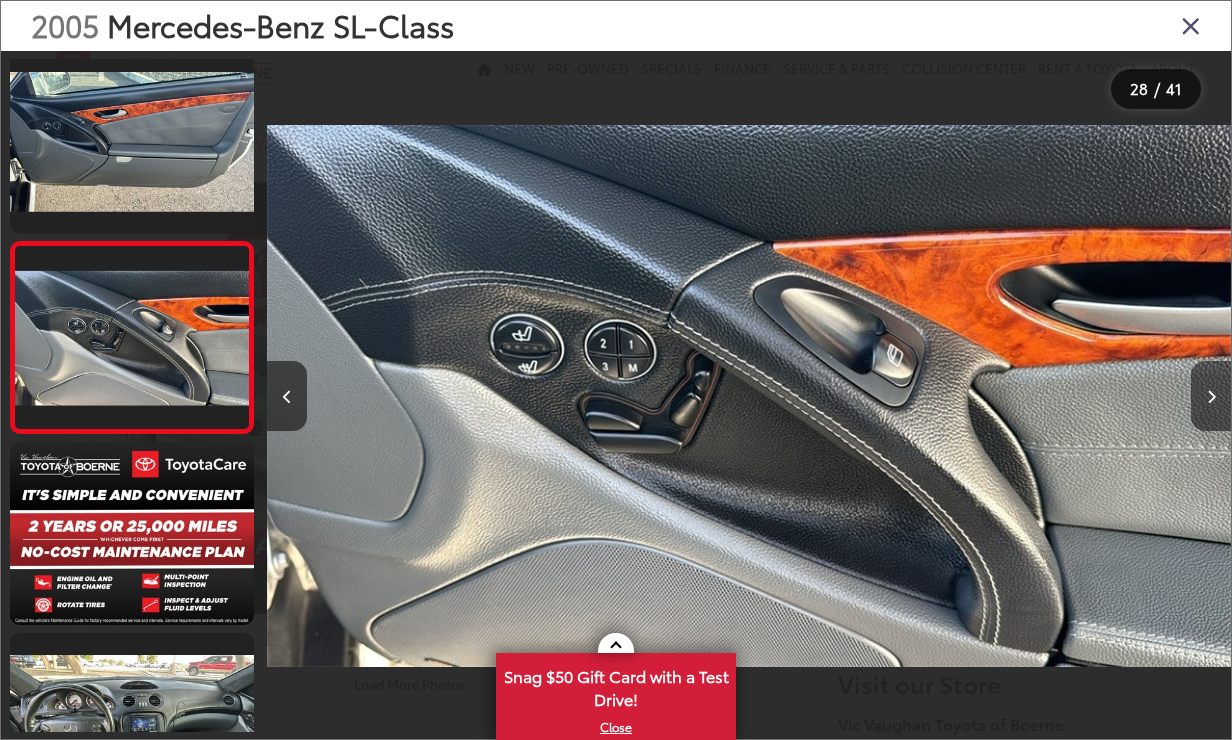 click at bounding box center (1211, 397) 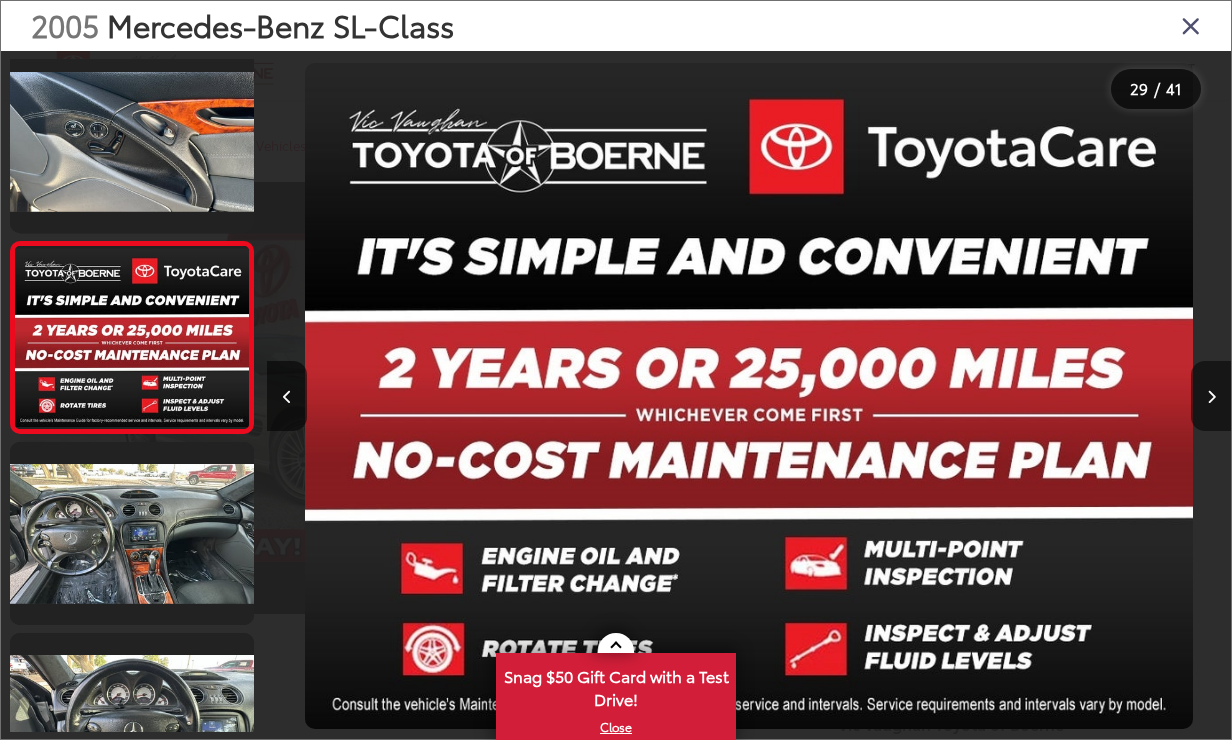 click at bounding box center [1211, 397] 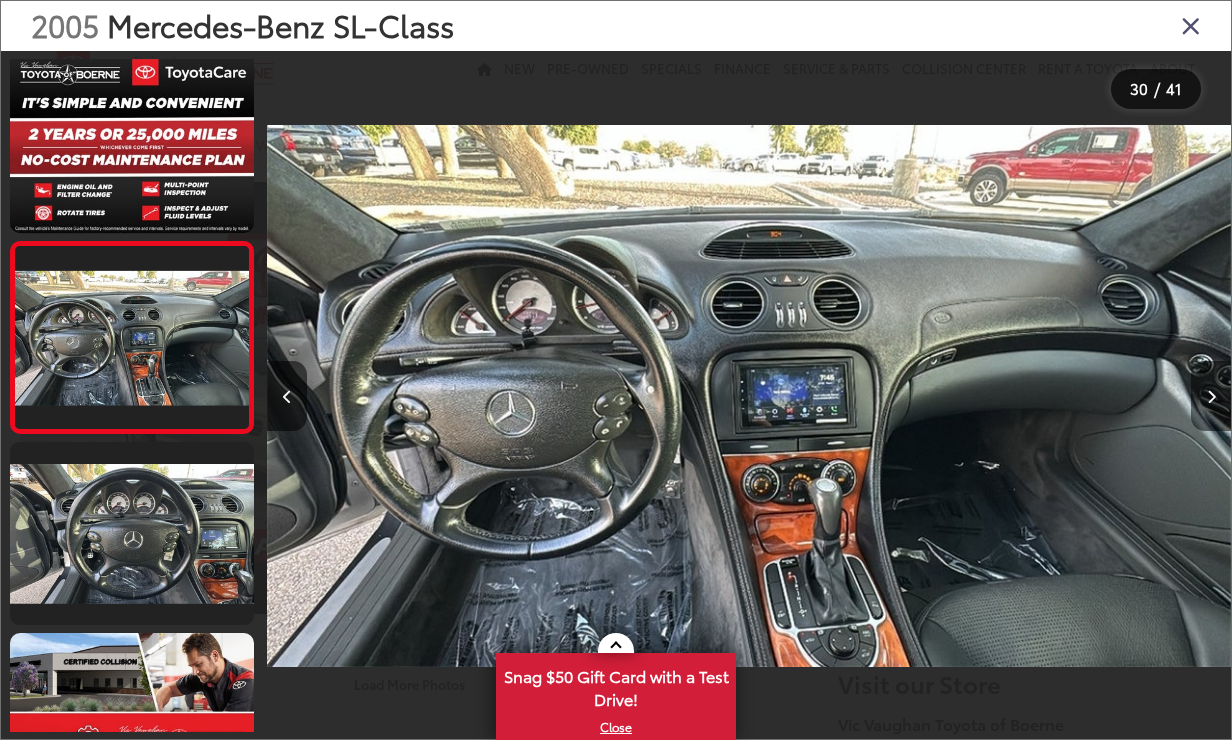 click at bounding box center [1211, 397] 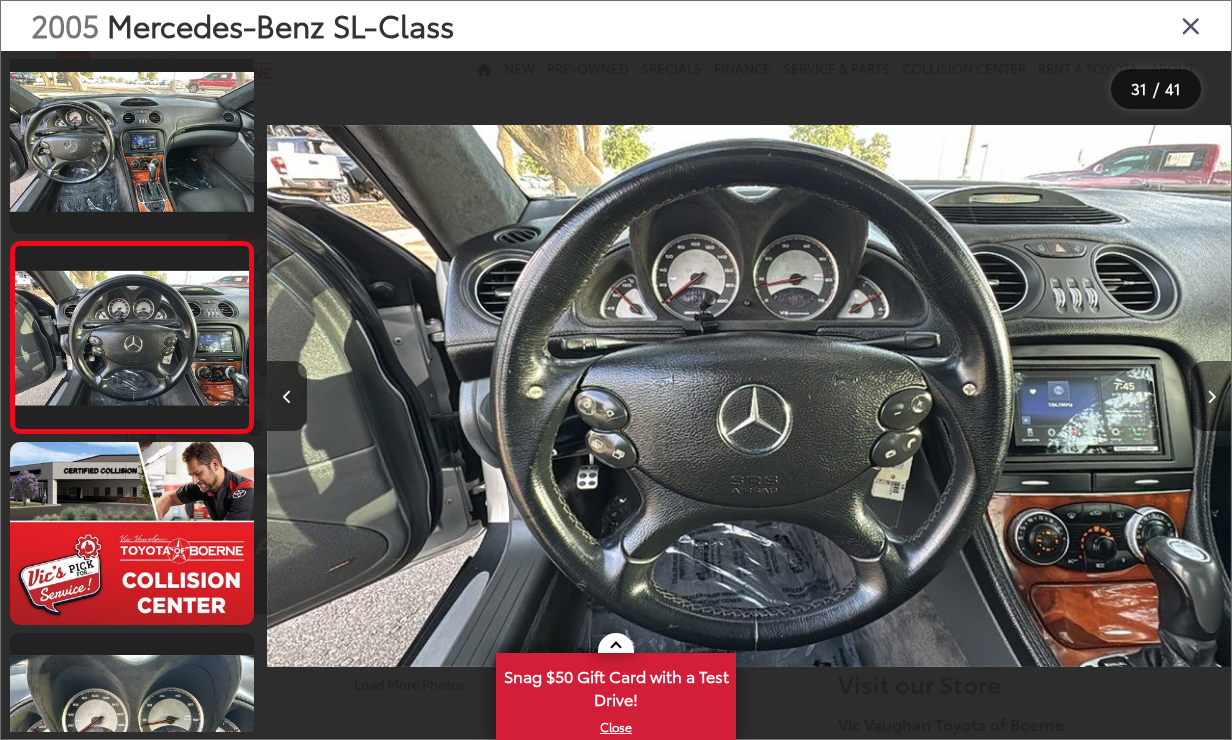 click at bounding box center [1211, 396] 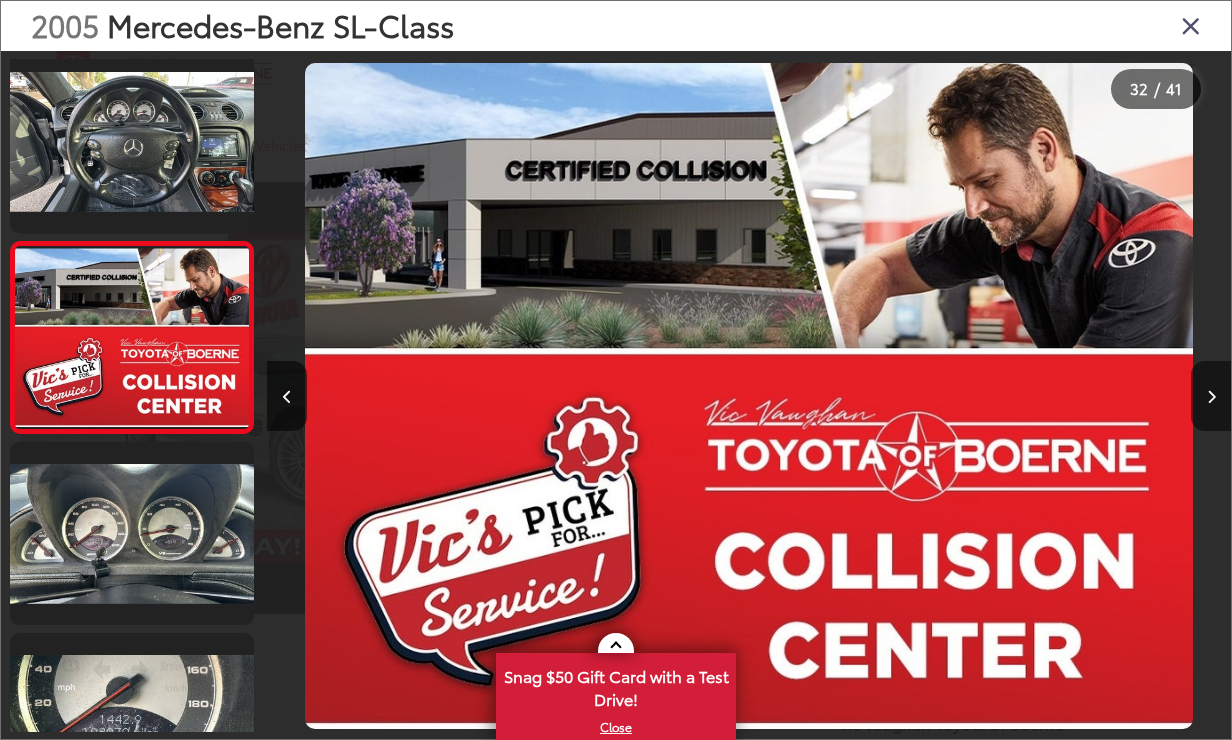 click at bounding box center (1211, 396) 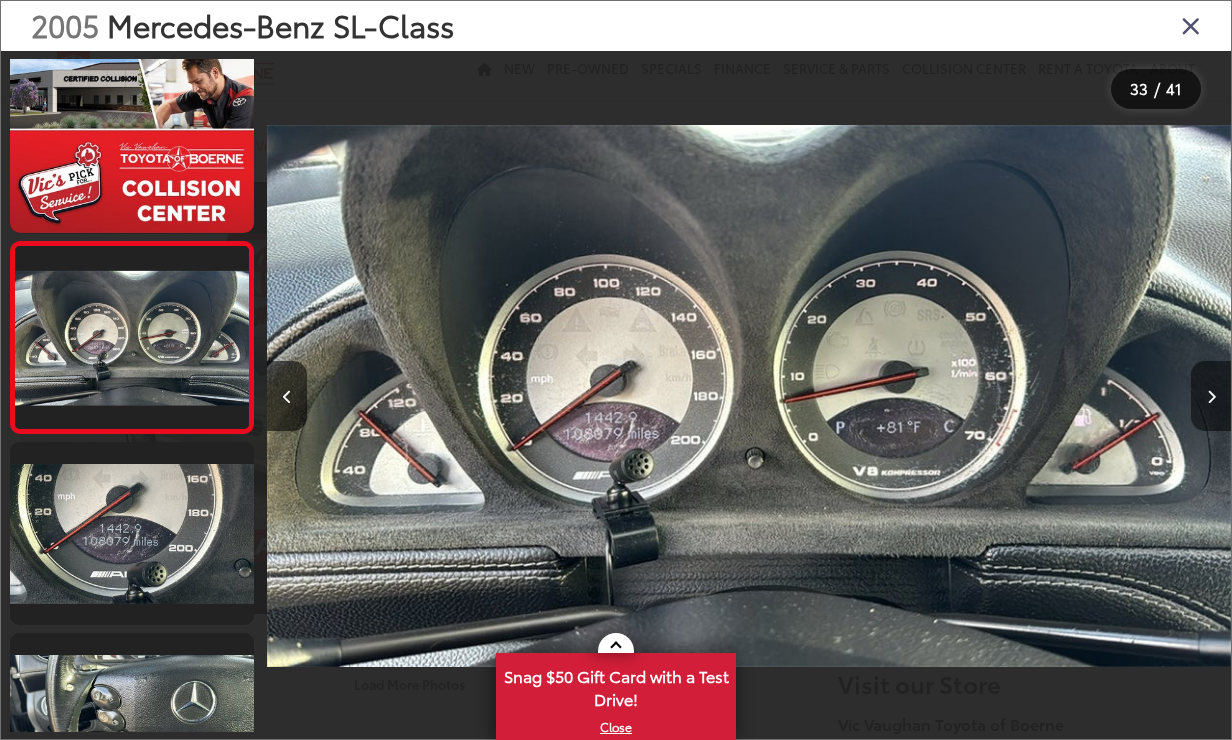 click at bounding box center [1211, 396] 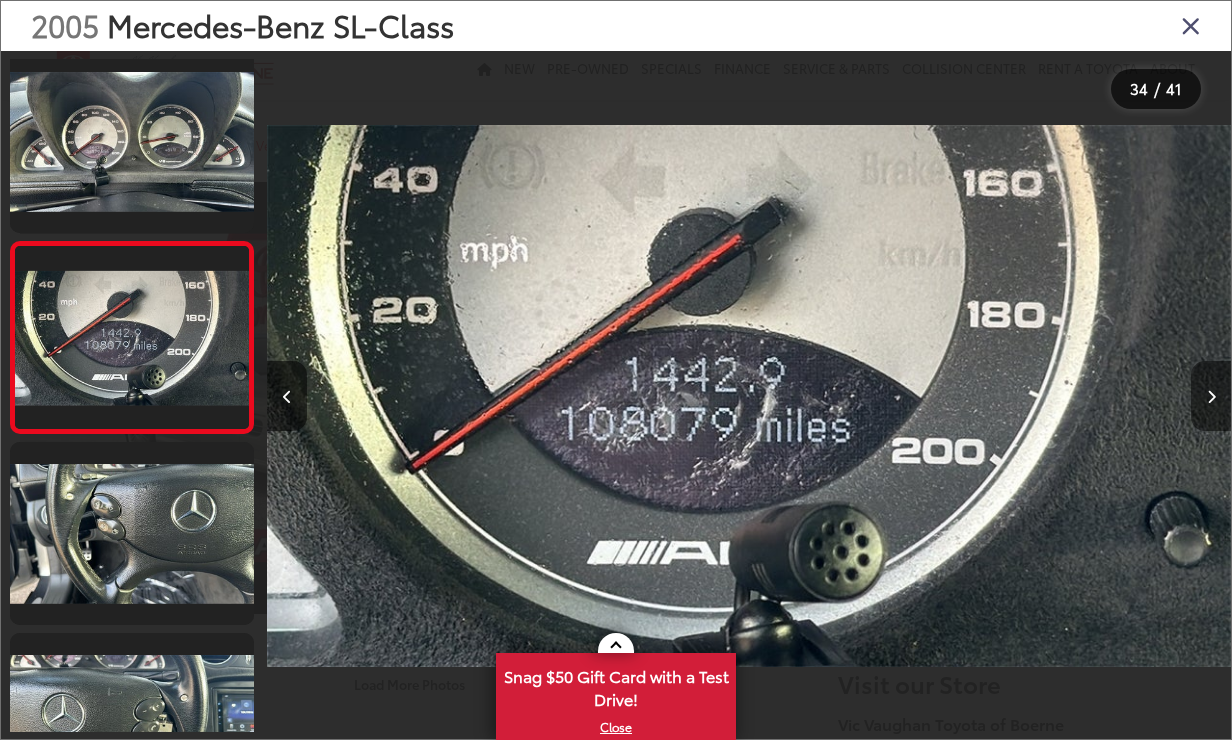 click at bounding box center (1211, 397) 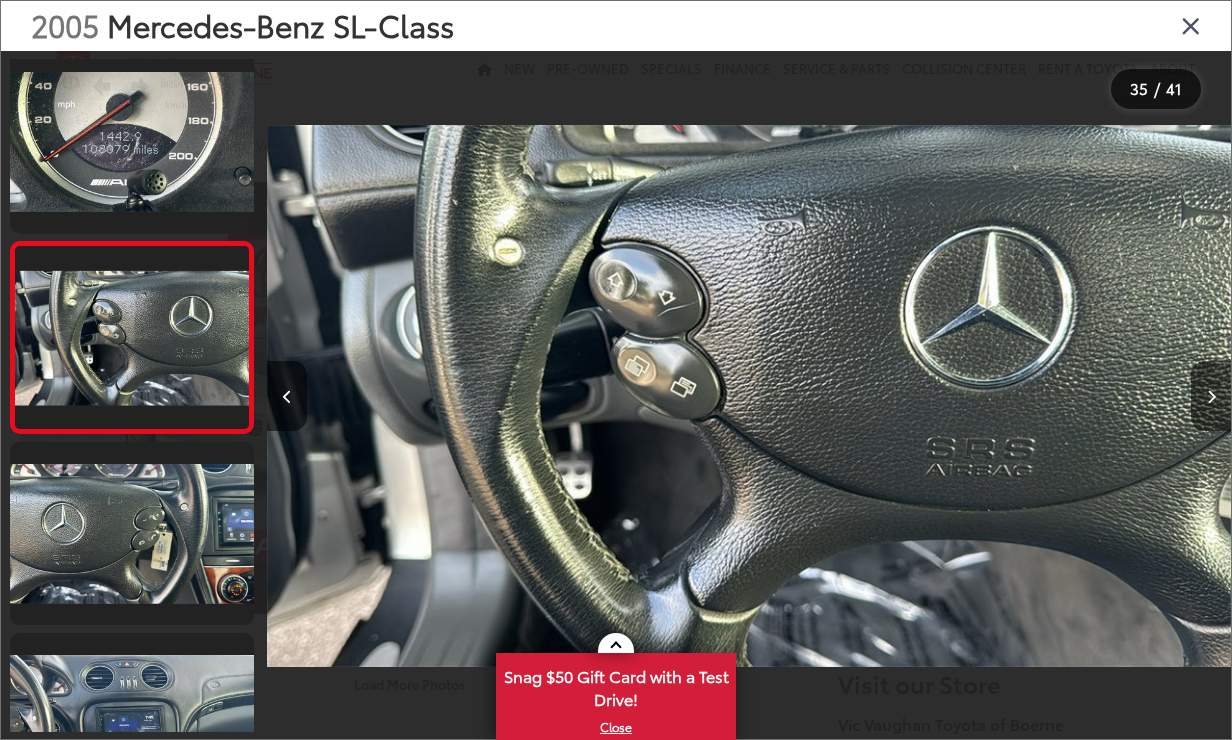click at bounding box center [1211, 397] 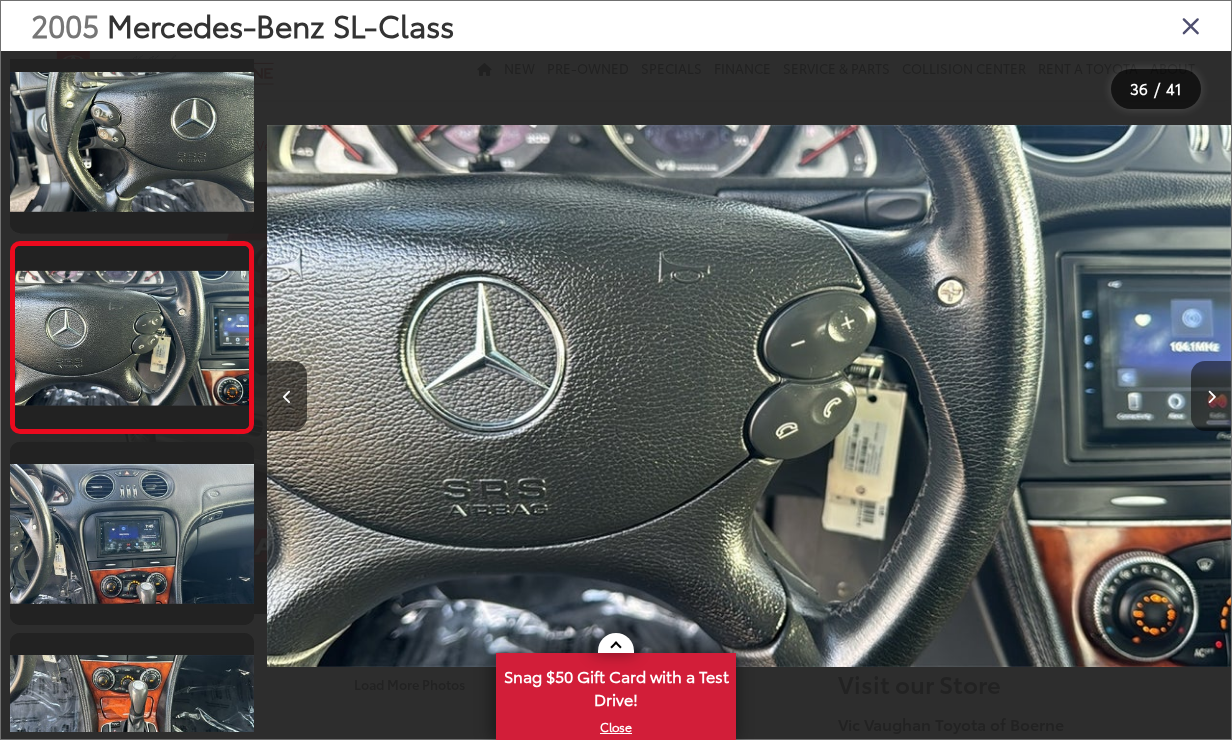 click at bounding box center [1211, 397] 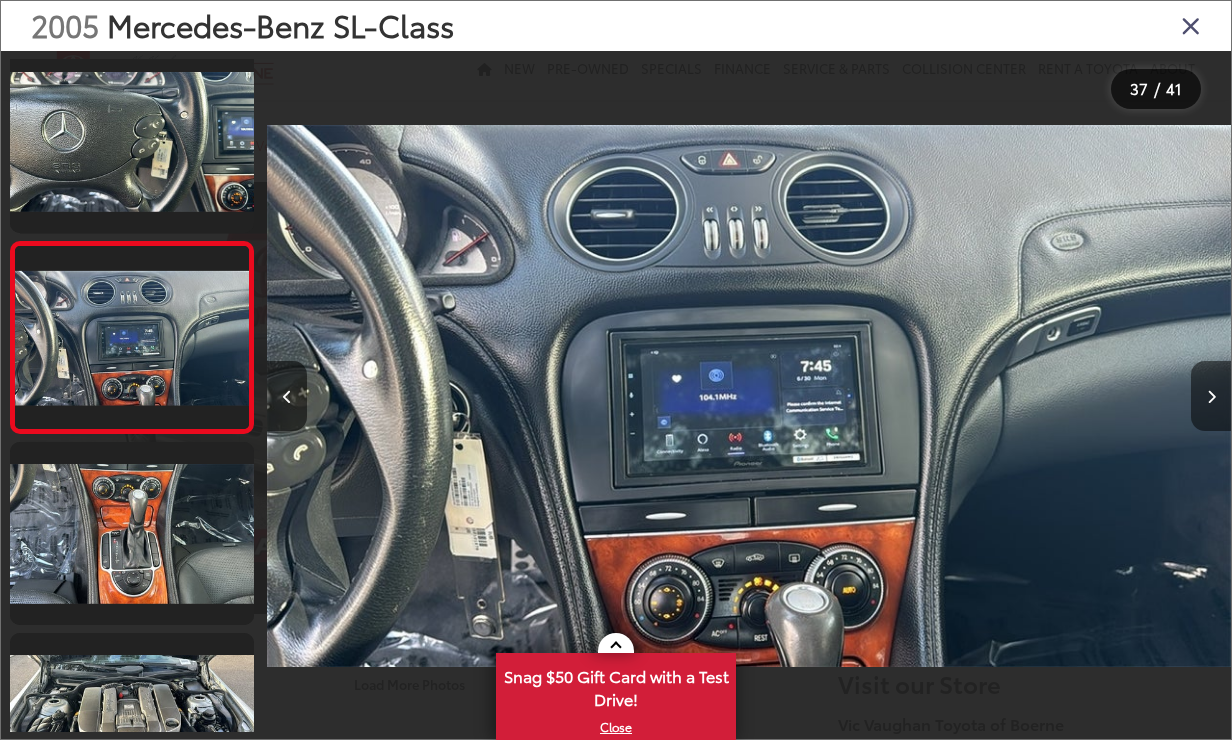 click at bounding box center [1211, 397] 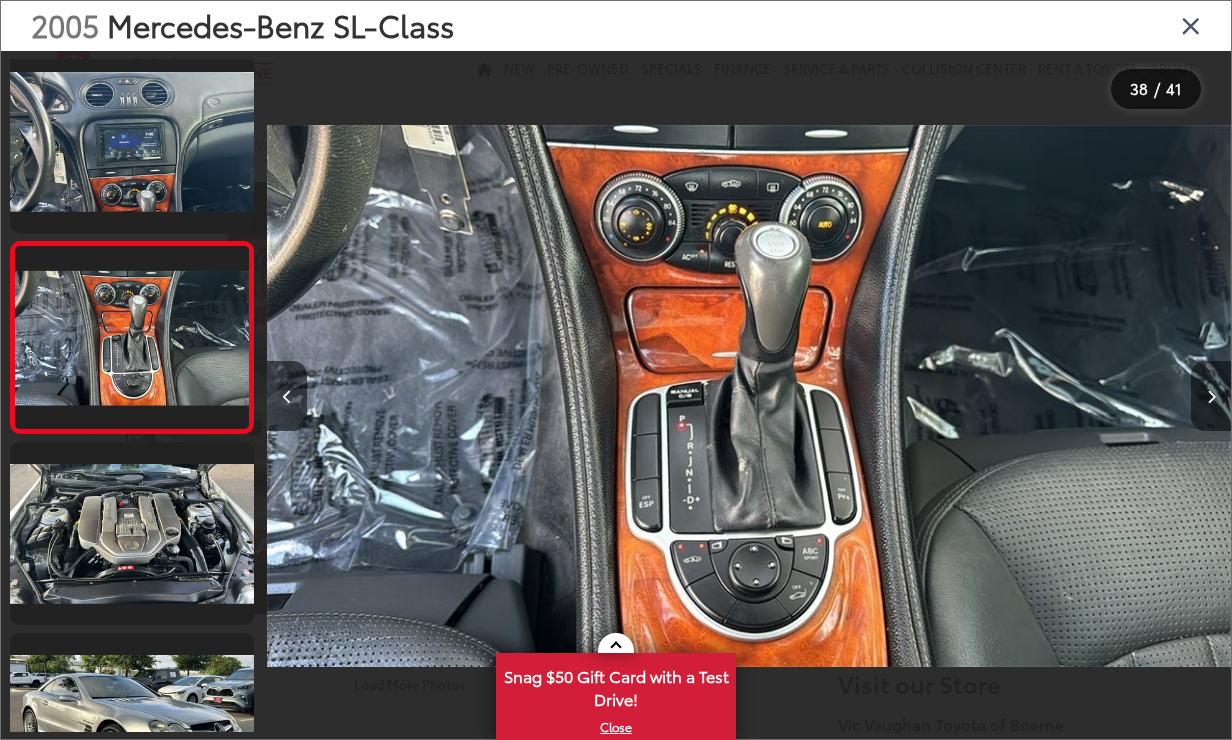 click at bounding box center [1211, 397] 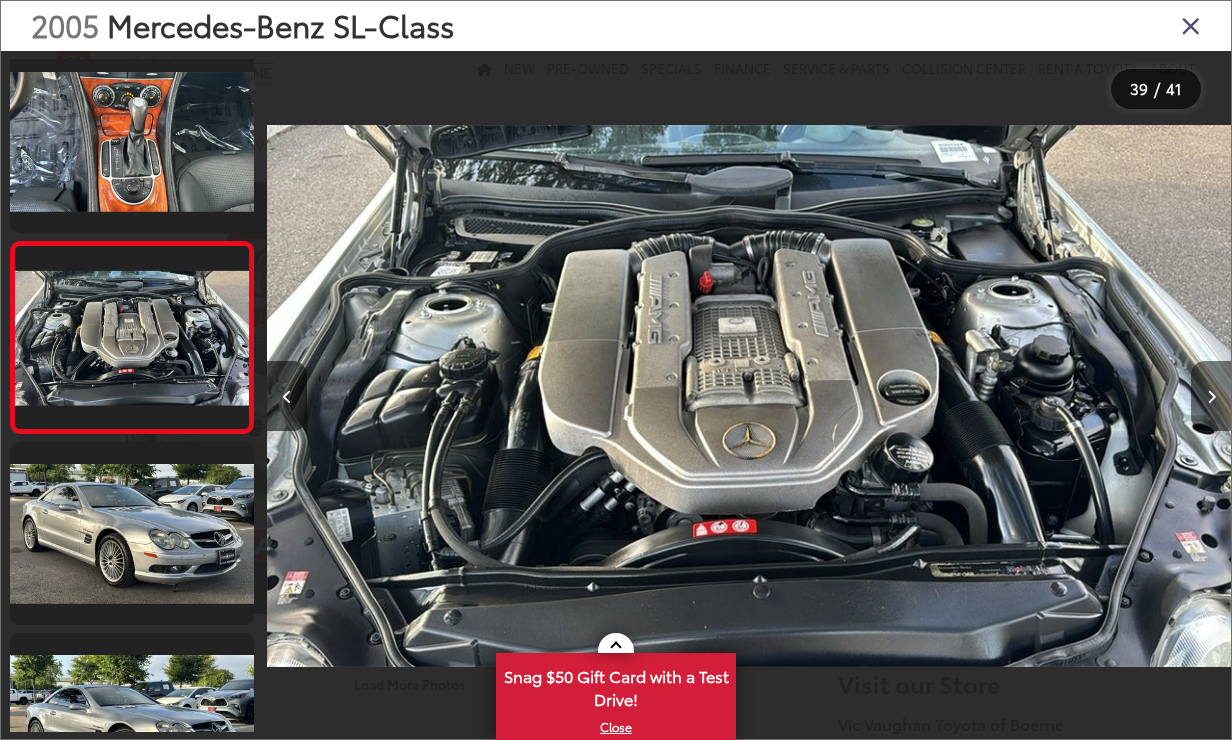 click at bounding box center (1211, 397) 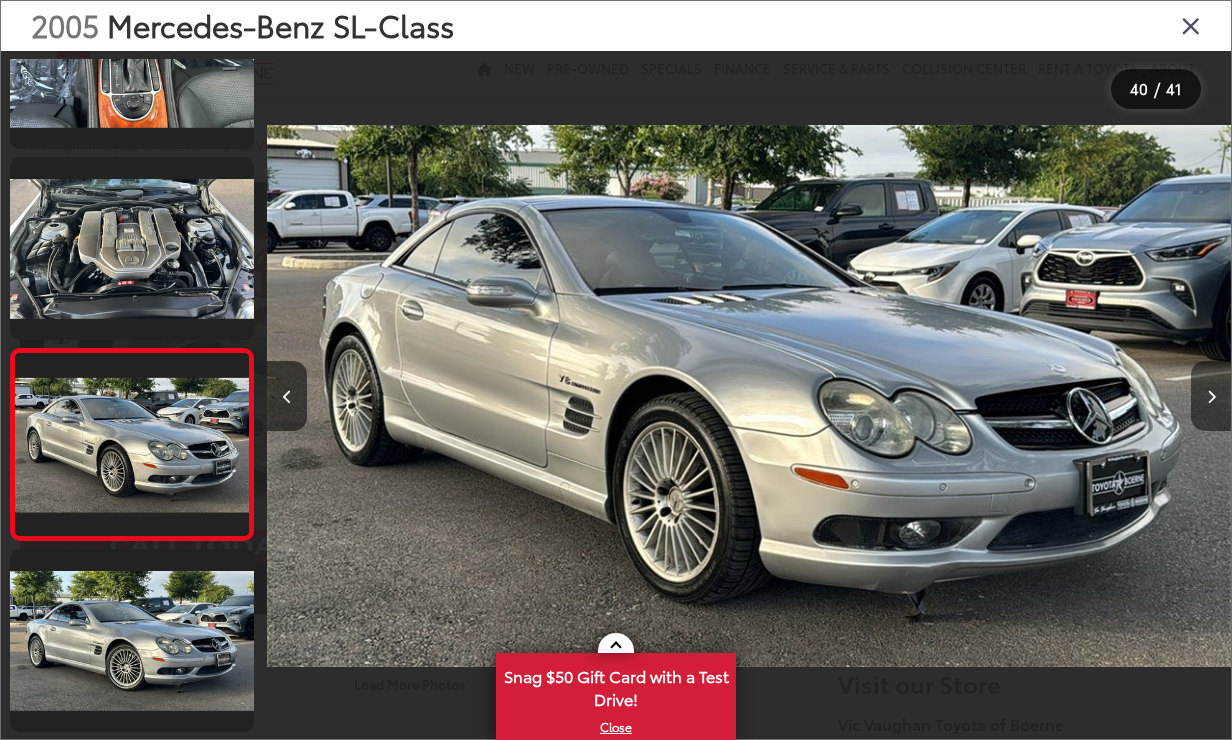 click at bounding box center (1211, 397) 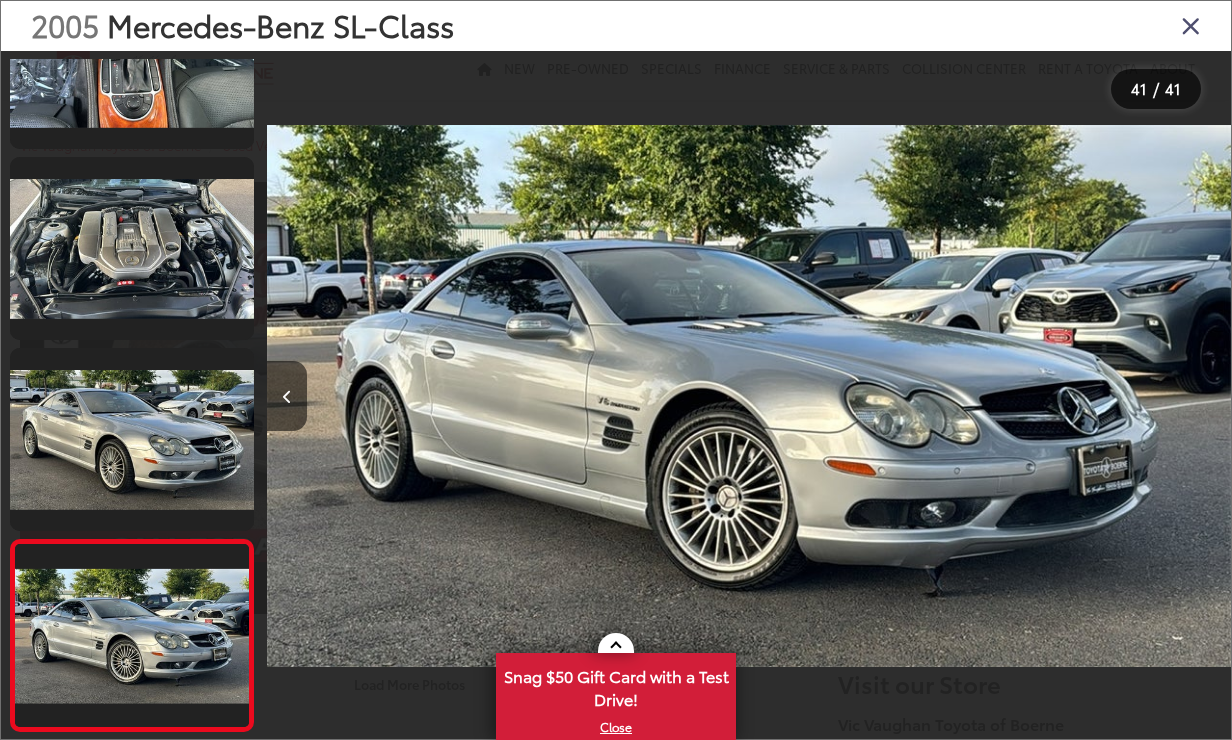 click at bounding box center [1110, 396] 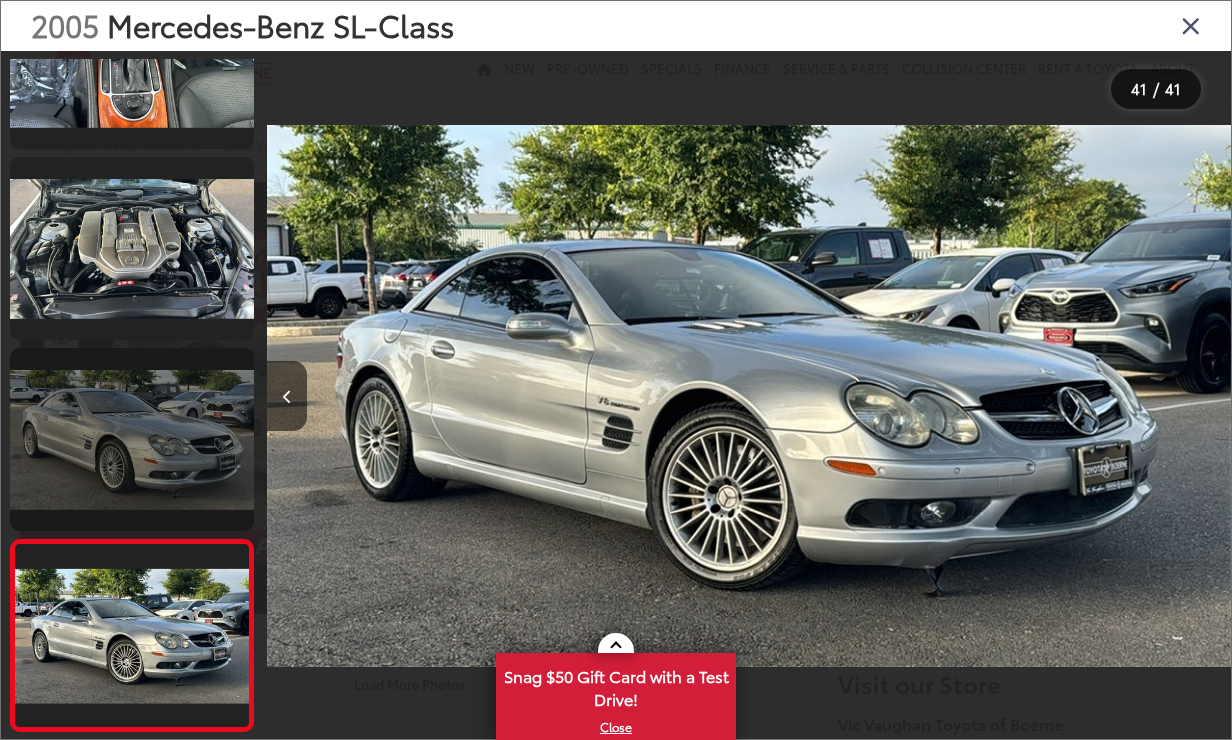 click at bounding box center (132, 439) 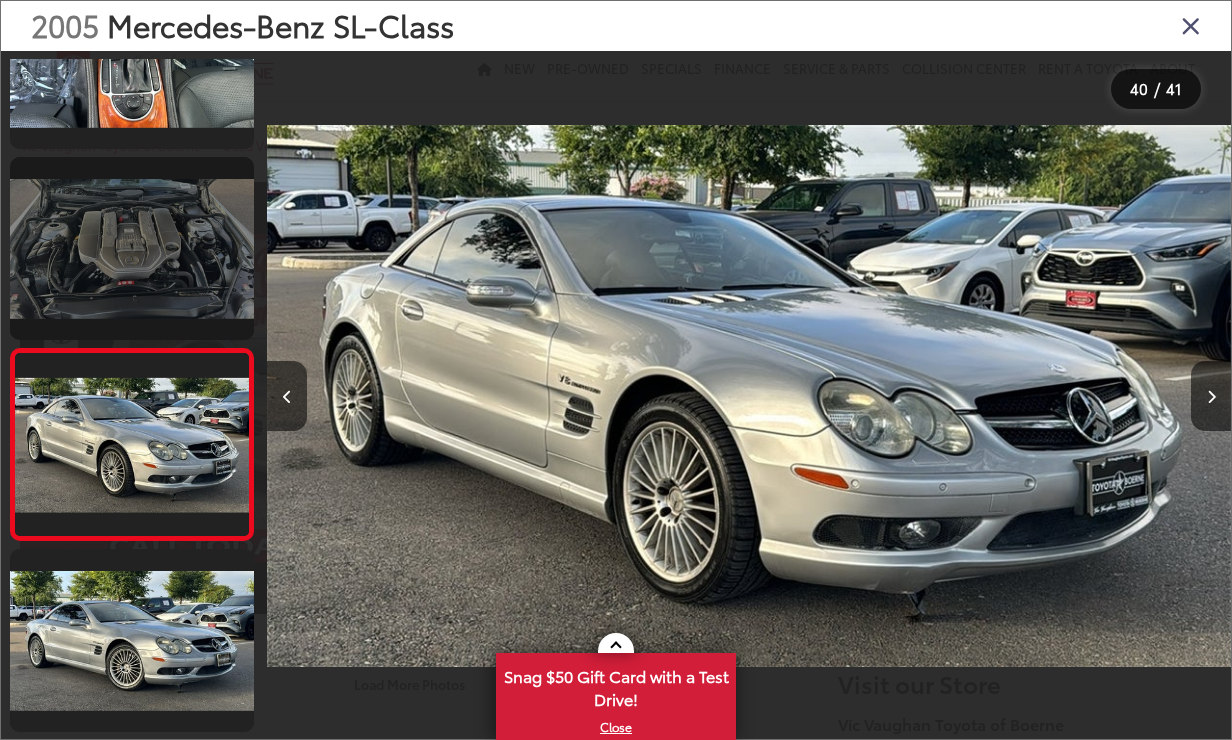 click at bounding box center [132, 248] 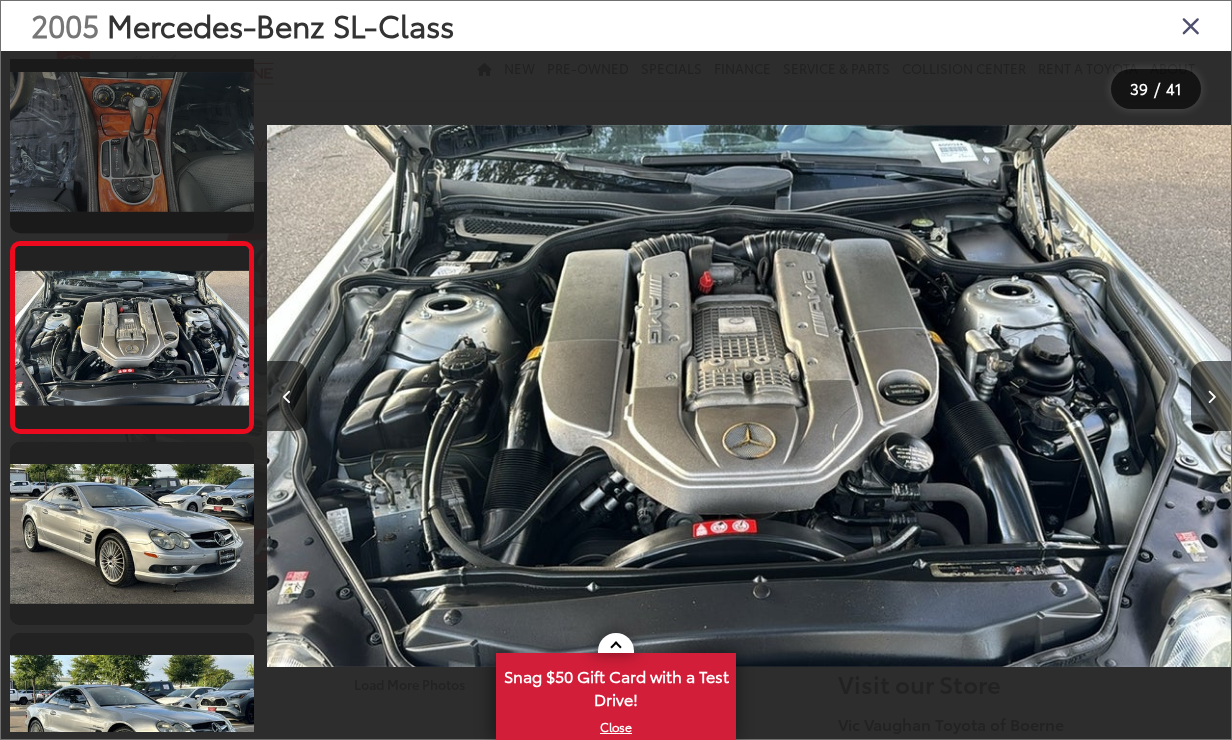 click at bounding box center (132, 141) 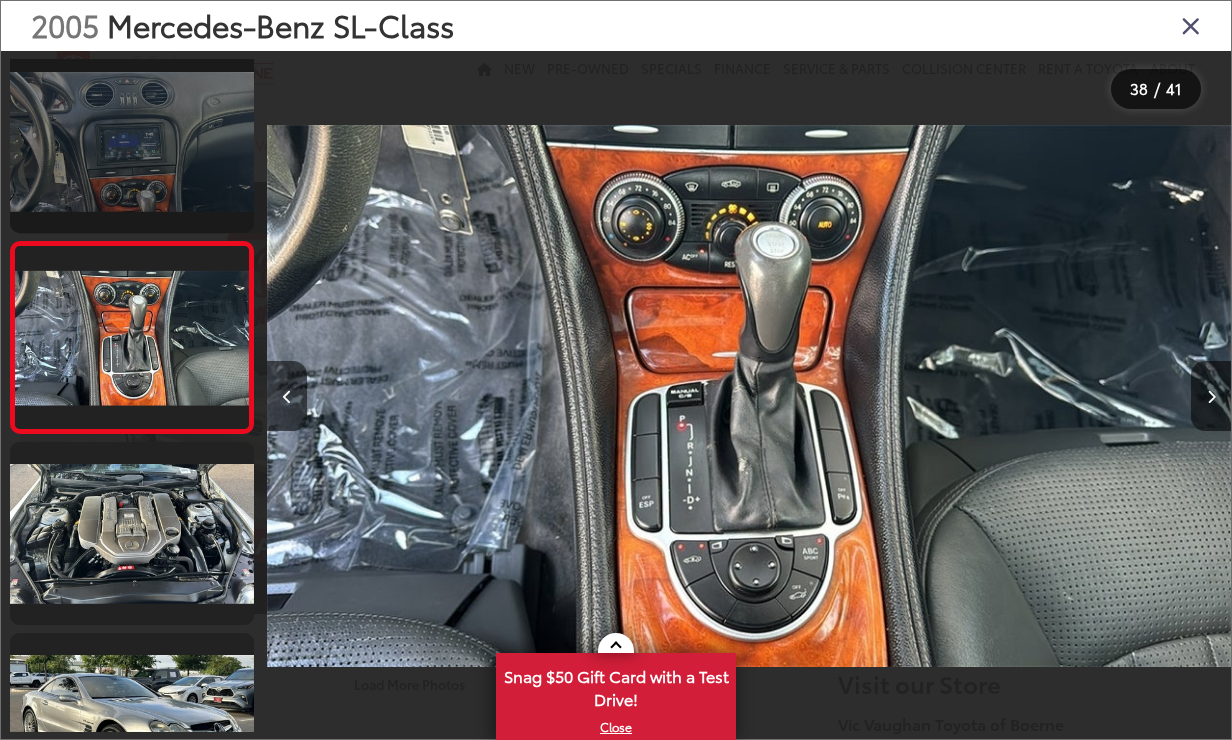 click at bounding box center [132, 141] 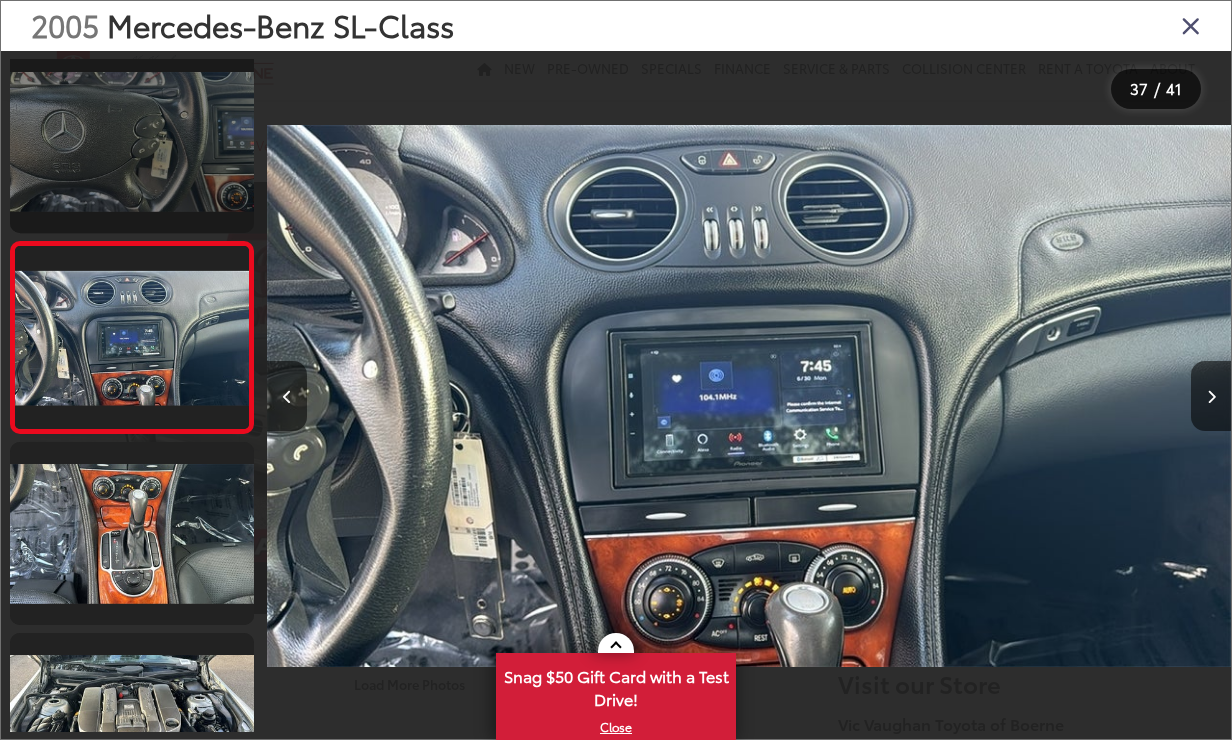 click at bounding box center (132, 141) 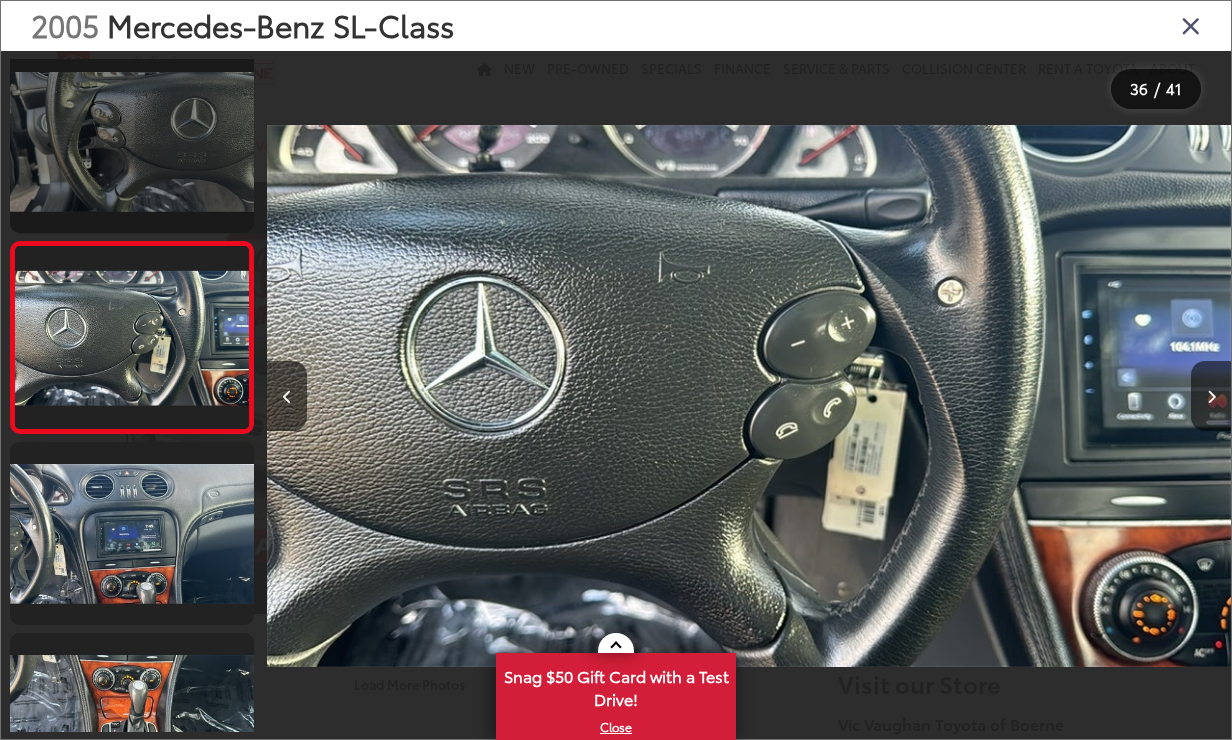 click at bounding box center [132, 141] 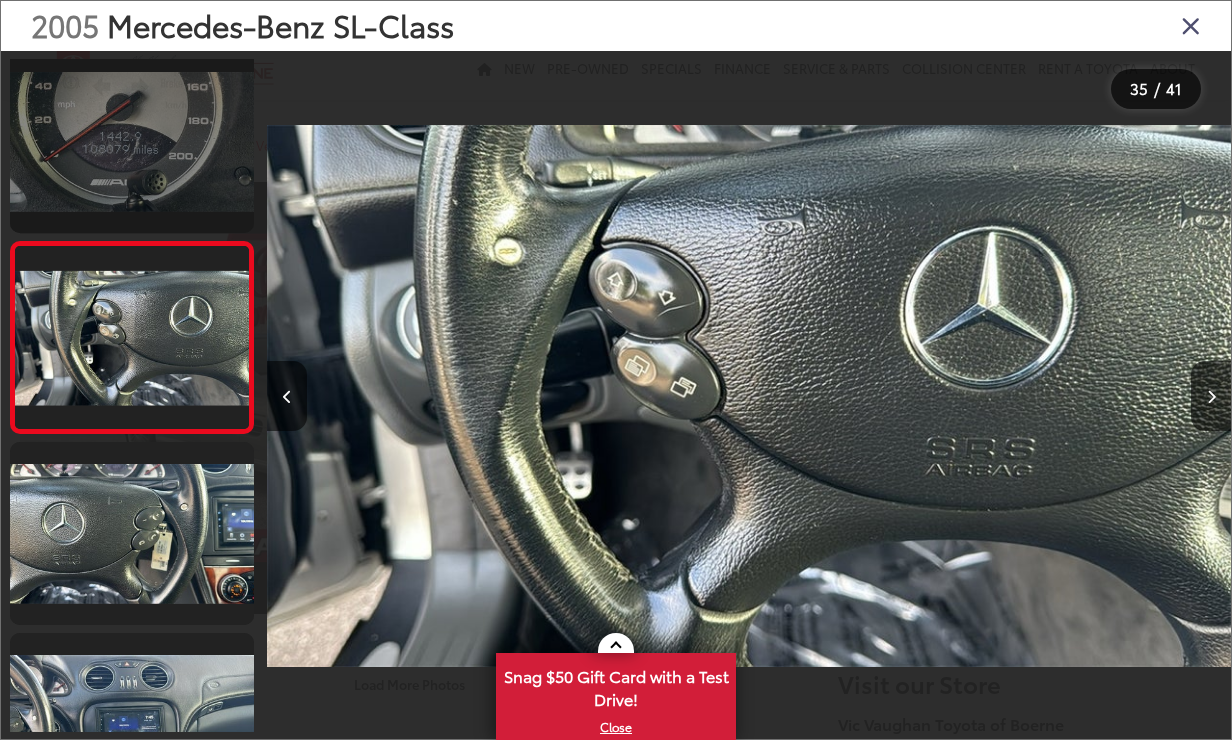 click at bounding box center [132, 141] 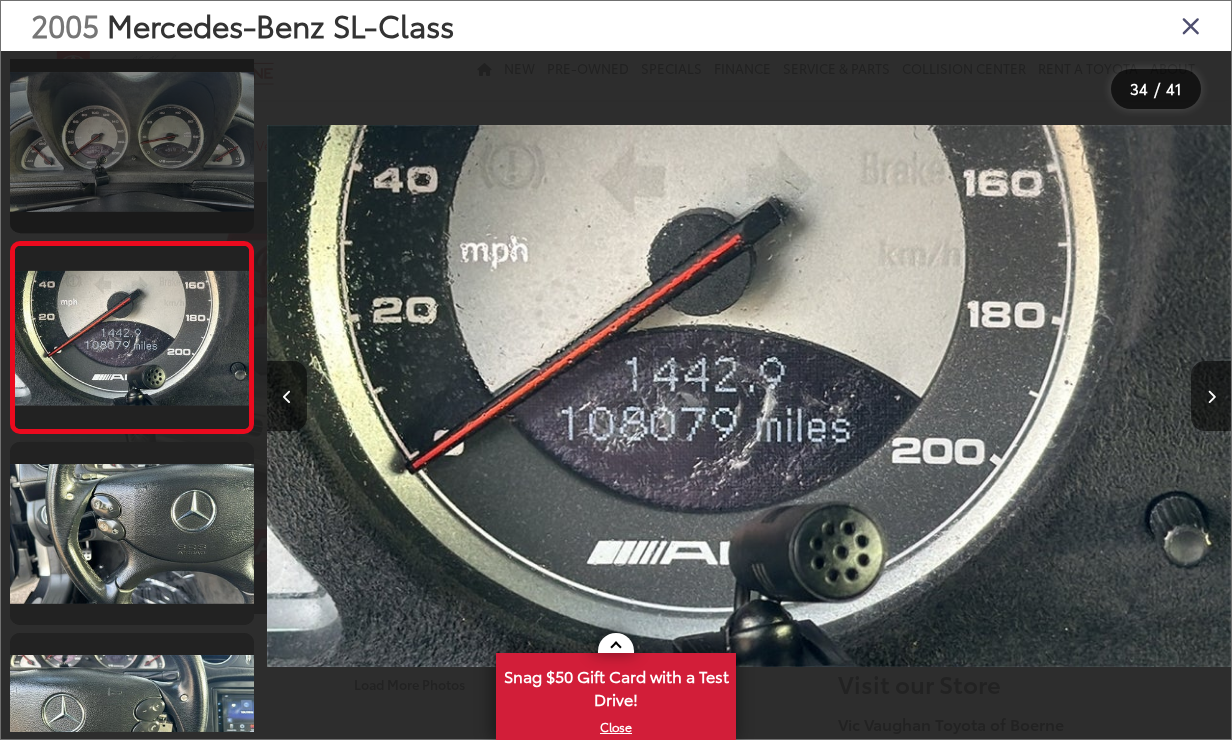 click at bounding box center [132, 141] 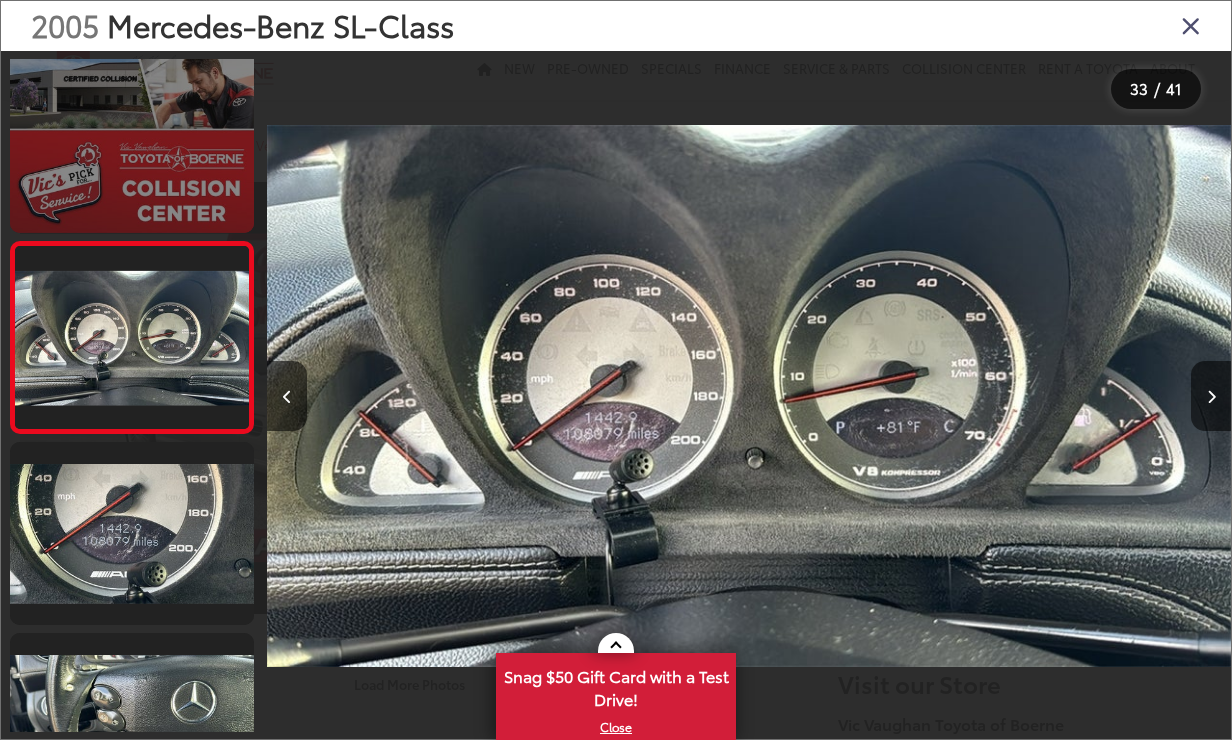 click at bounding box center (132, 141) 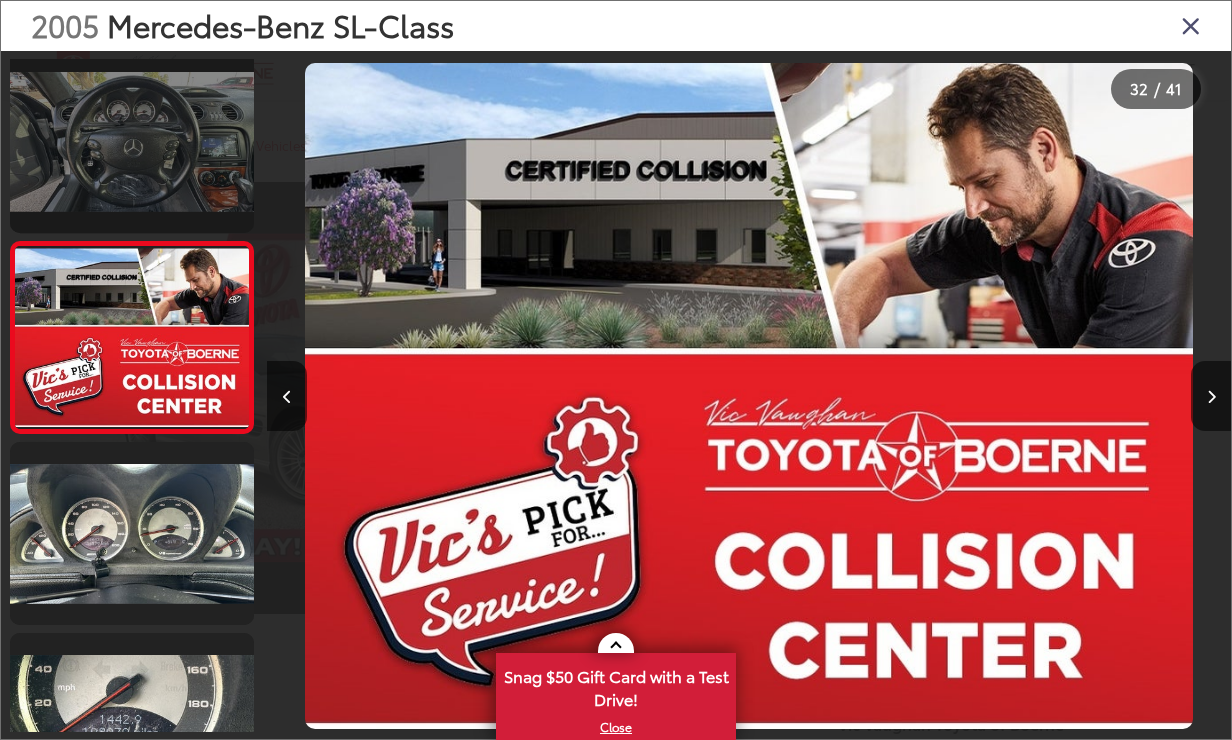 click at bounding box center [132, 141] 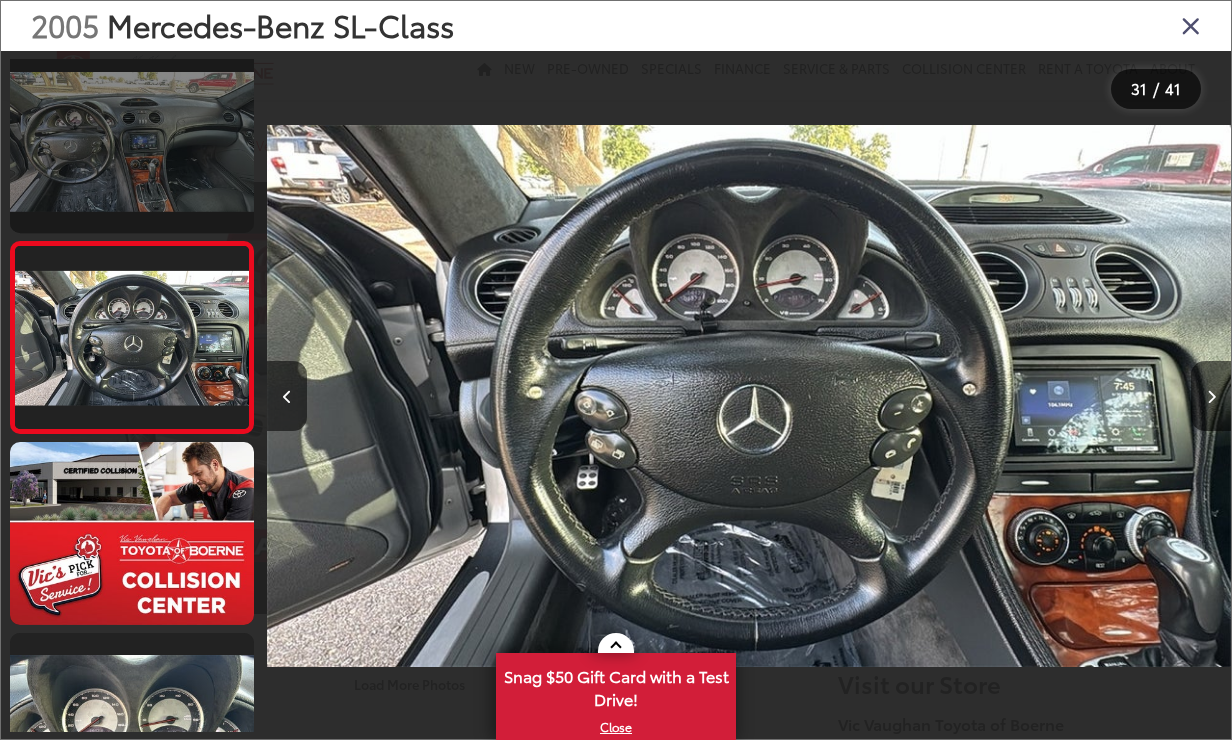 click at bounding box center [132, 141] 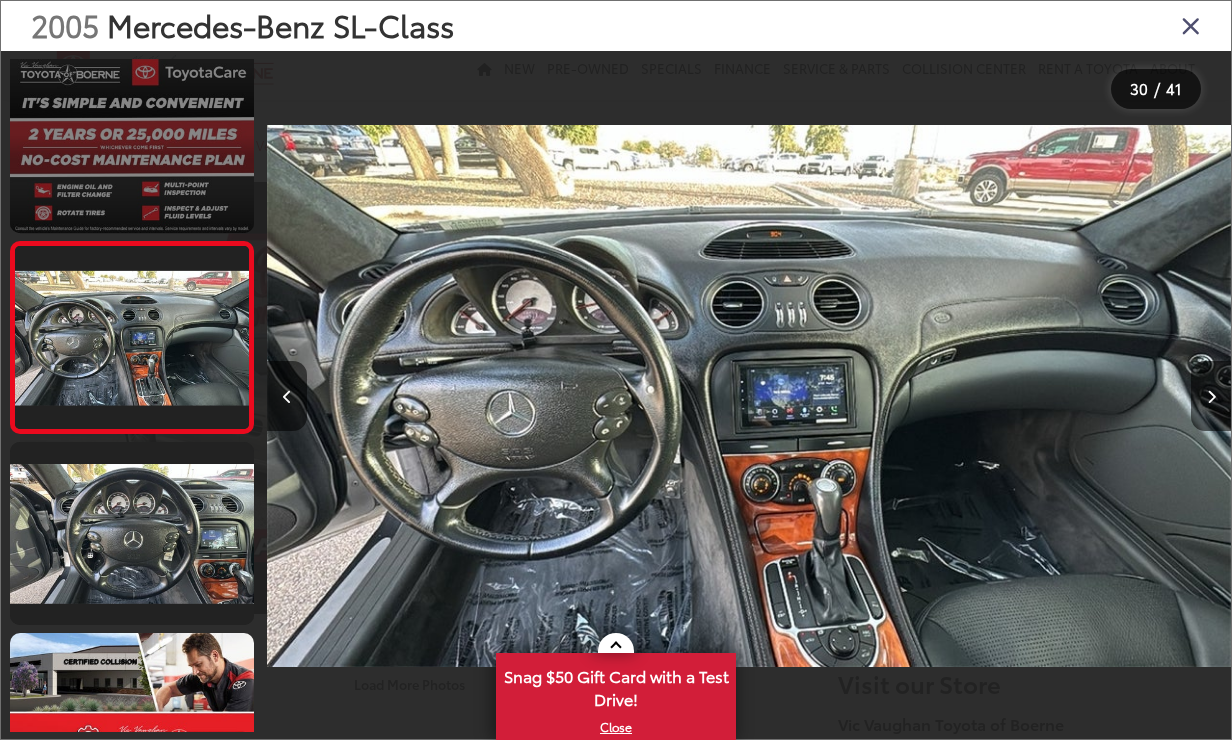 click at bounding box center [132, 141] 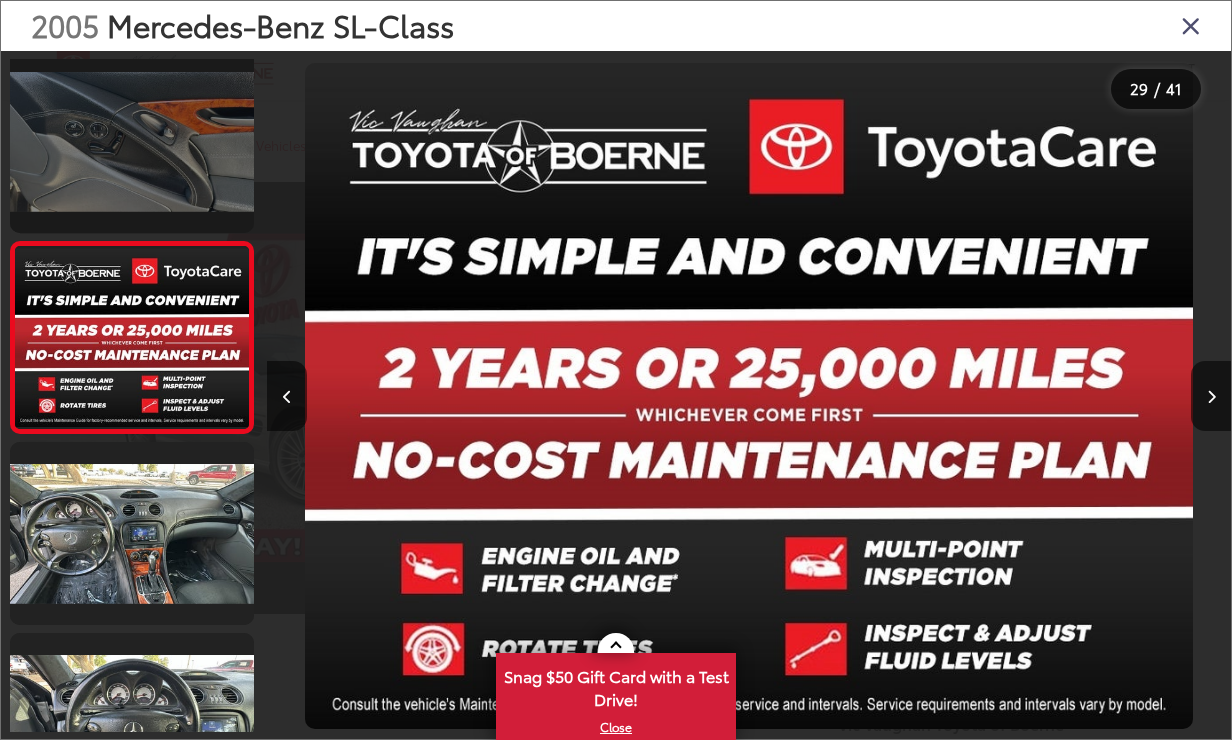 click at bounding box center [132, 141] 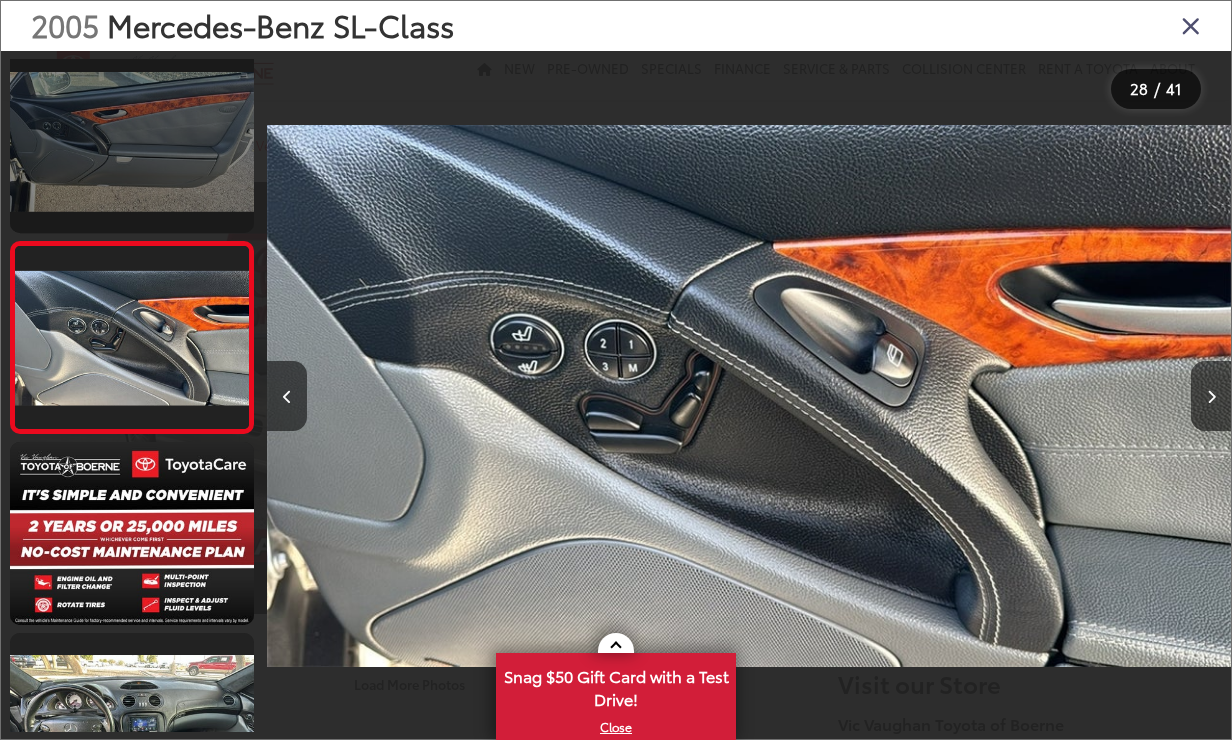 click at bounding box center [132, 141] 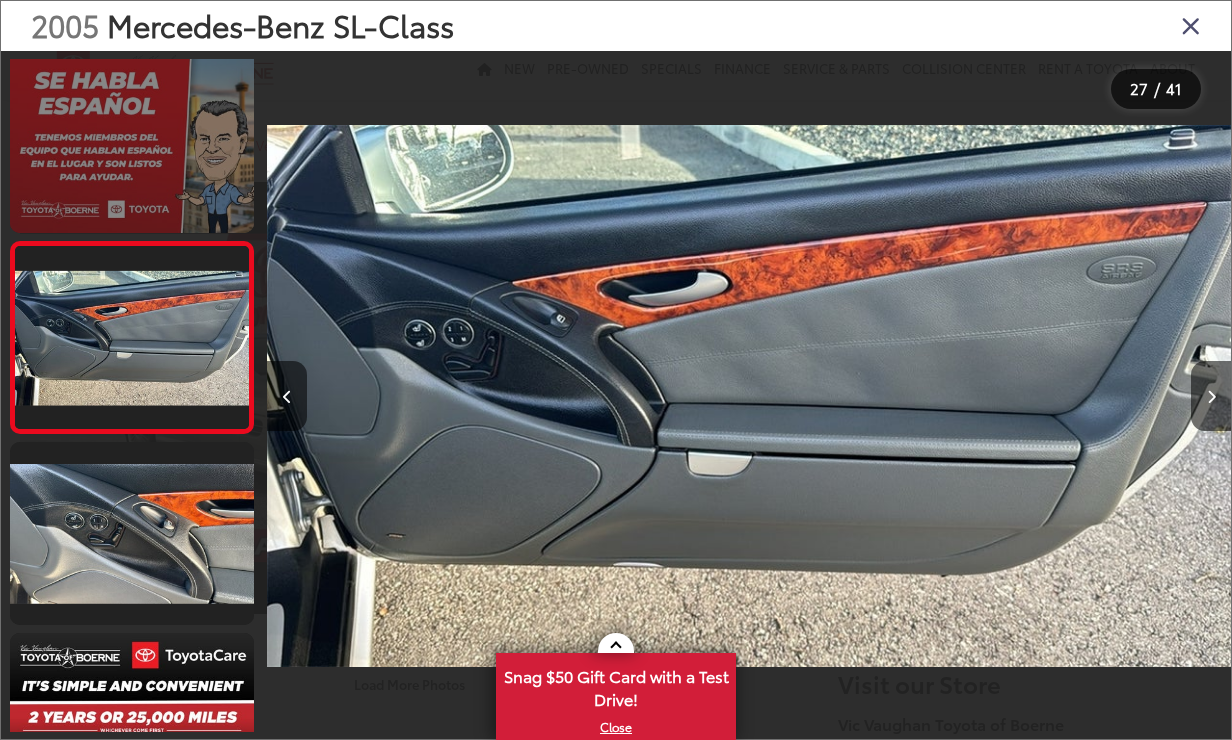 click at bounding box center (132, 141) 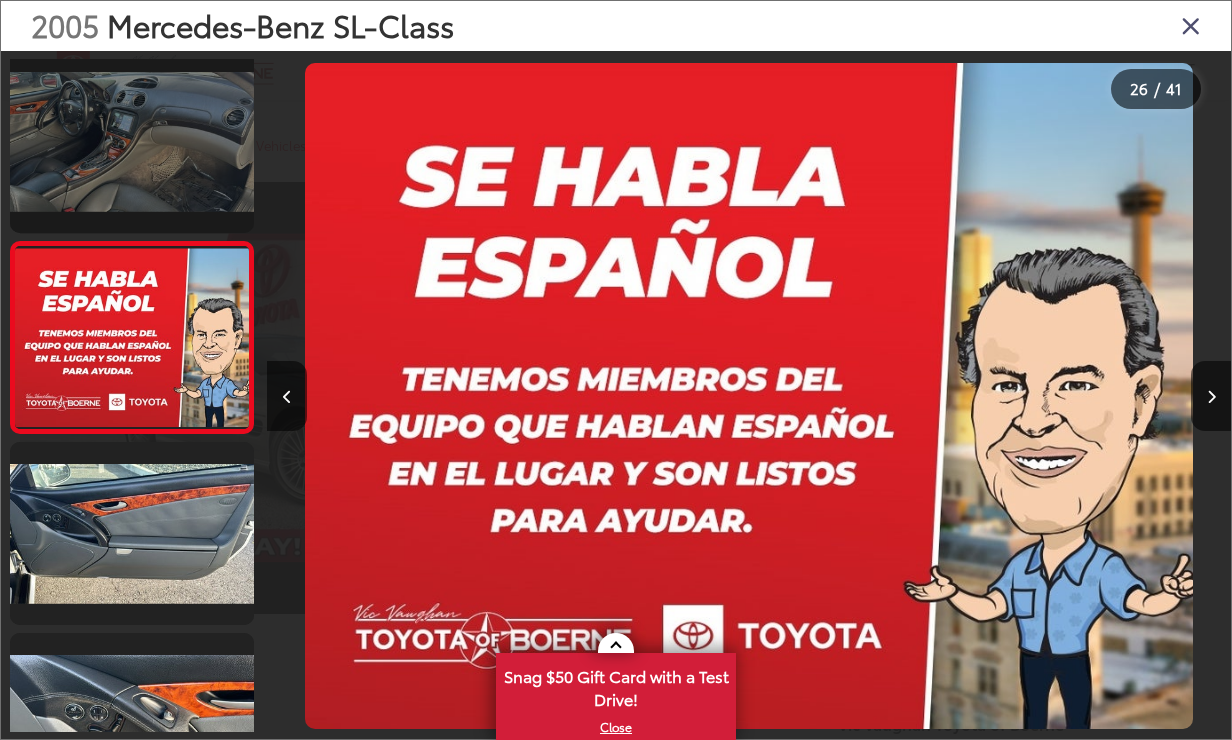 click at bounding box center [132, 141] 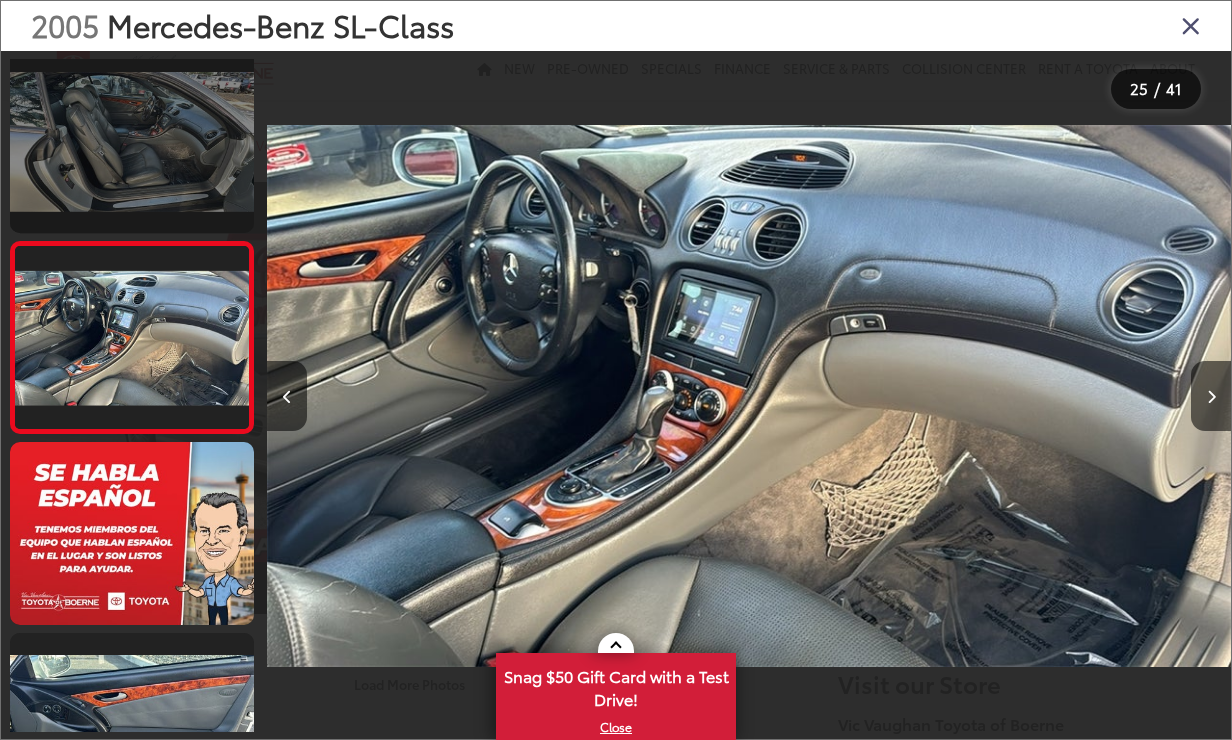 click at bounding box center [132, 141] 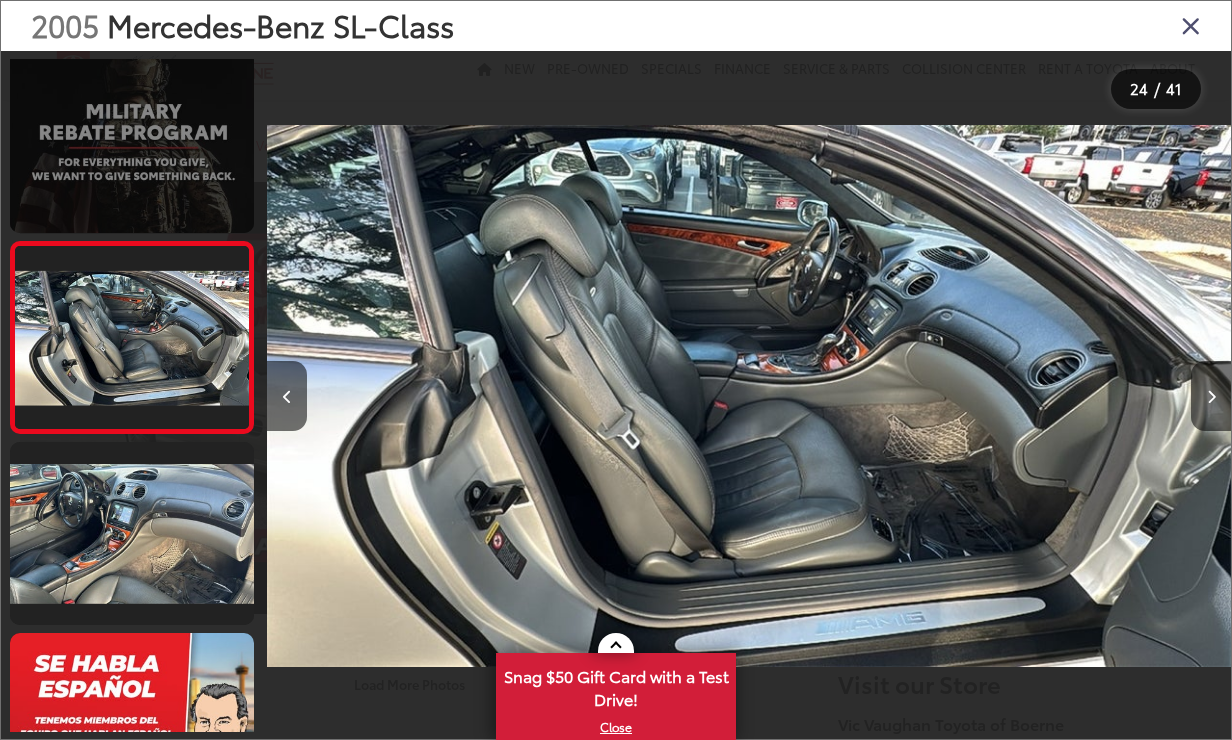 click at bounding box center [132, 141] 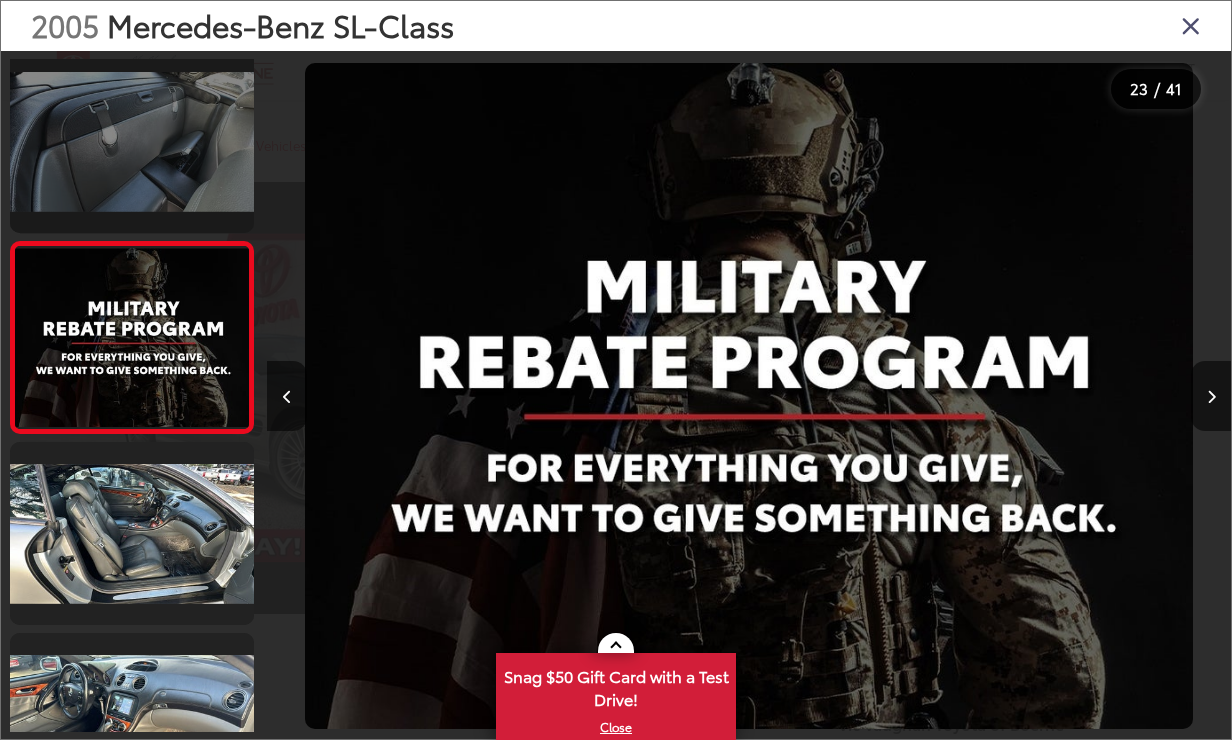 click at bounding box center (132, 141) 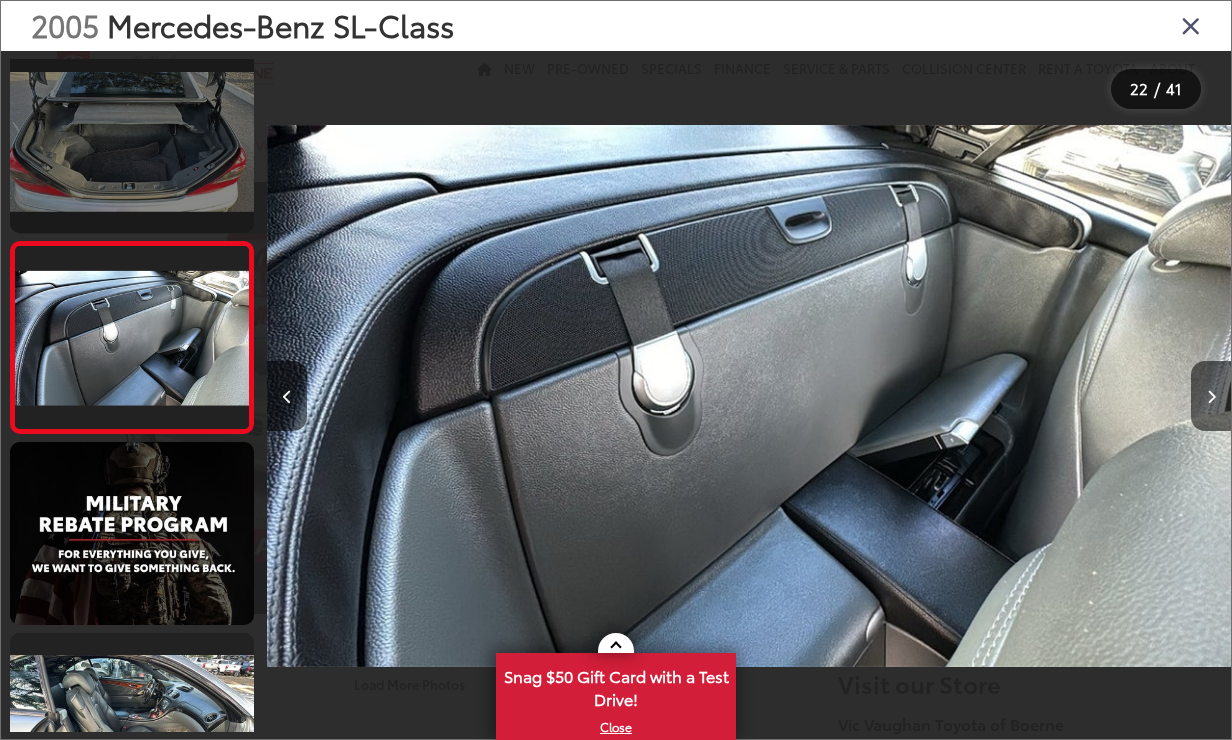 click at bounding box center [132, 141] 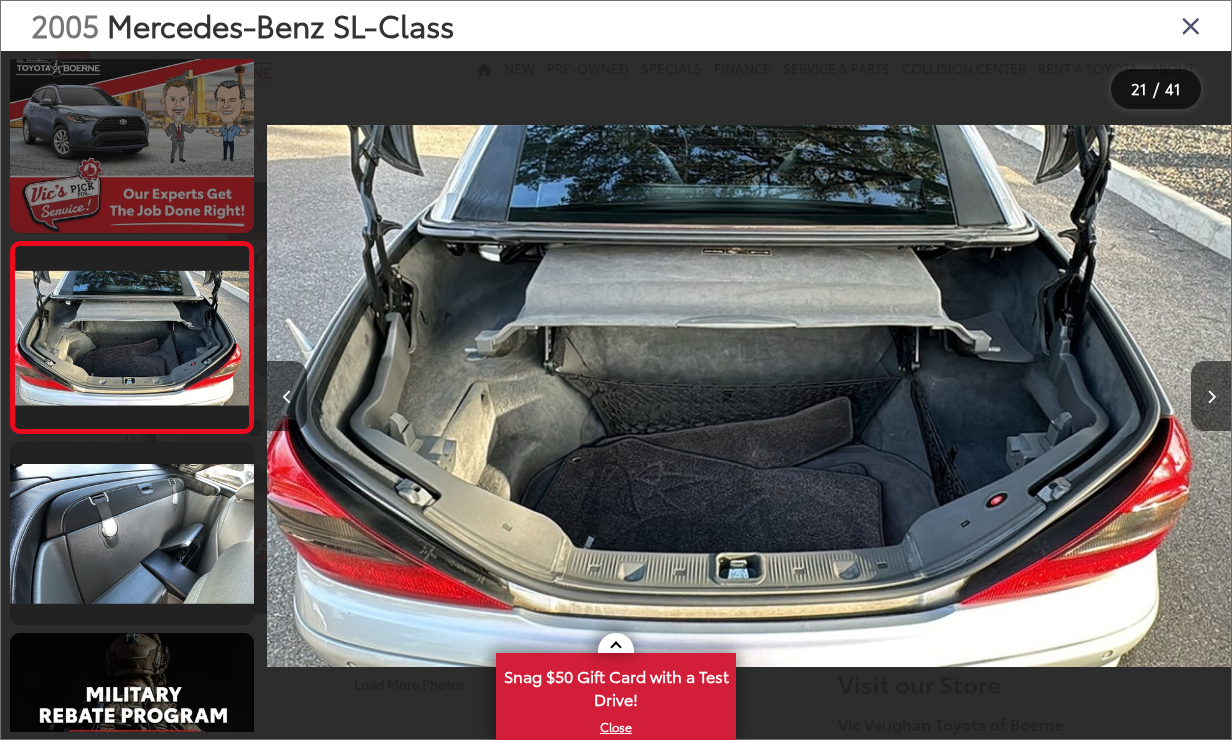 click at bounding box center [132, 141] 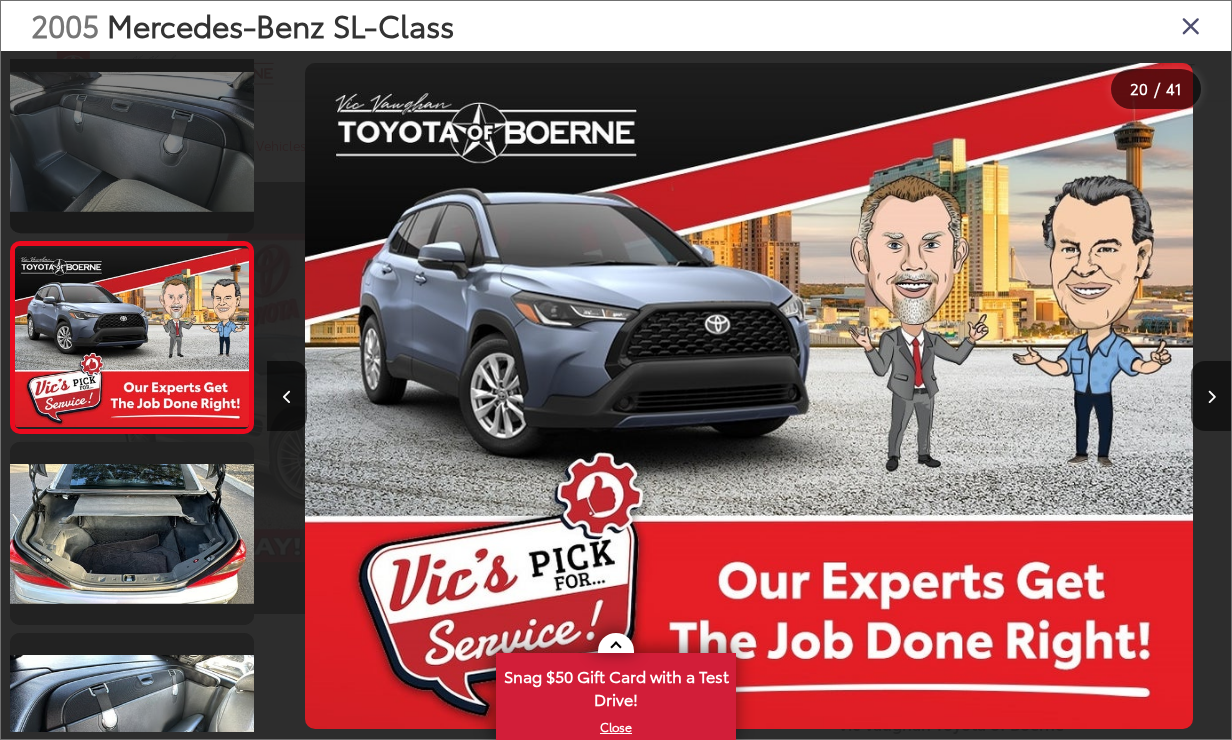 click at bounding box center (132, 141) 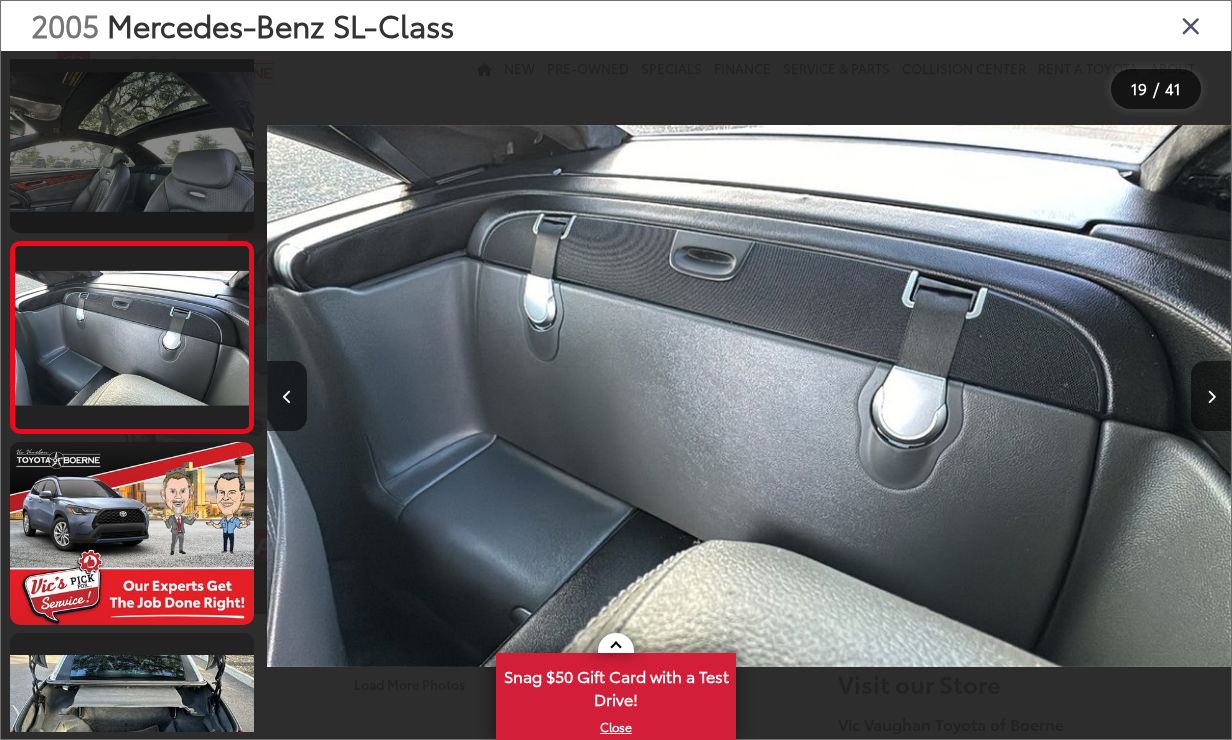 click at bounding box center [132, 141] 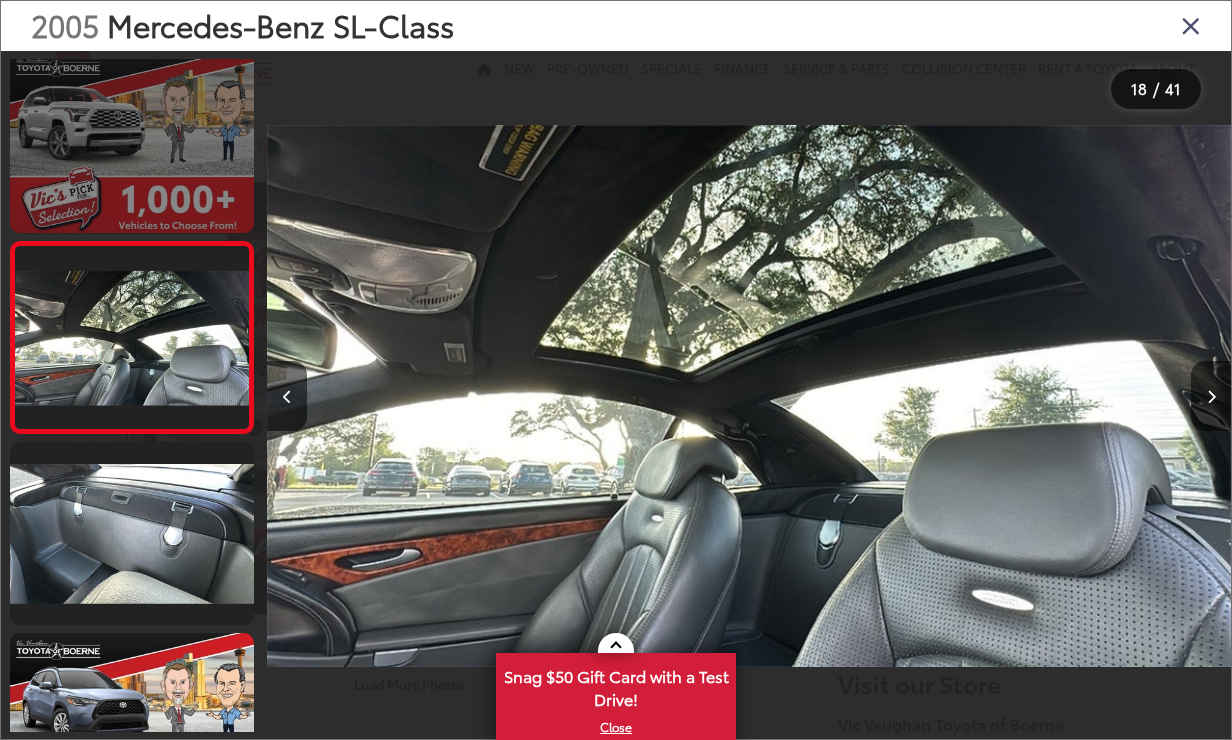 click at bounding box center [132, 141] 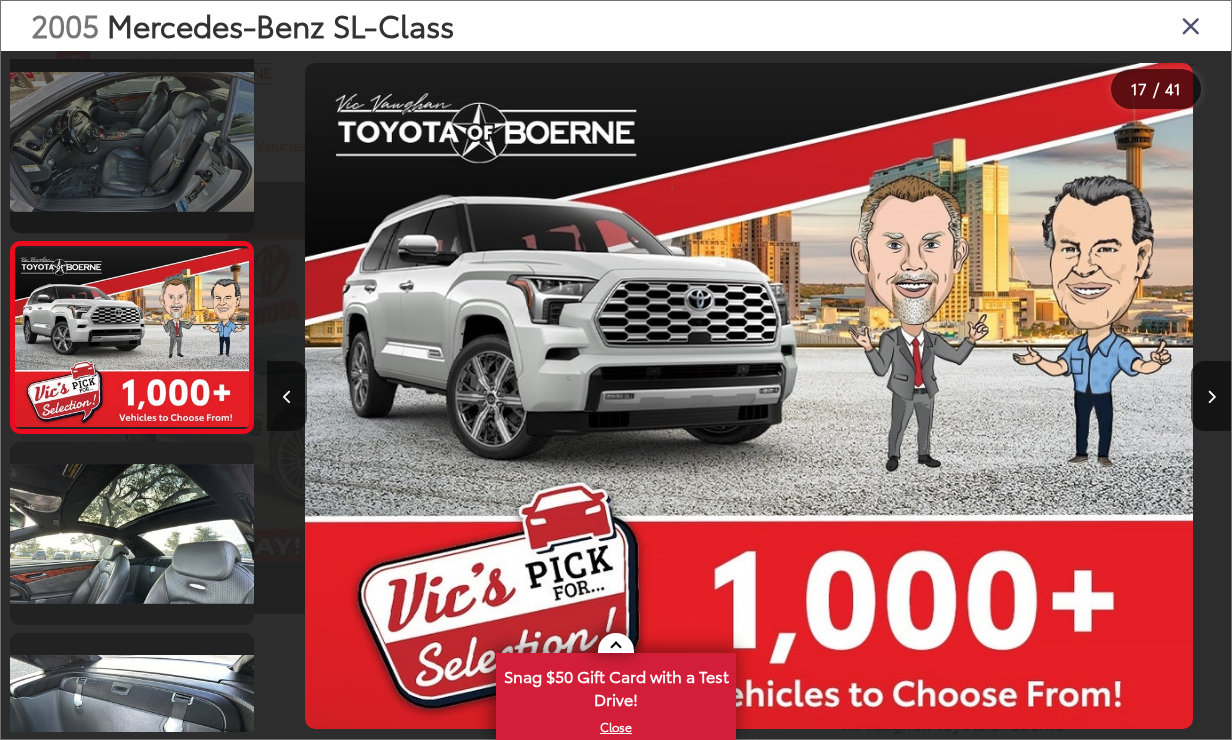 click at bounding box center [132, 141] 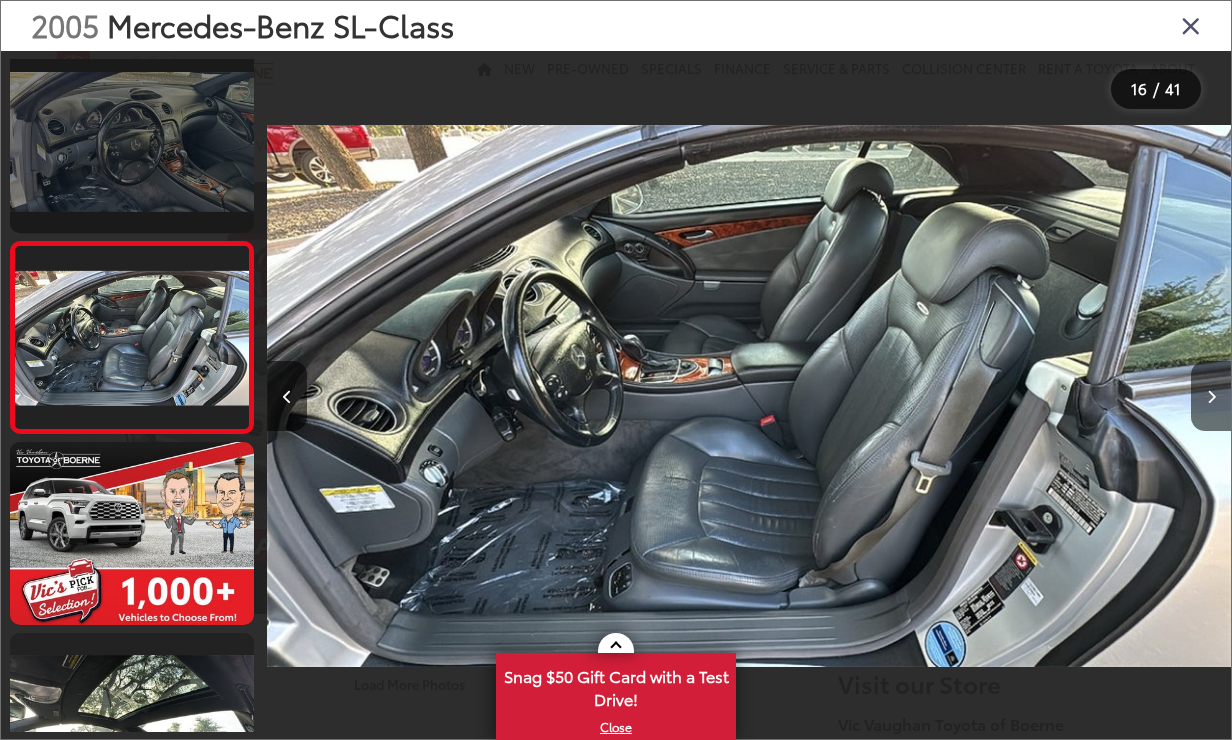 click at bounding box center (132, 141) 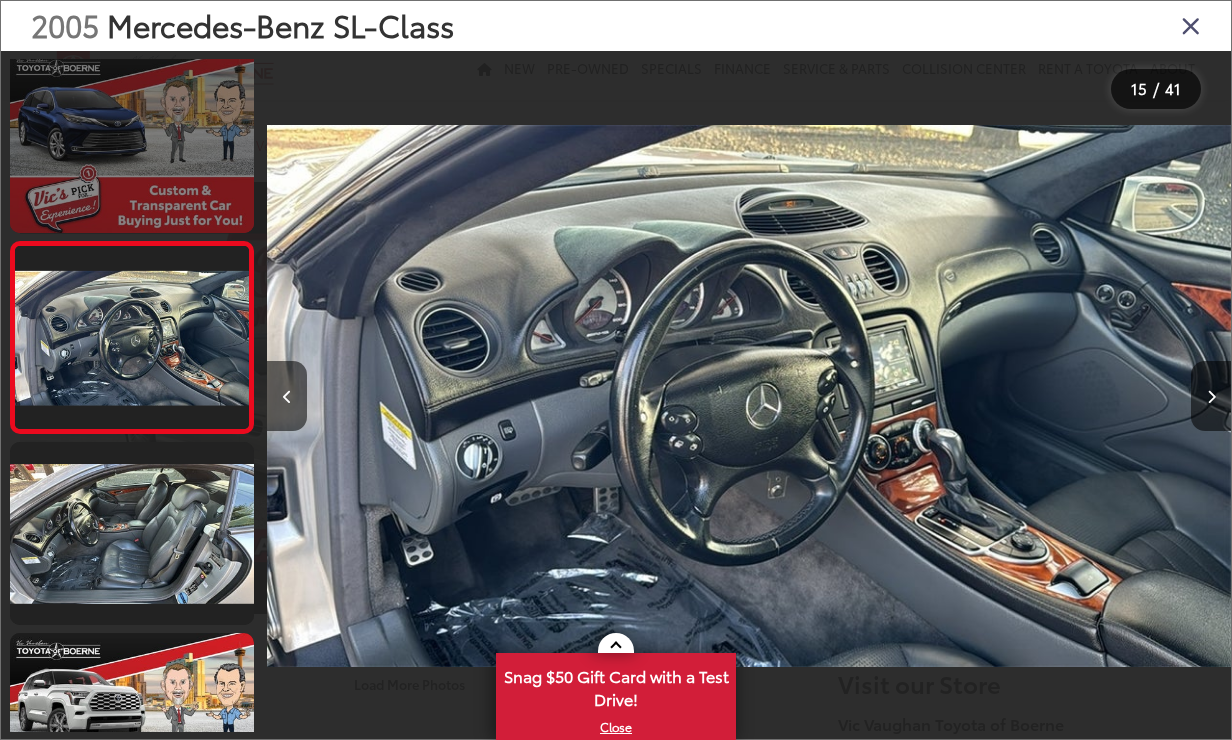 click at bounding box center (132, 141) 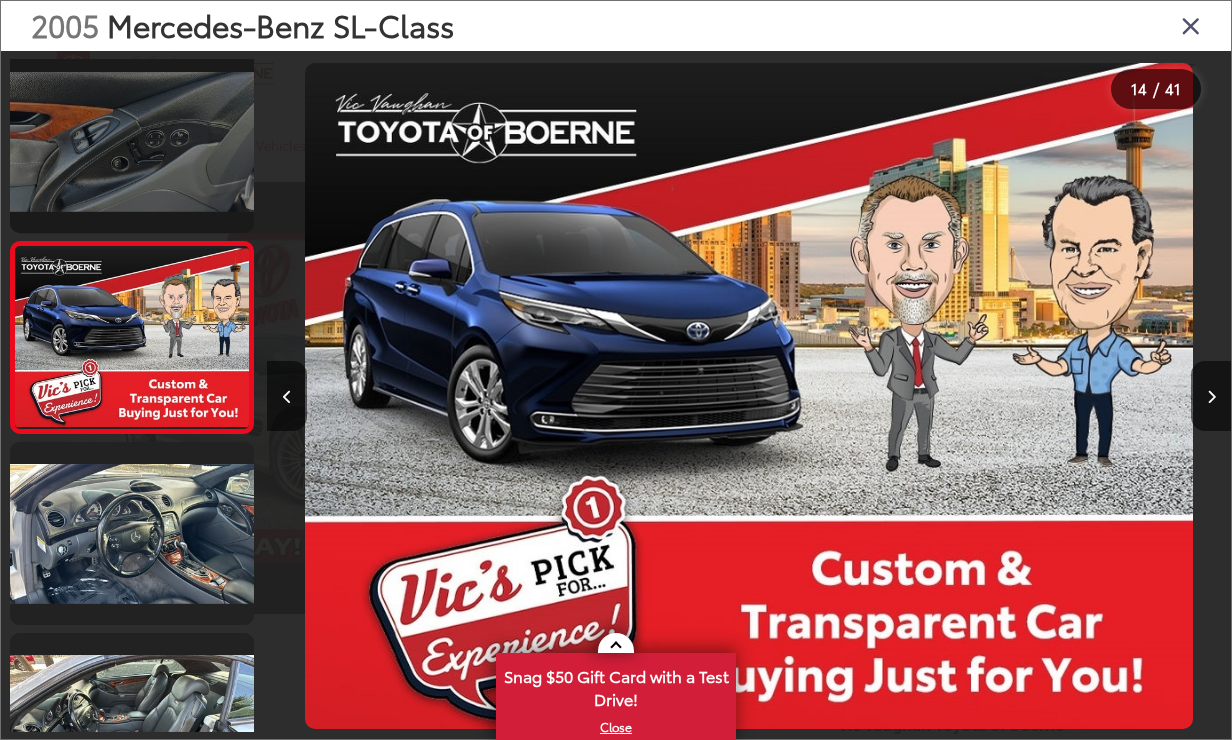 click at bounding box center [132, 141] 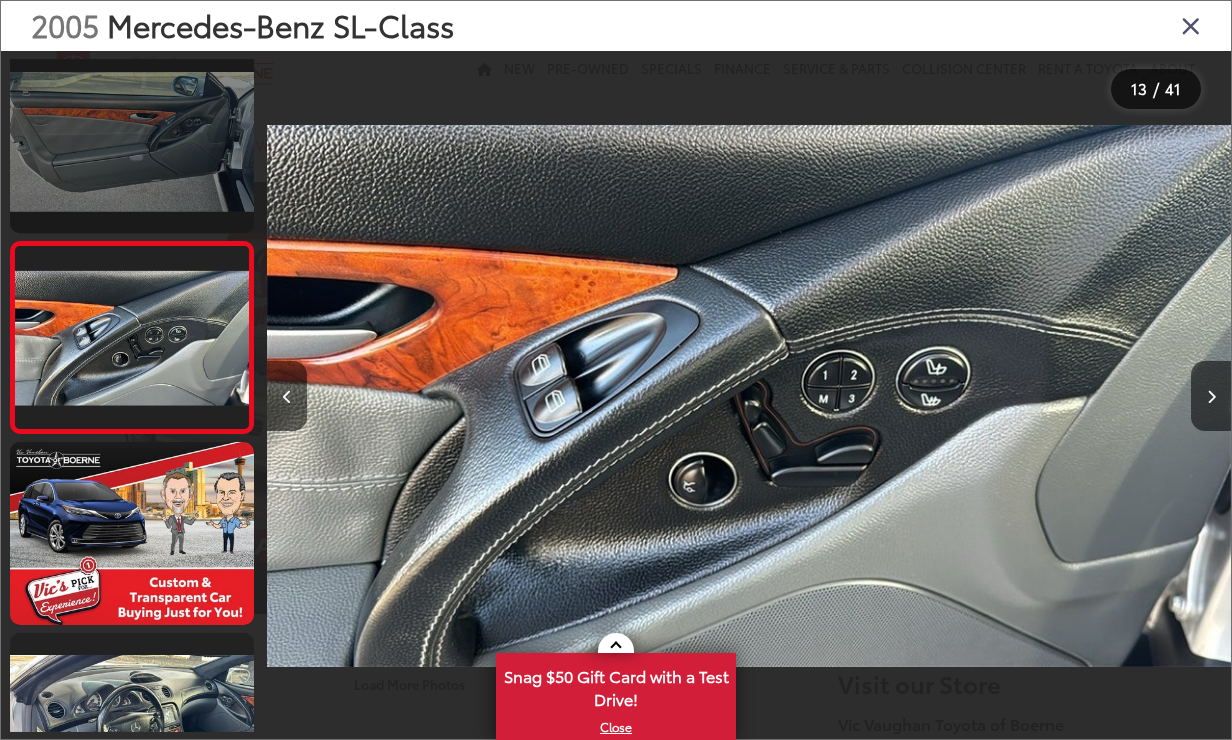 click at bounding box center (132, 141) 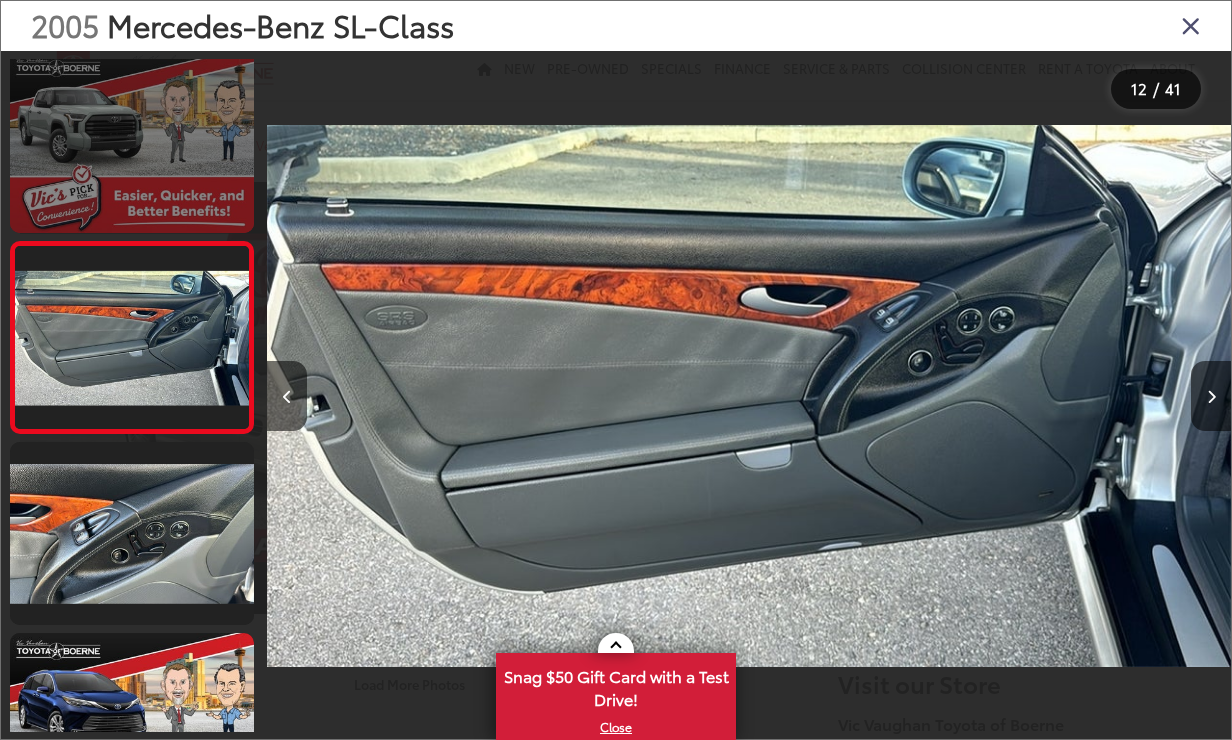 click at bounding box center [132, 141] 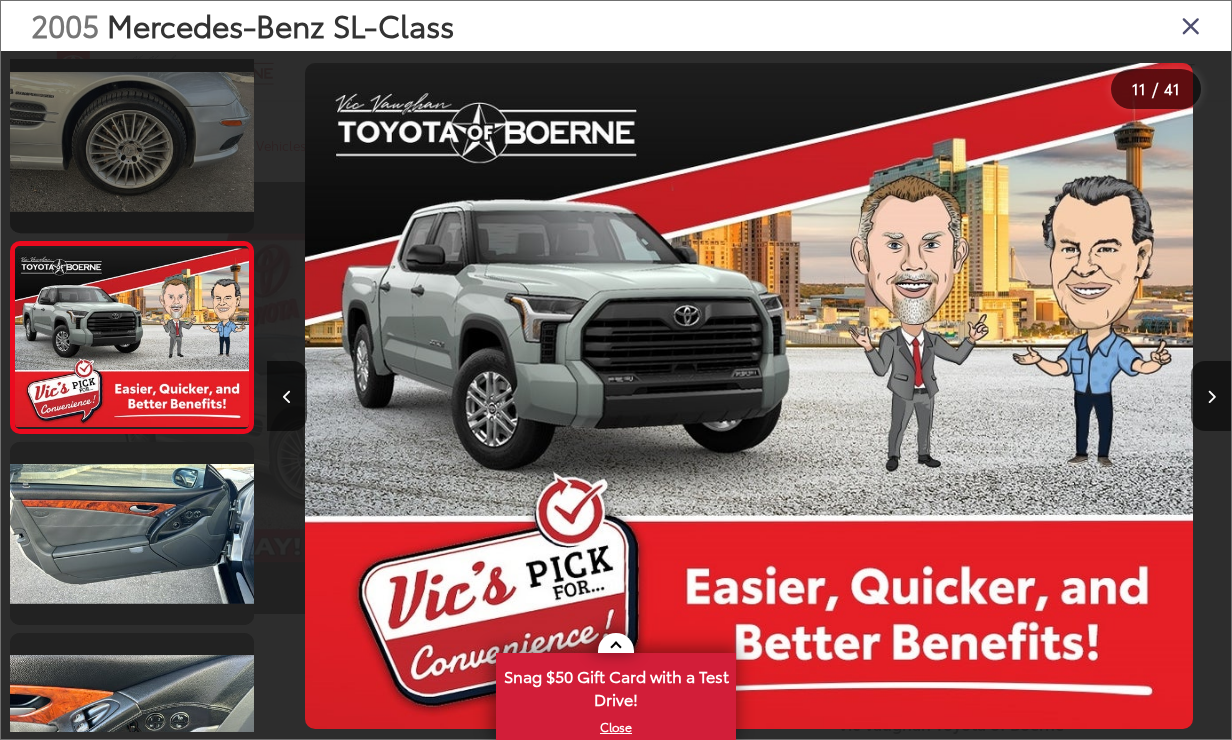 click at bounding box center (132, 141) 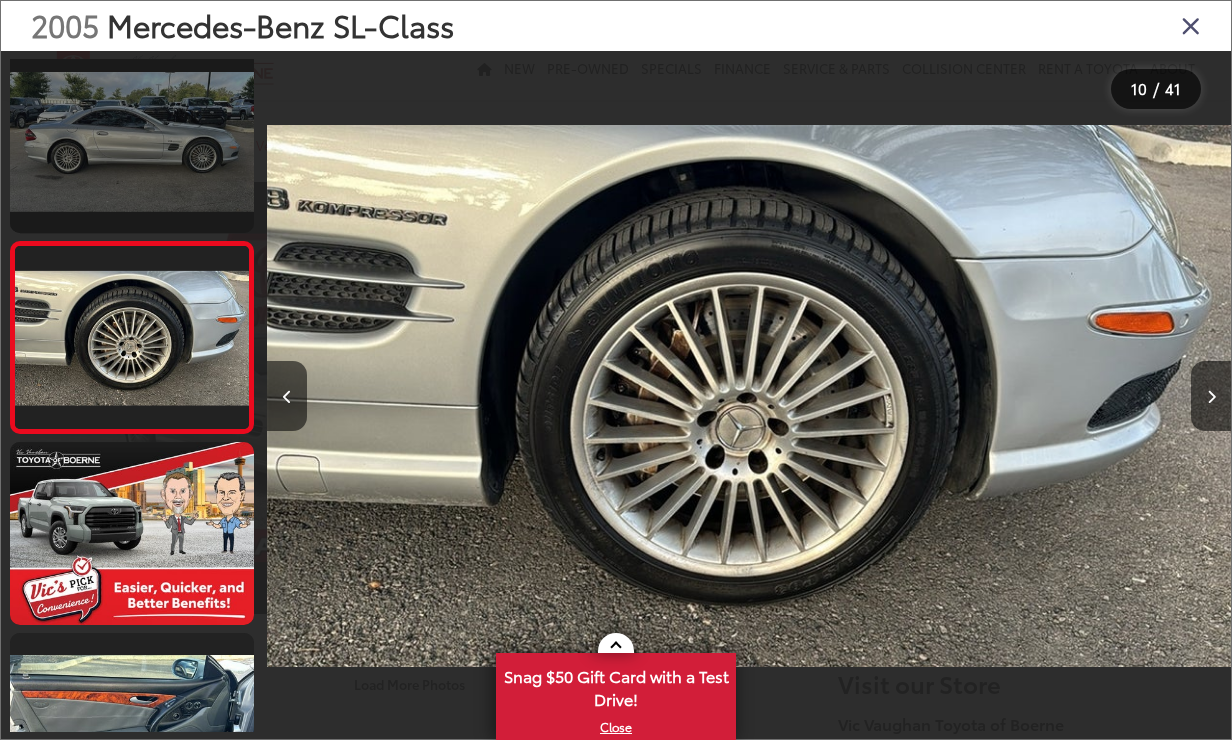 click at bounding box center (132, 141) 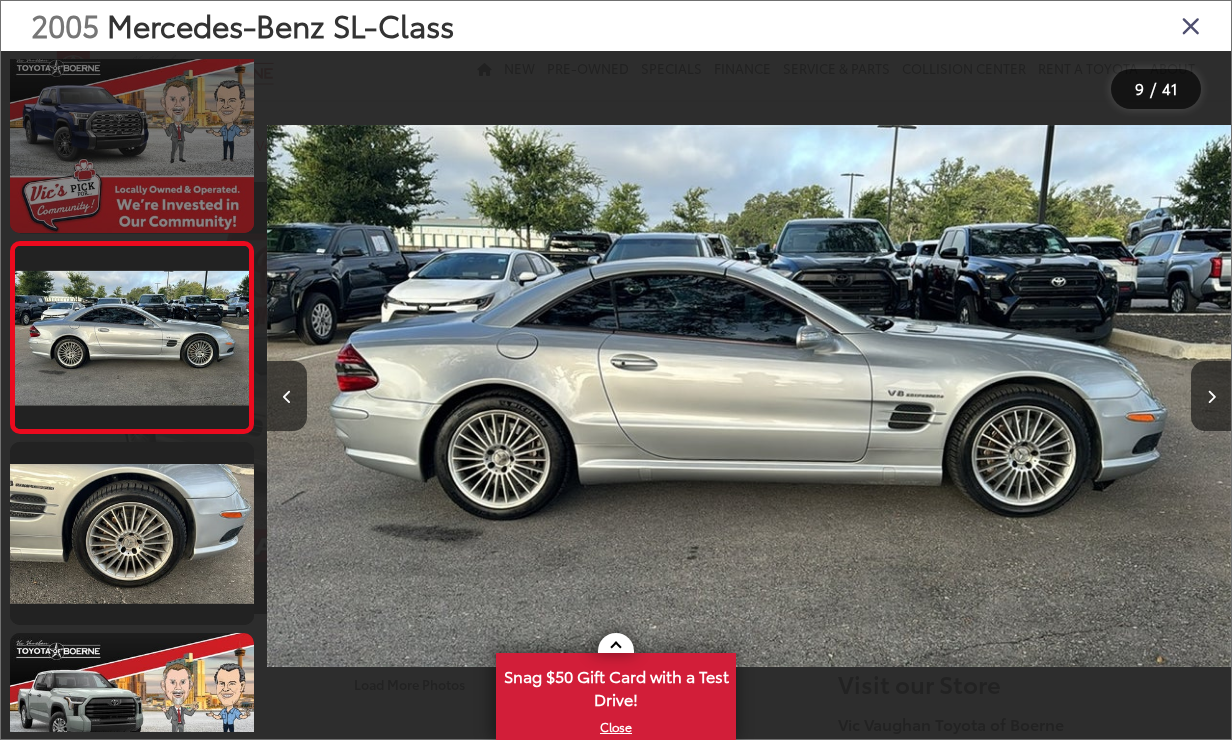click at bounding box center [132, 141] 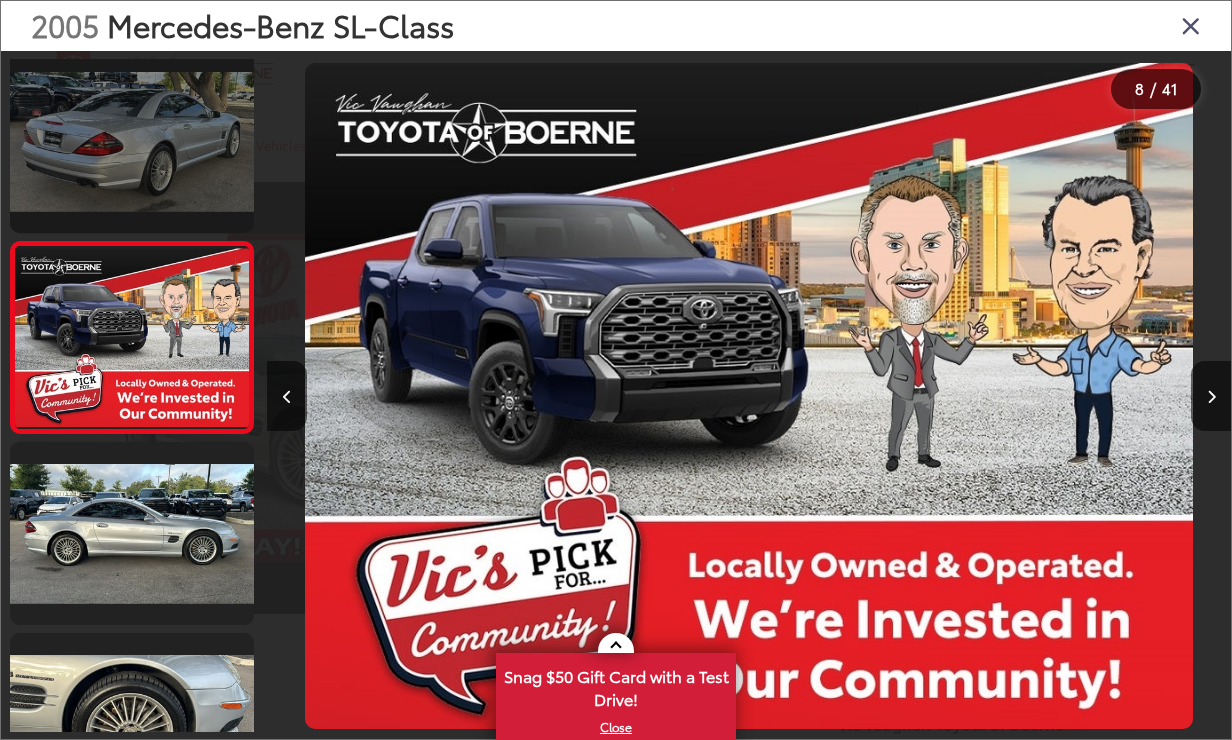 click at bounding box center (132, 141) 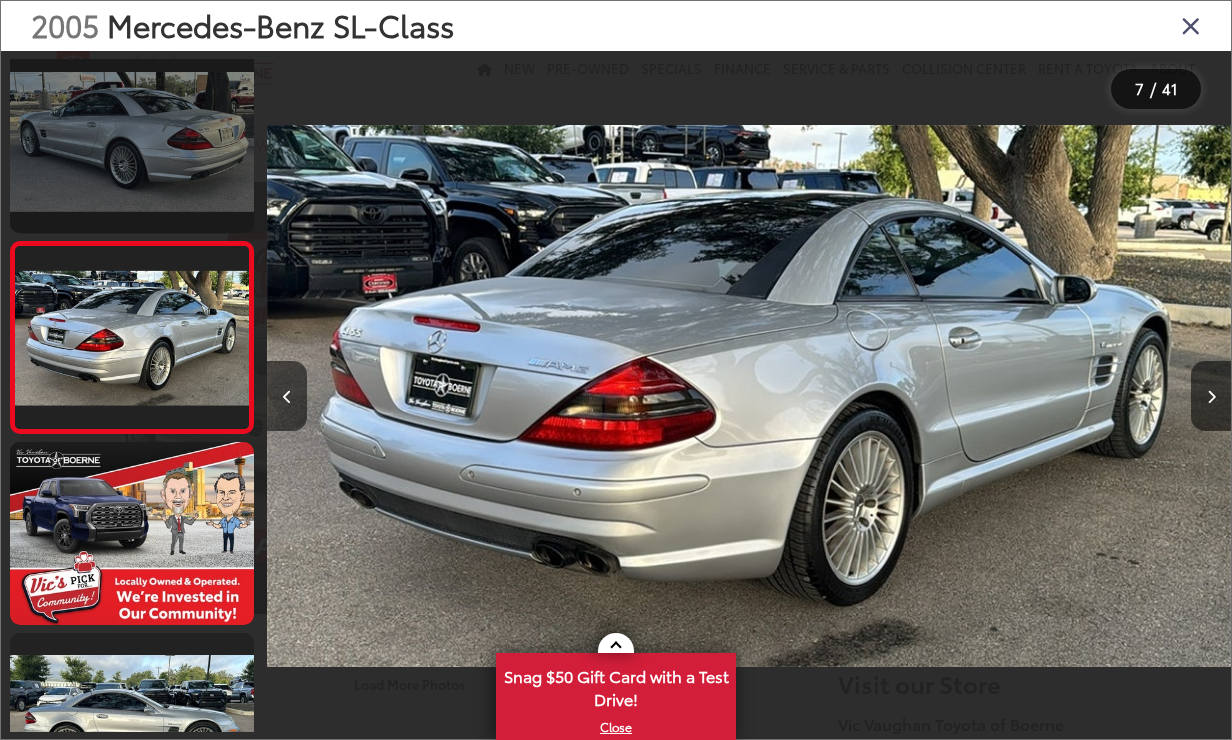 click at bounding box center (132, 141) 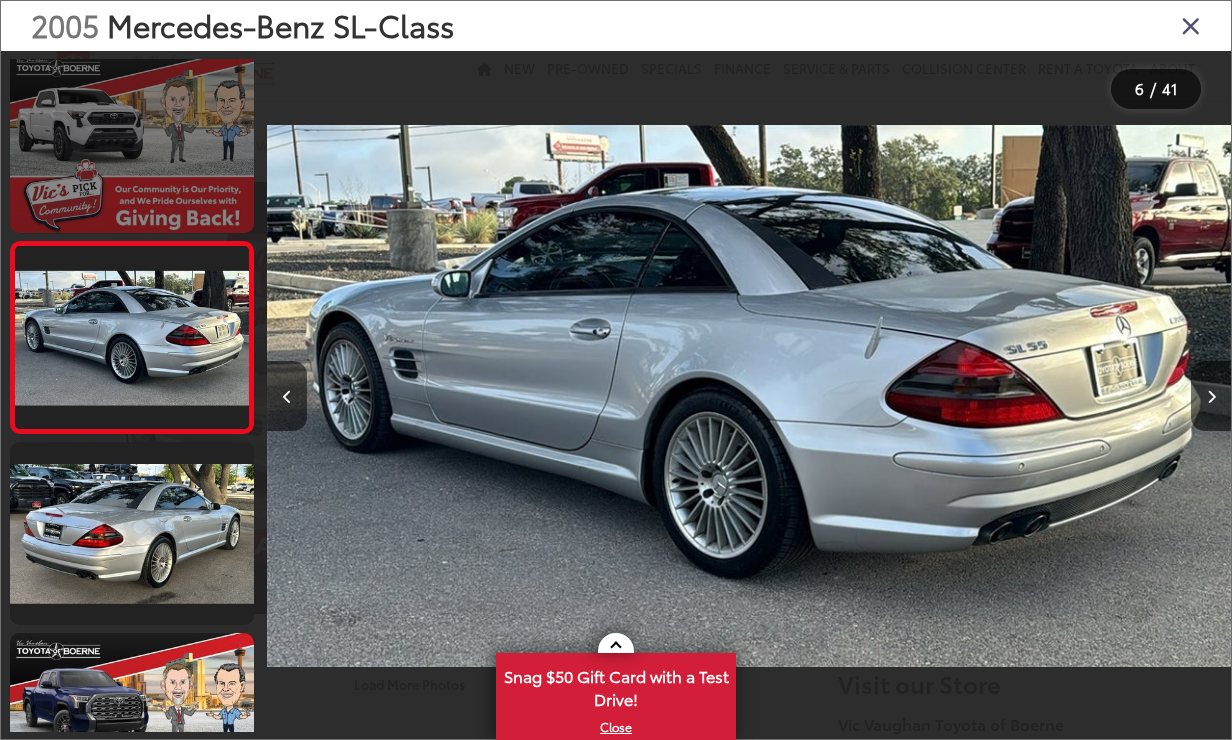 click at bounding box center (132, 141) 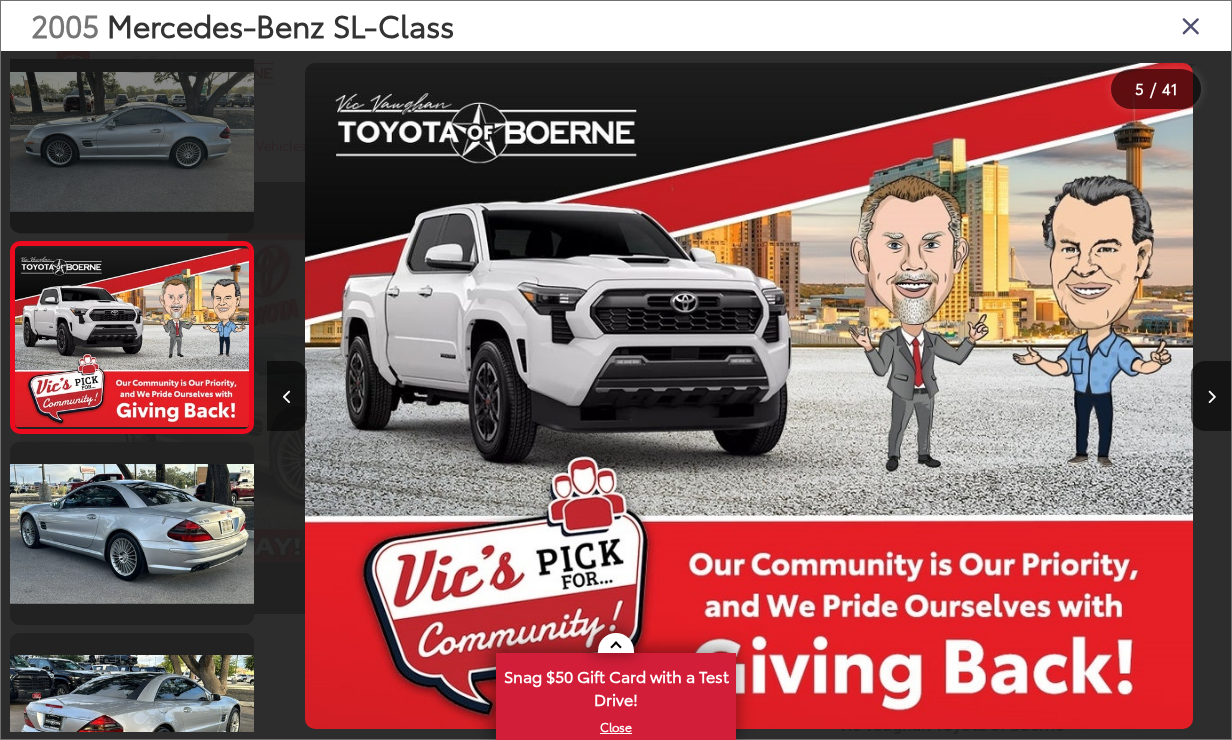 click at bounding box center [132, 141] 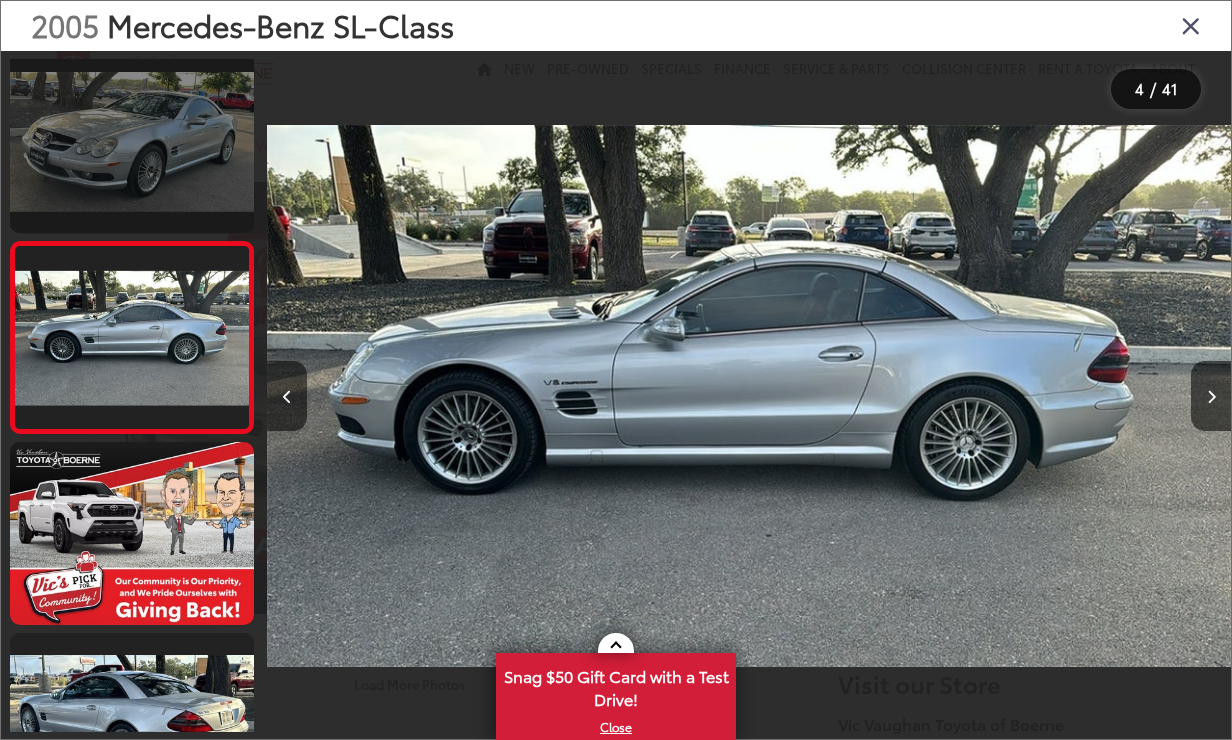 click at bounding box center (132, 141) 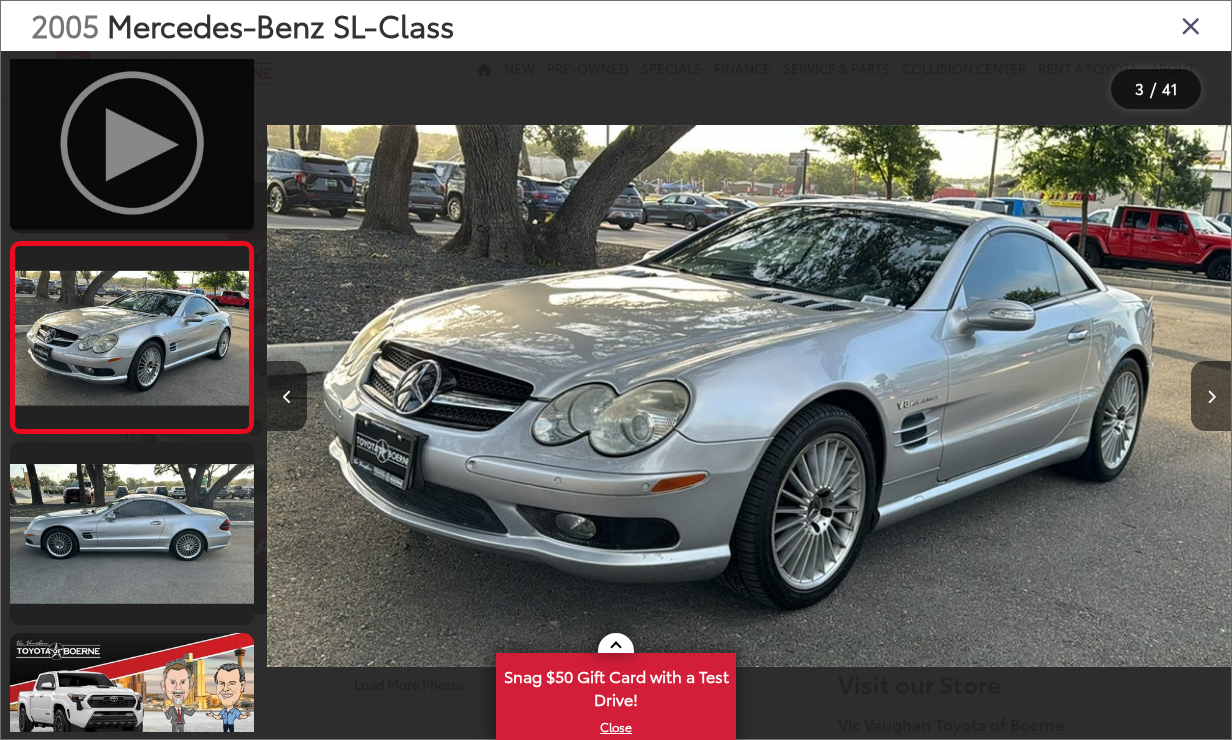 click at bounding box center [132, 141] 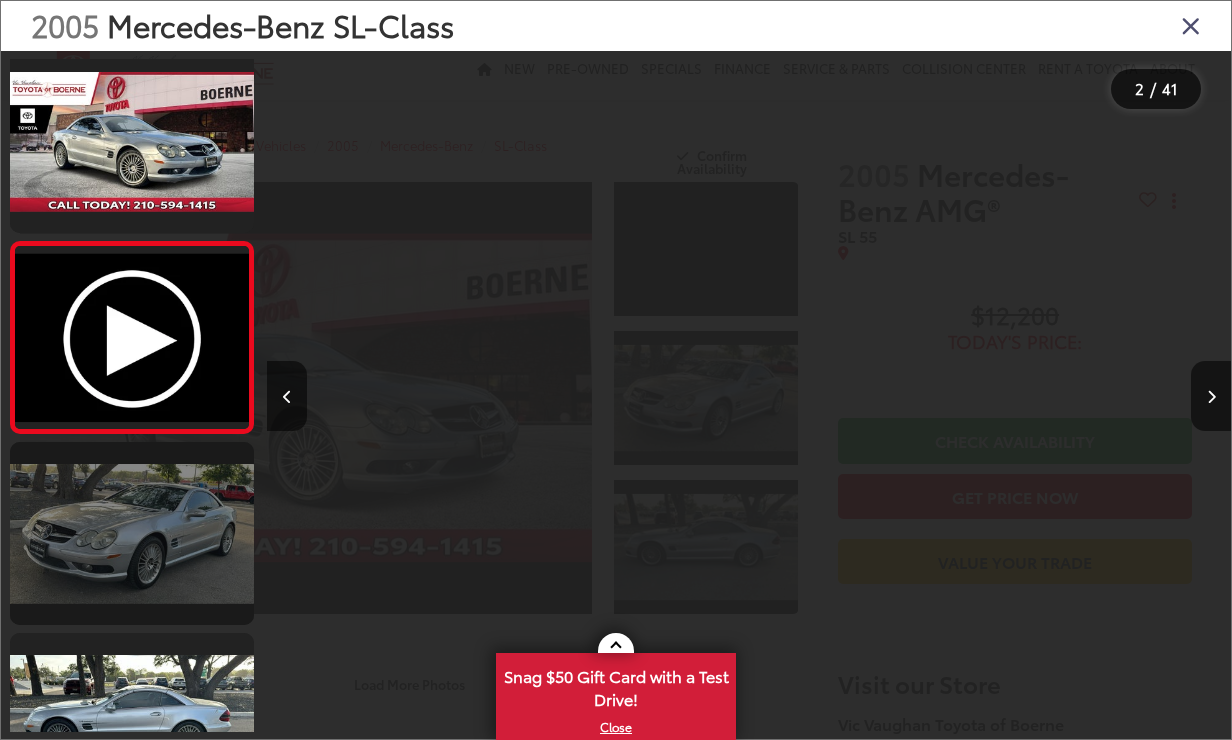 click at bounding box center (132, 533) 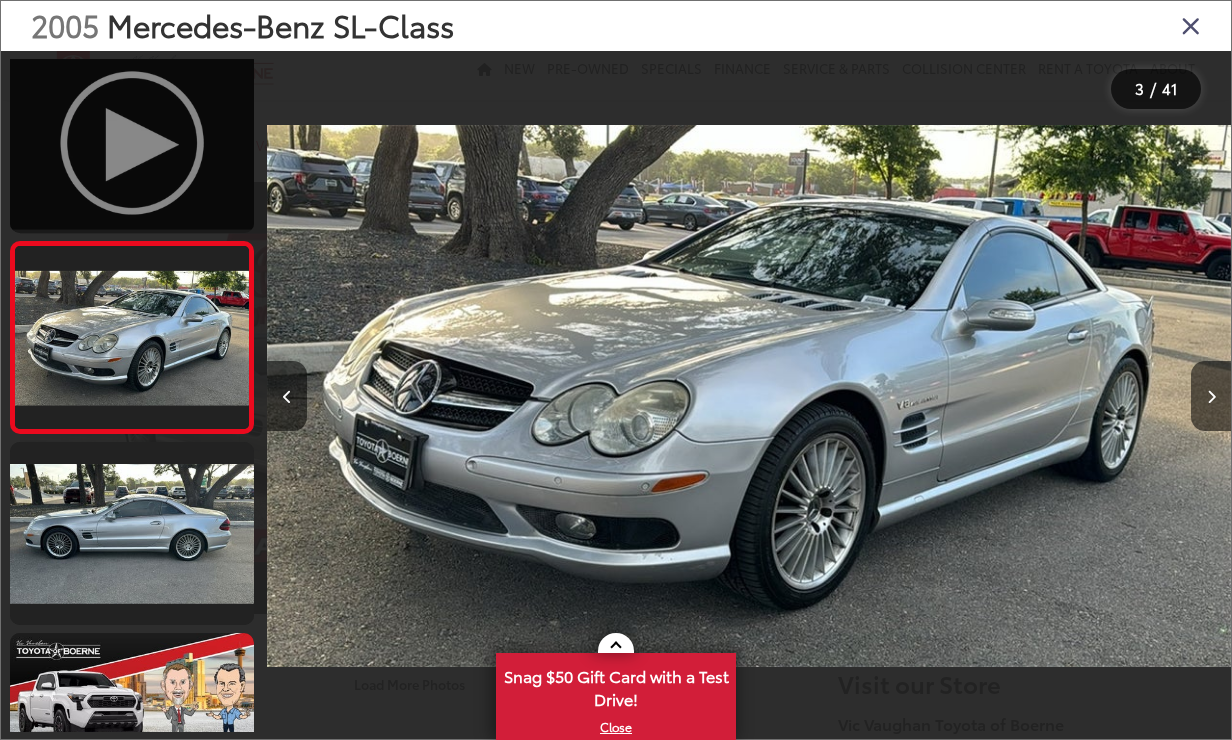click at bounding box center [132, 141] 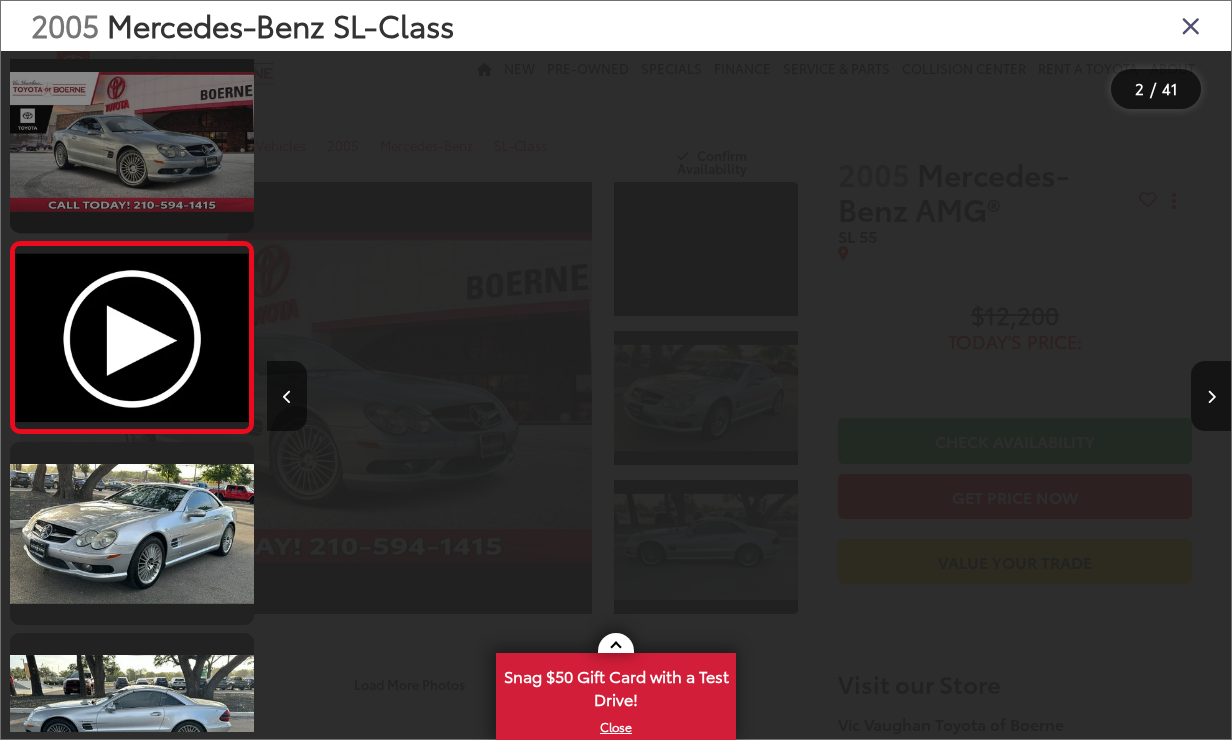 click at bounding box center (132, 141) 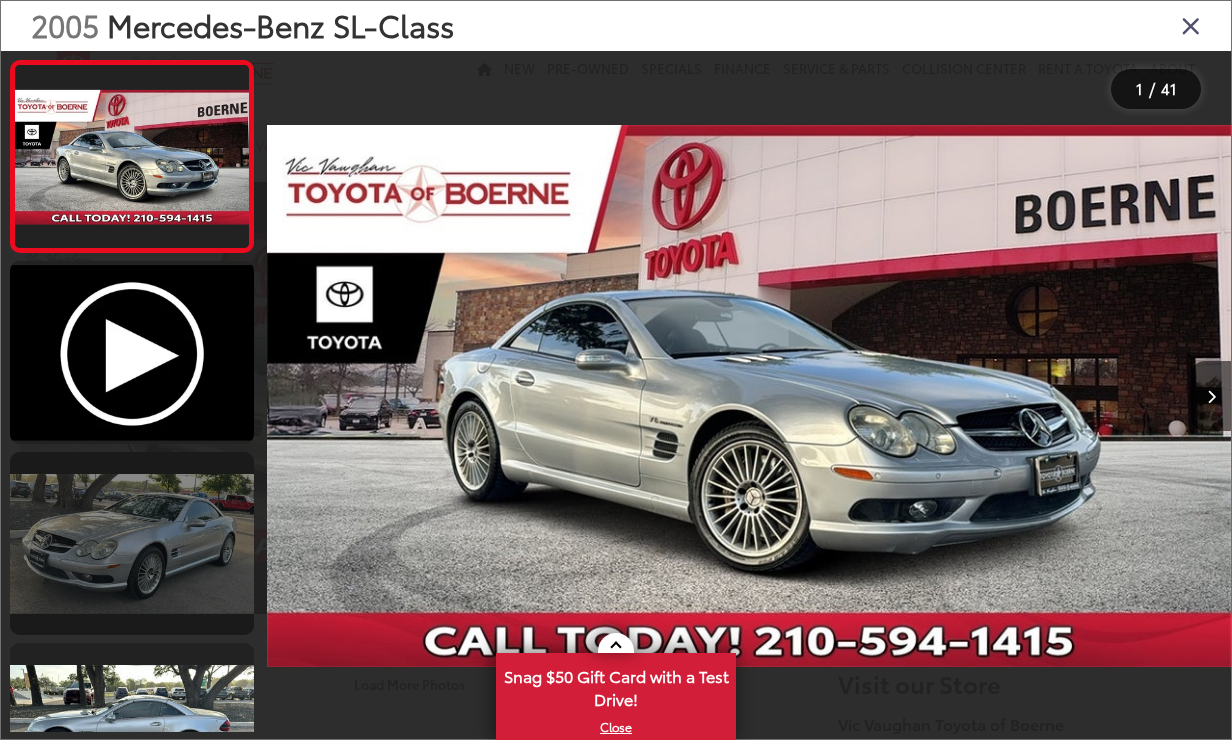 click at bounding box center (132, 543) 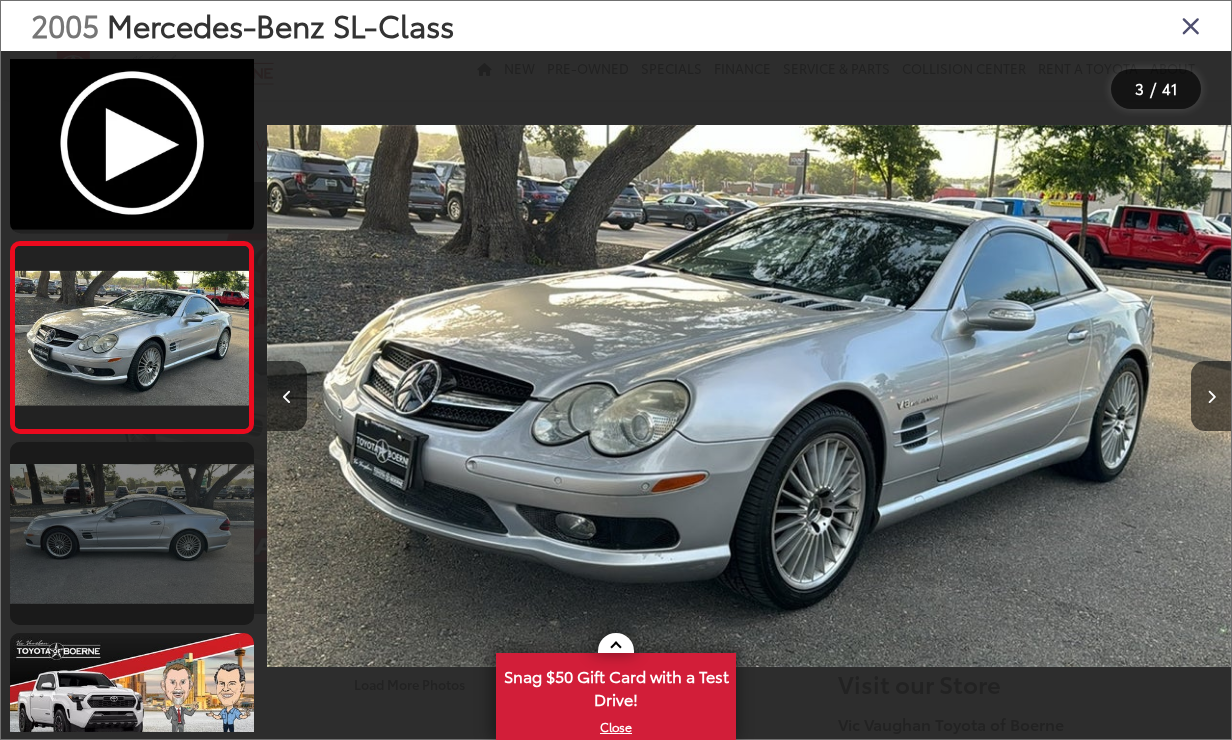 click at bounding box center (132, 533) 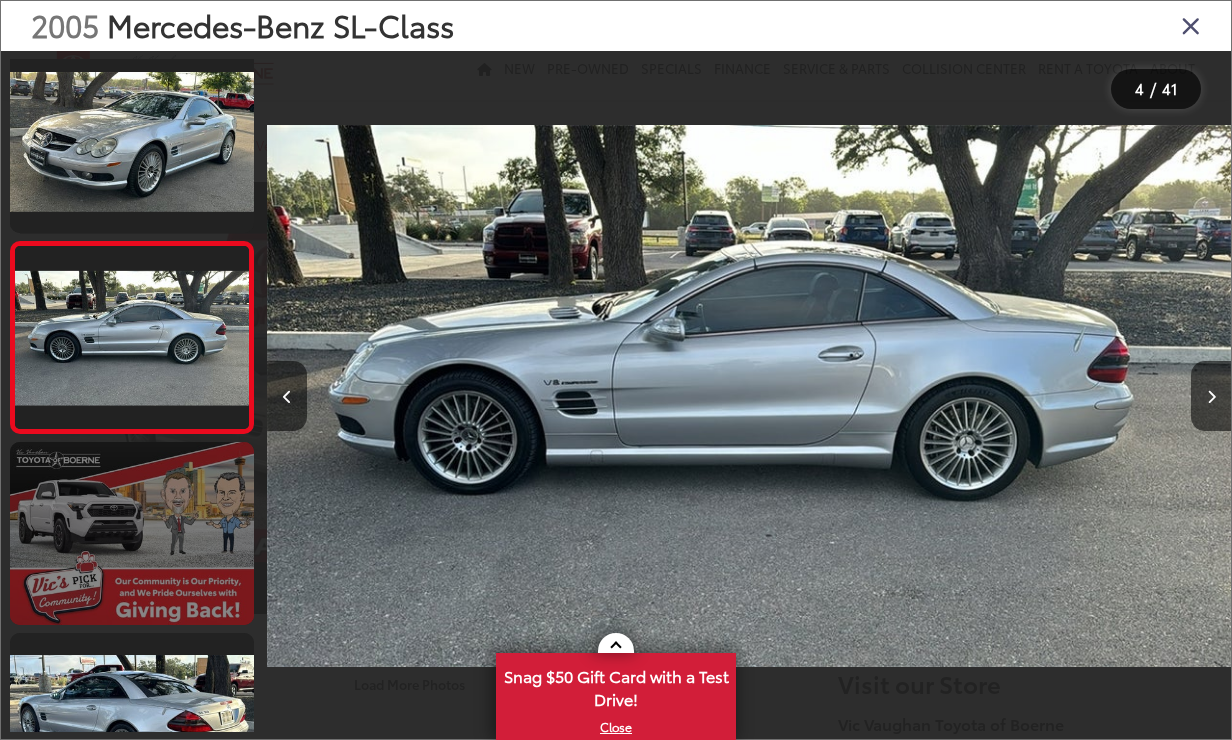 click at bounding box center [132, 533] 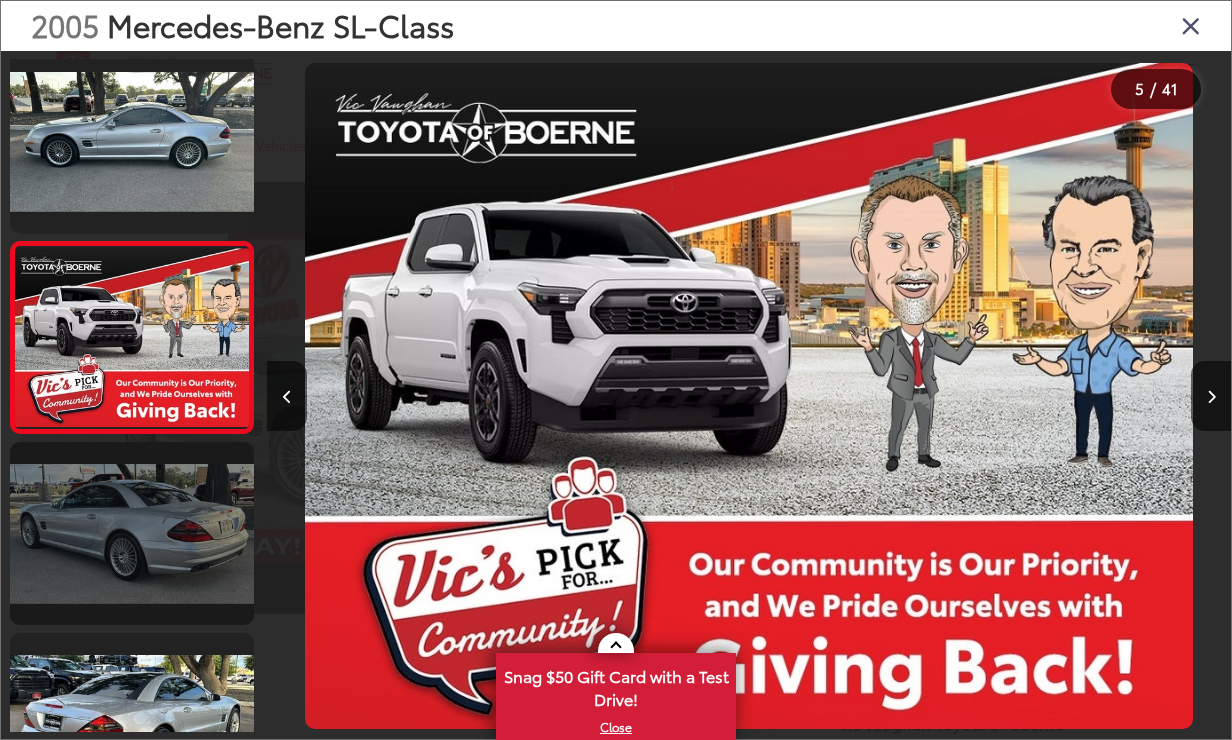 click at bounding box center [132, 533] 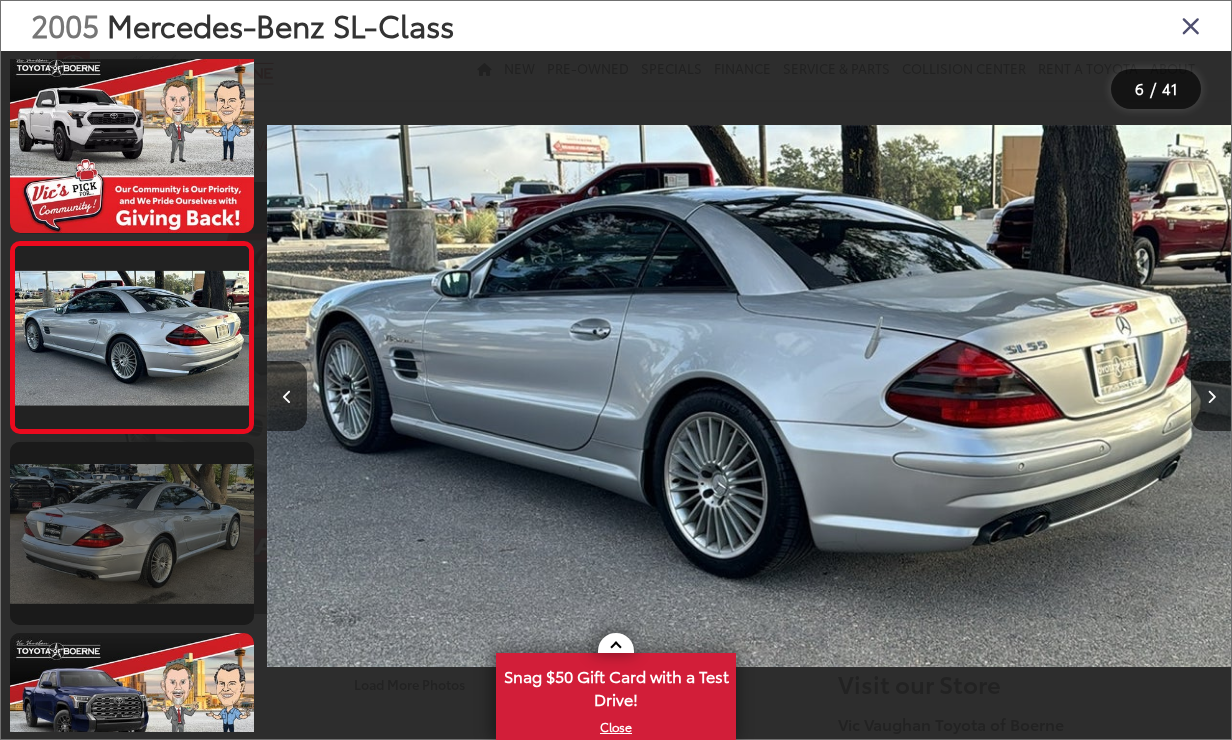click at bounding box center [132, 533] 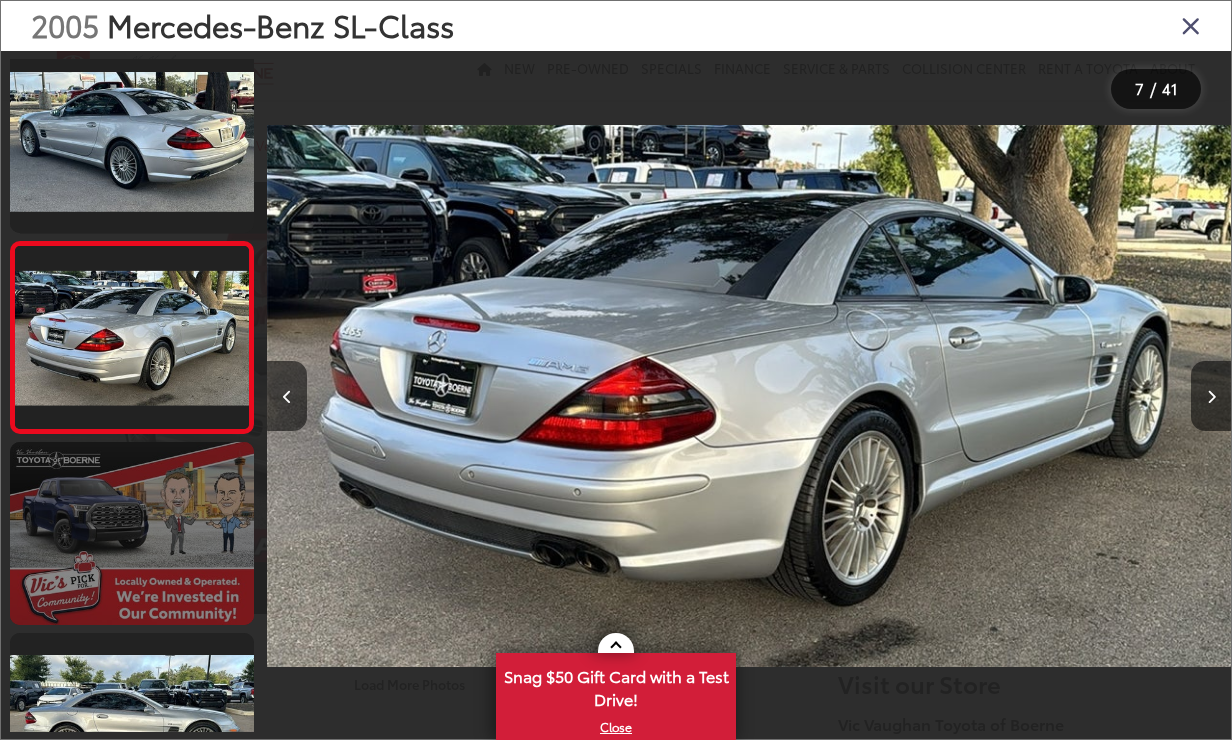 click at bounding box center [132, 533] 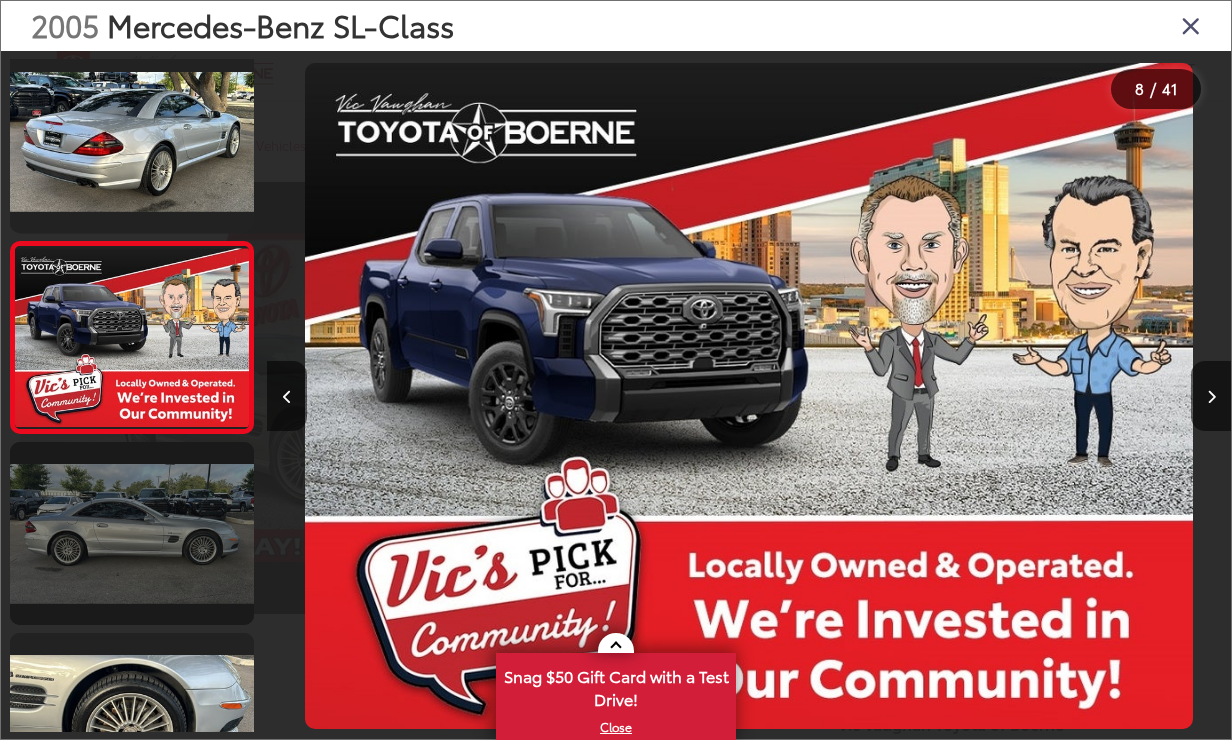 click at bounding box center [132, 533] 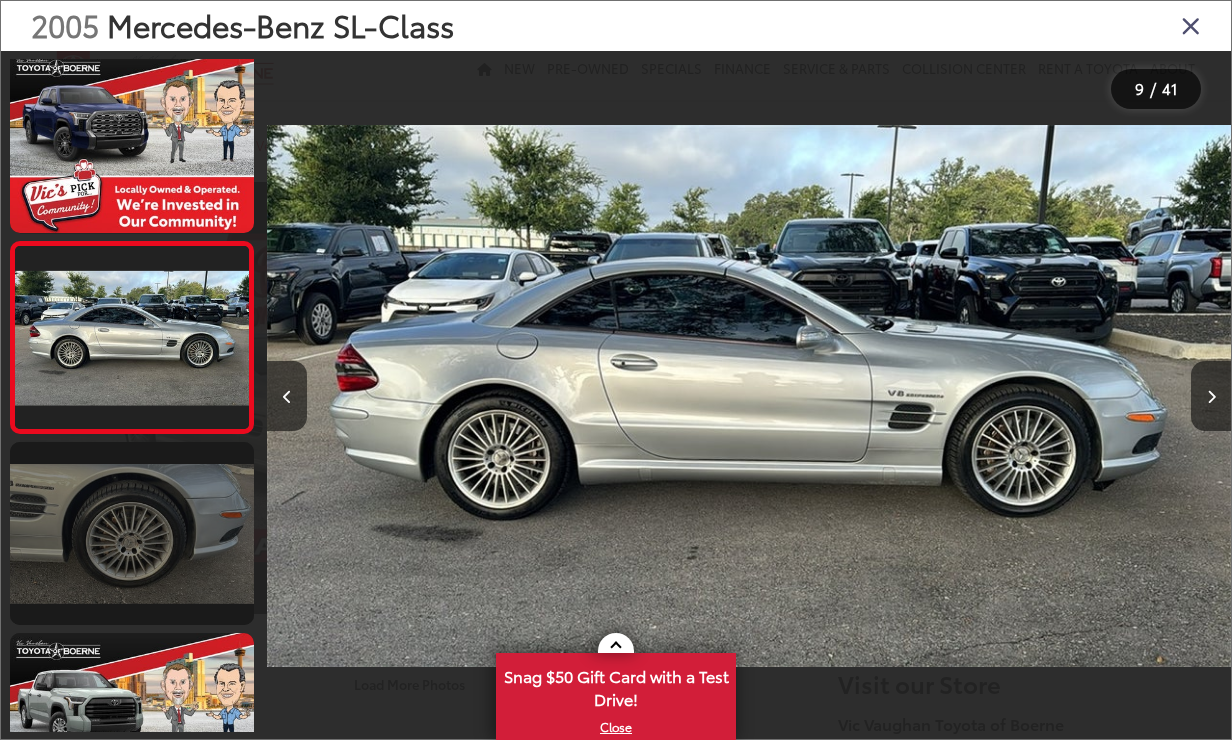 click at bounding box center [132, 533] 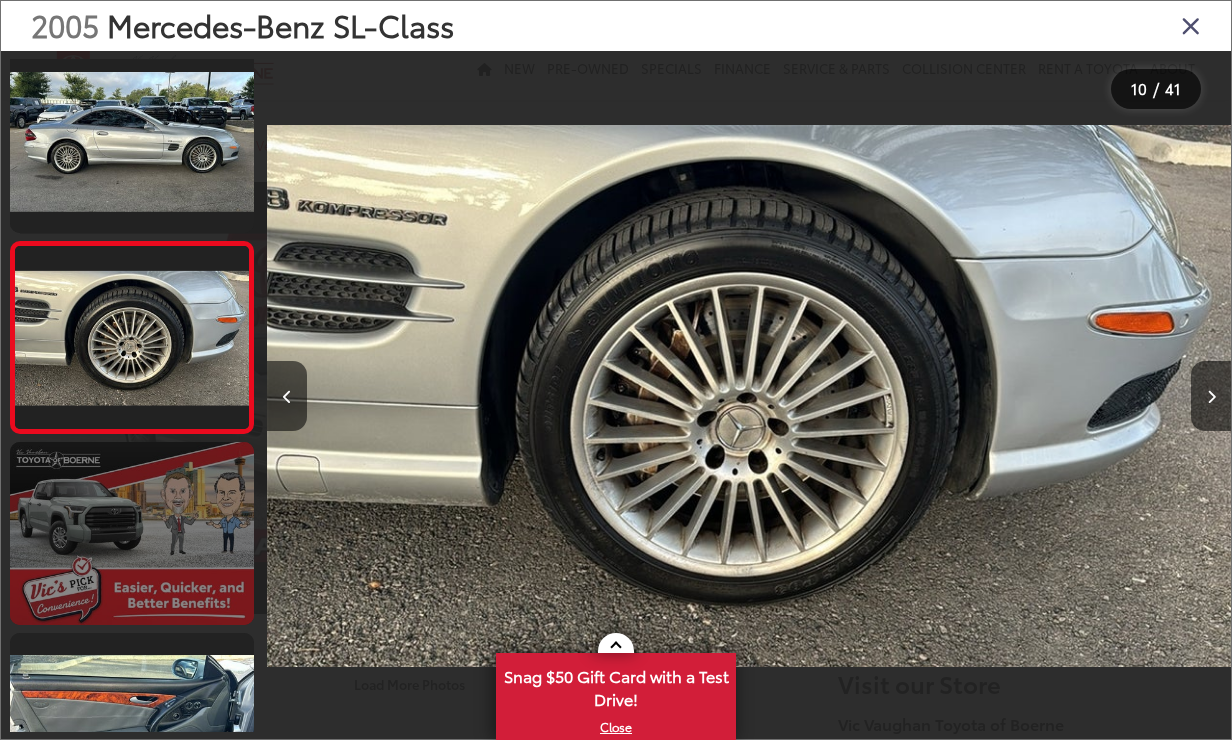 click at bounding box center [132, 533] 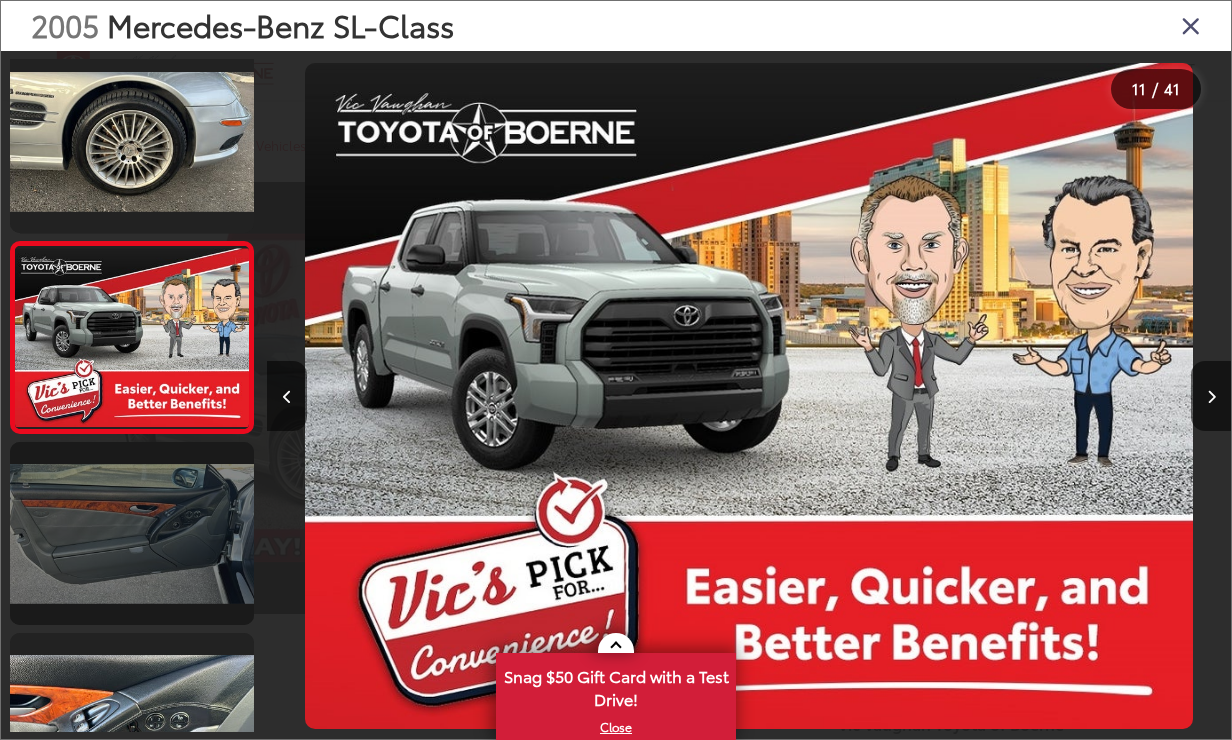 click at bounding box center [132, 533] 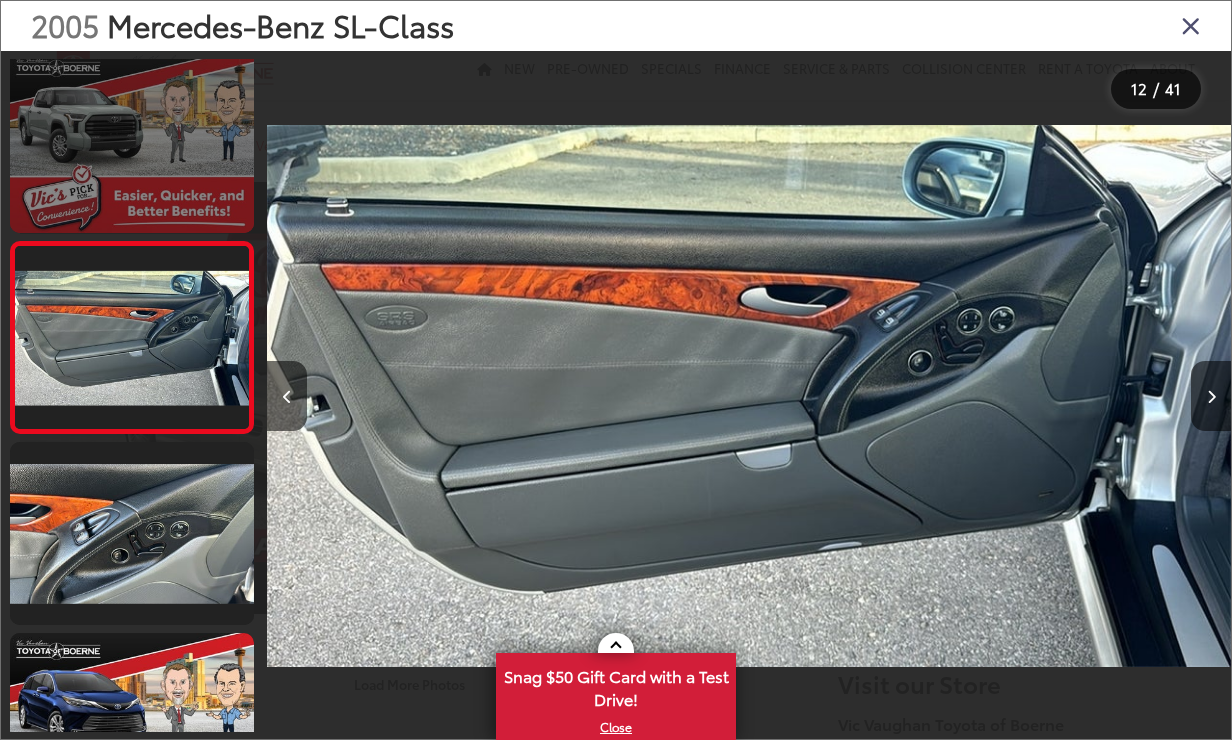 click at bounding box center [132, 141] 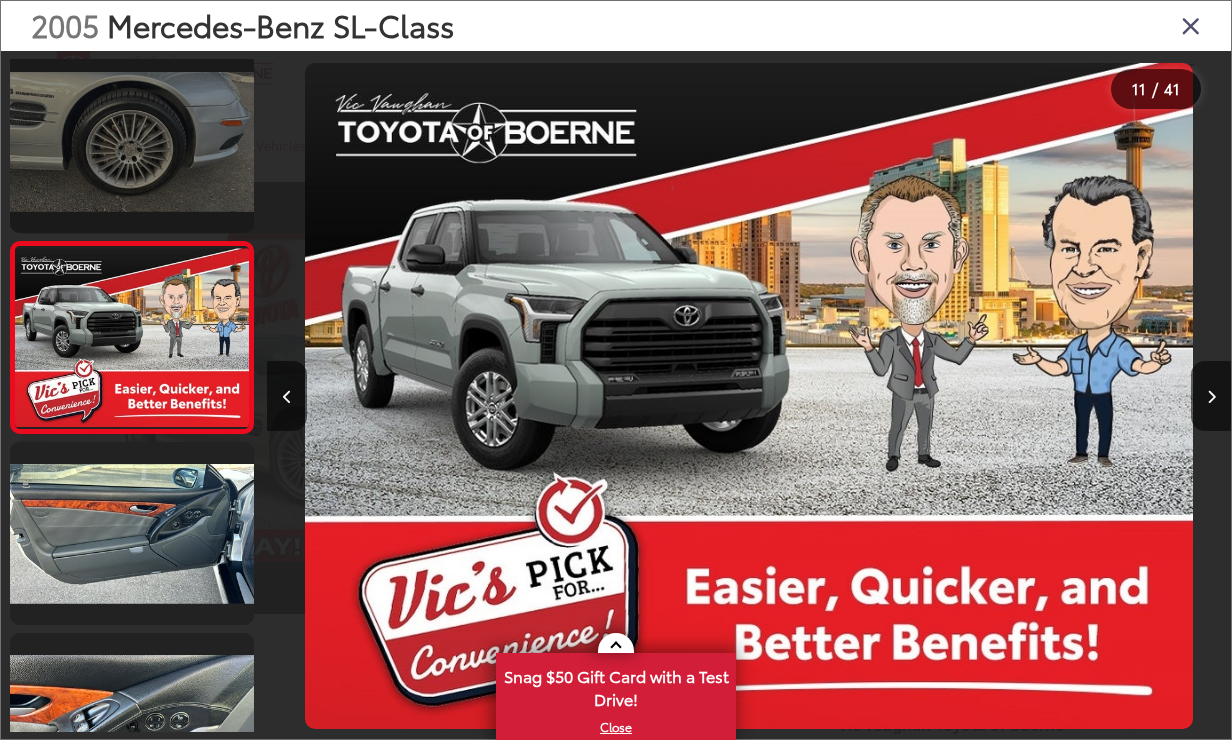 click at bounding box center (132, 141) 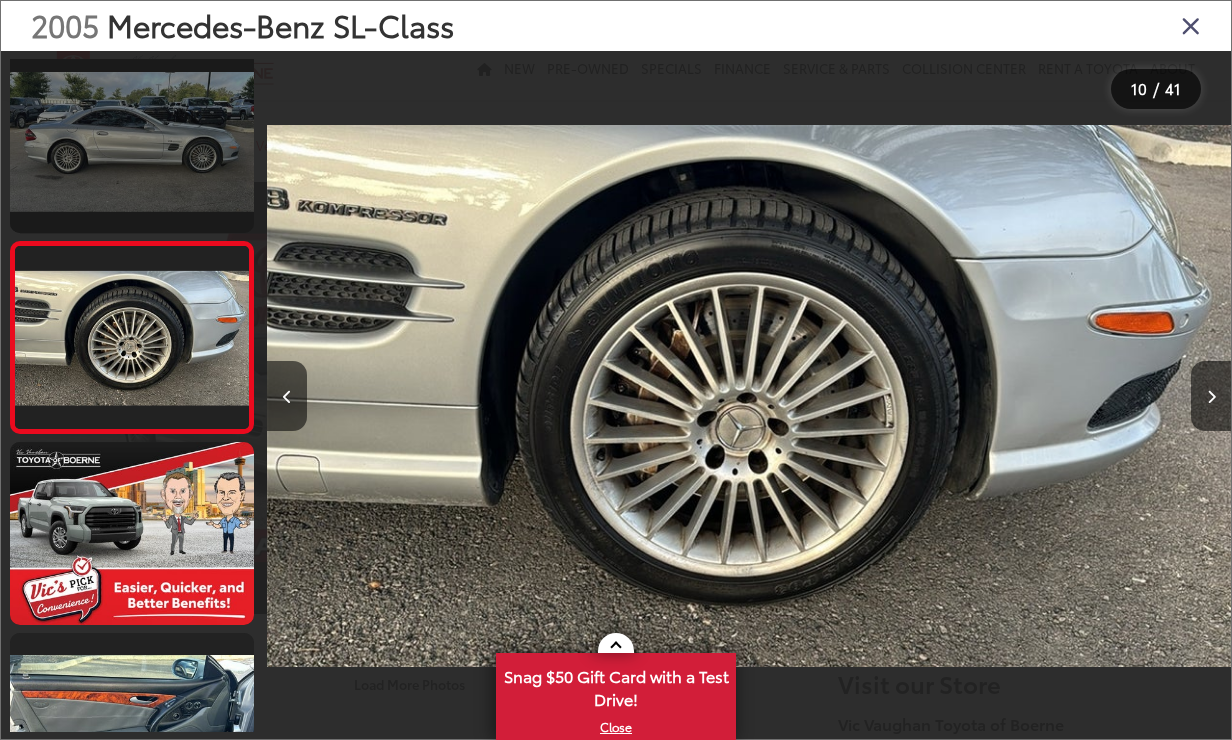 click at bounding box center [132, 141] 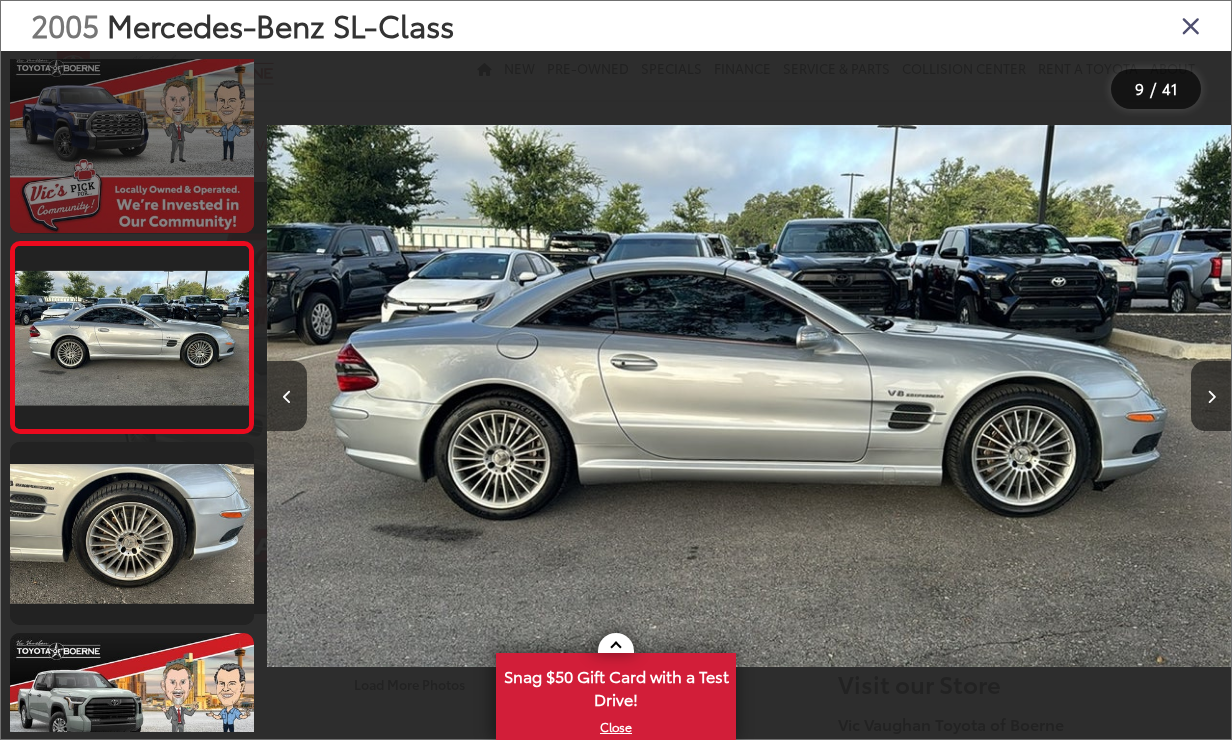 click at bounding box center (132, 141) 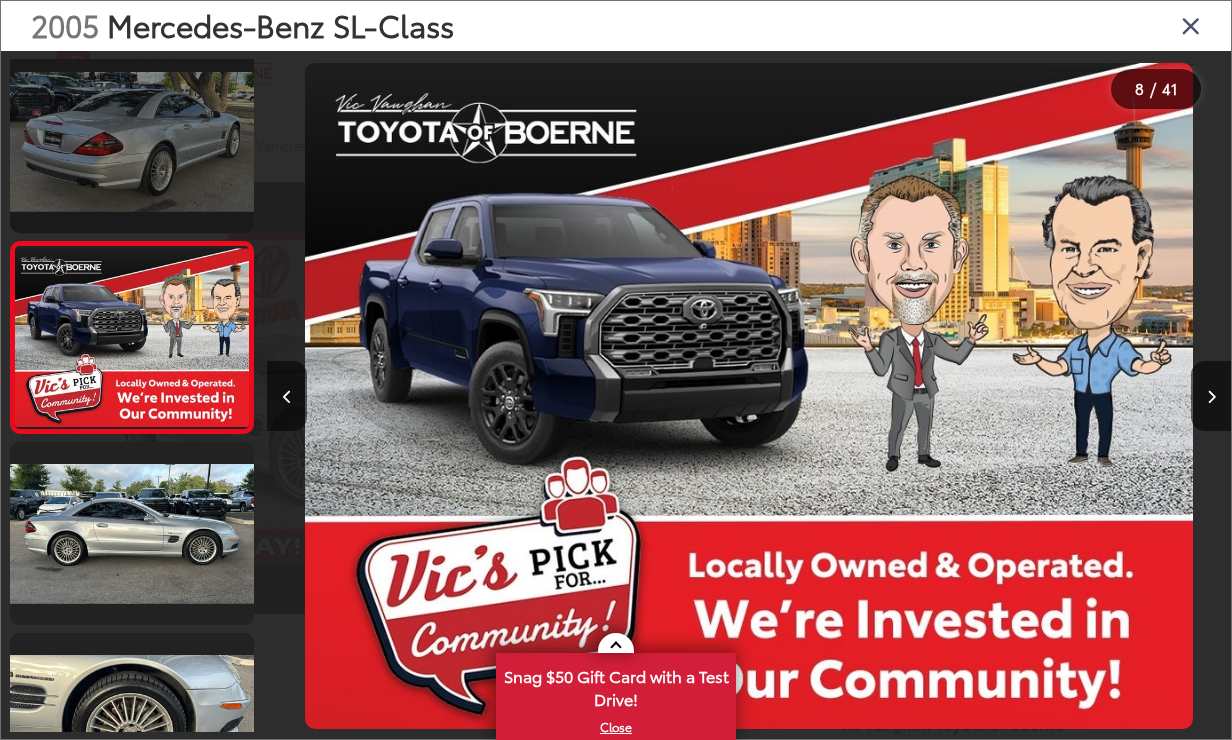 click at bounding box center (132, 141) 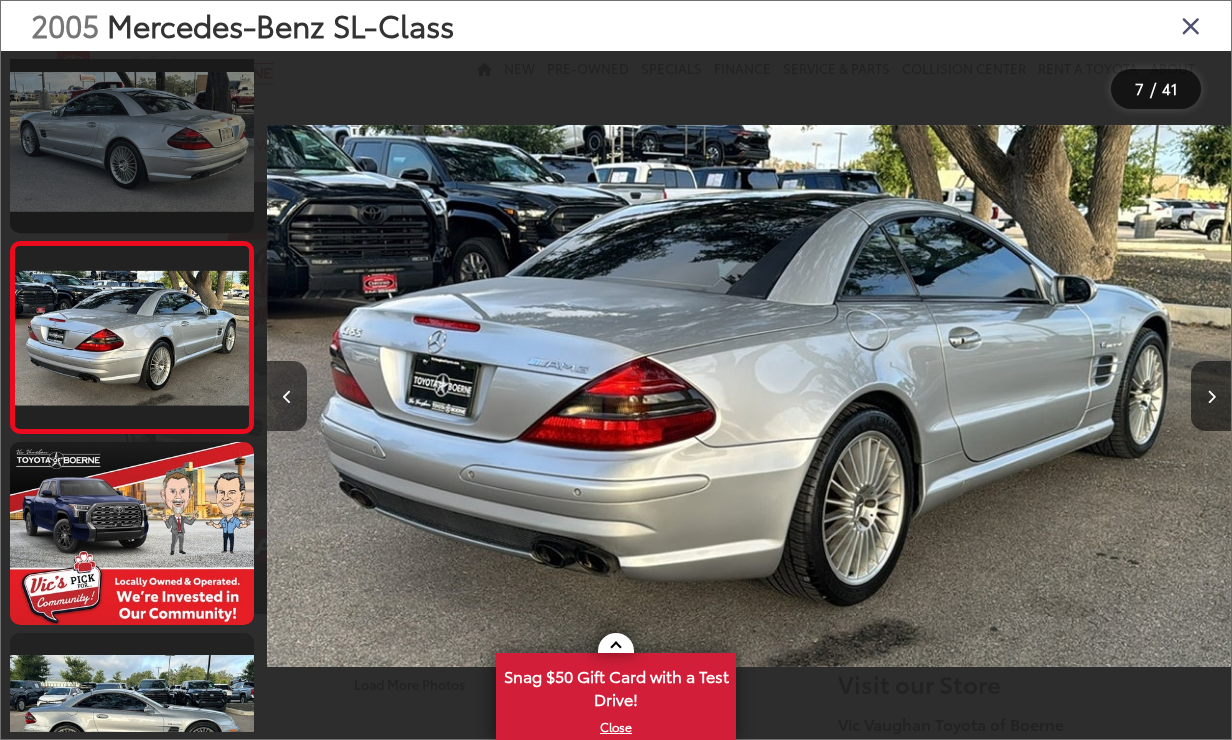 click at bounding box center [132, 141] 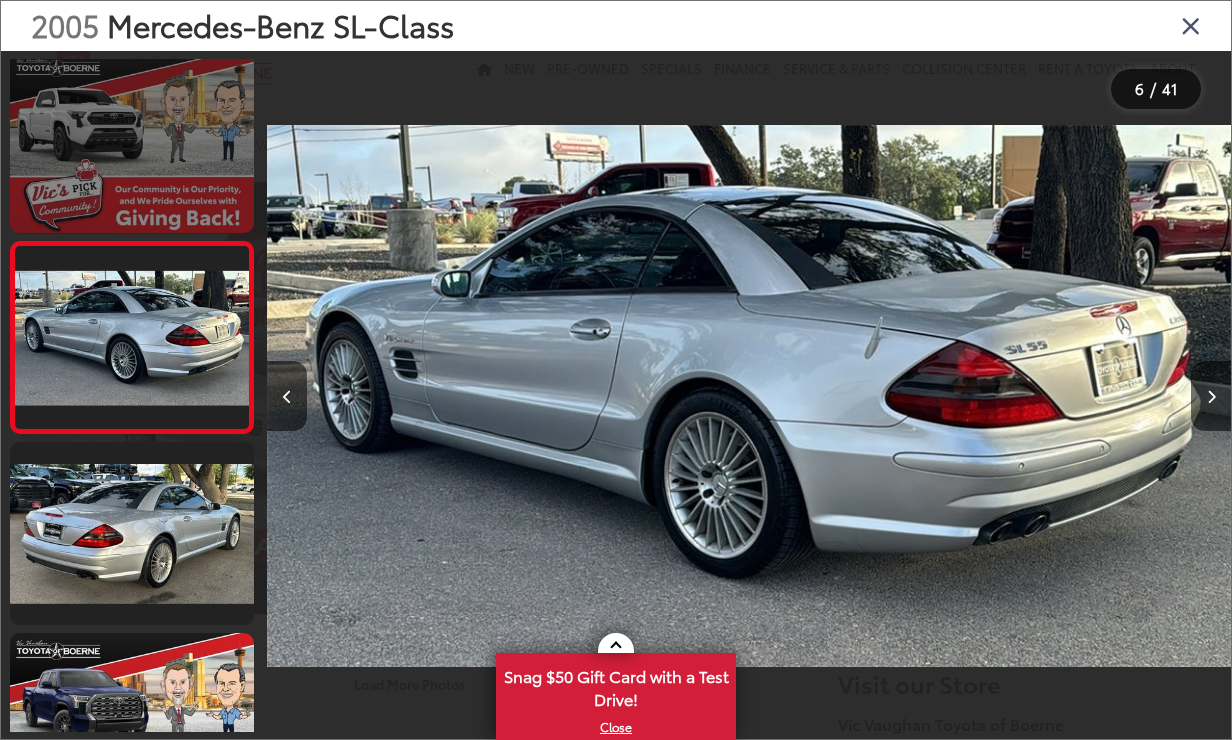 click at bounding box center [132, 141] 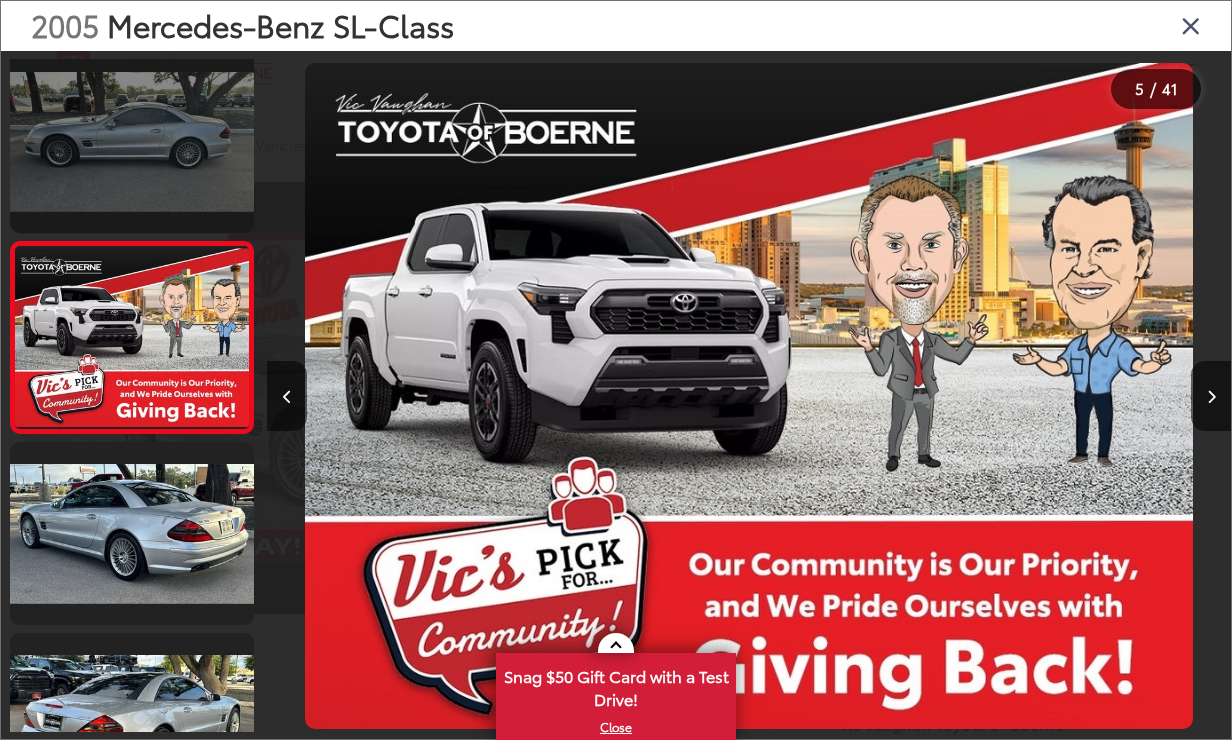 click at bounding box center [132, 141] 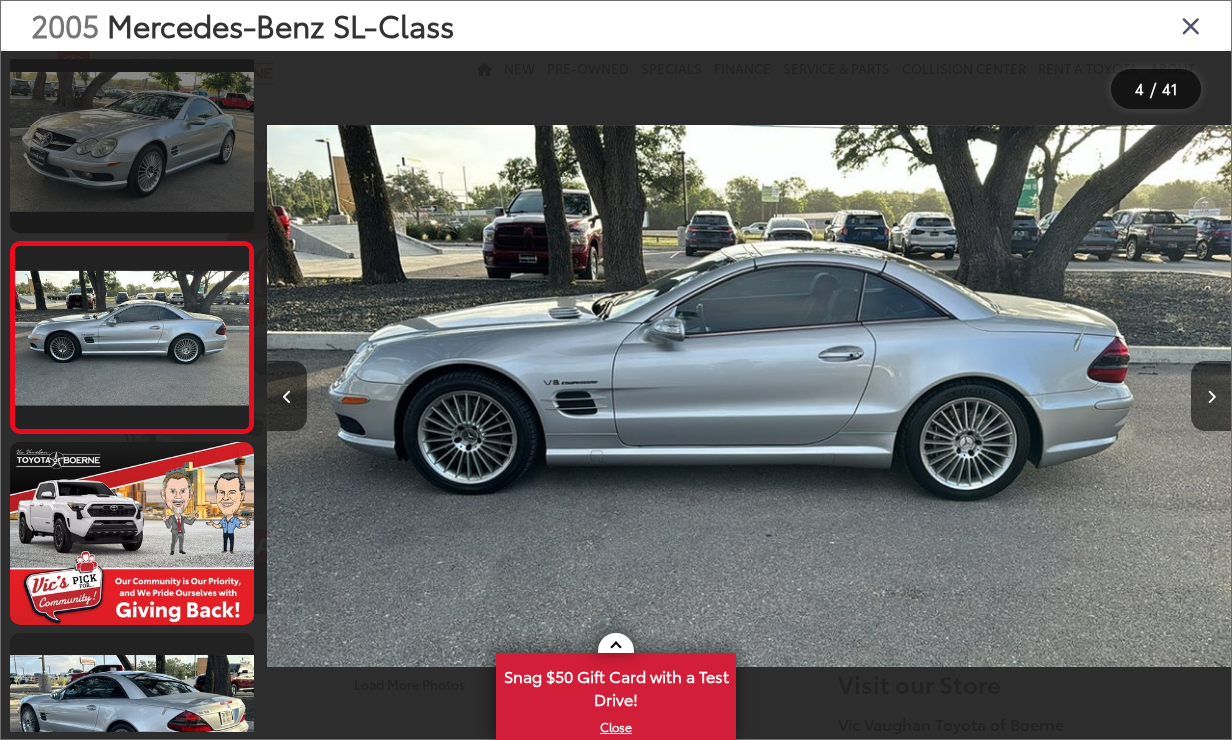 click at bounding box center [132, 141] 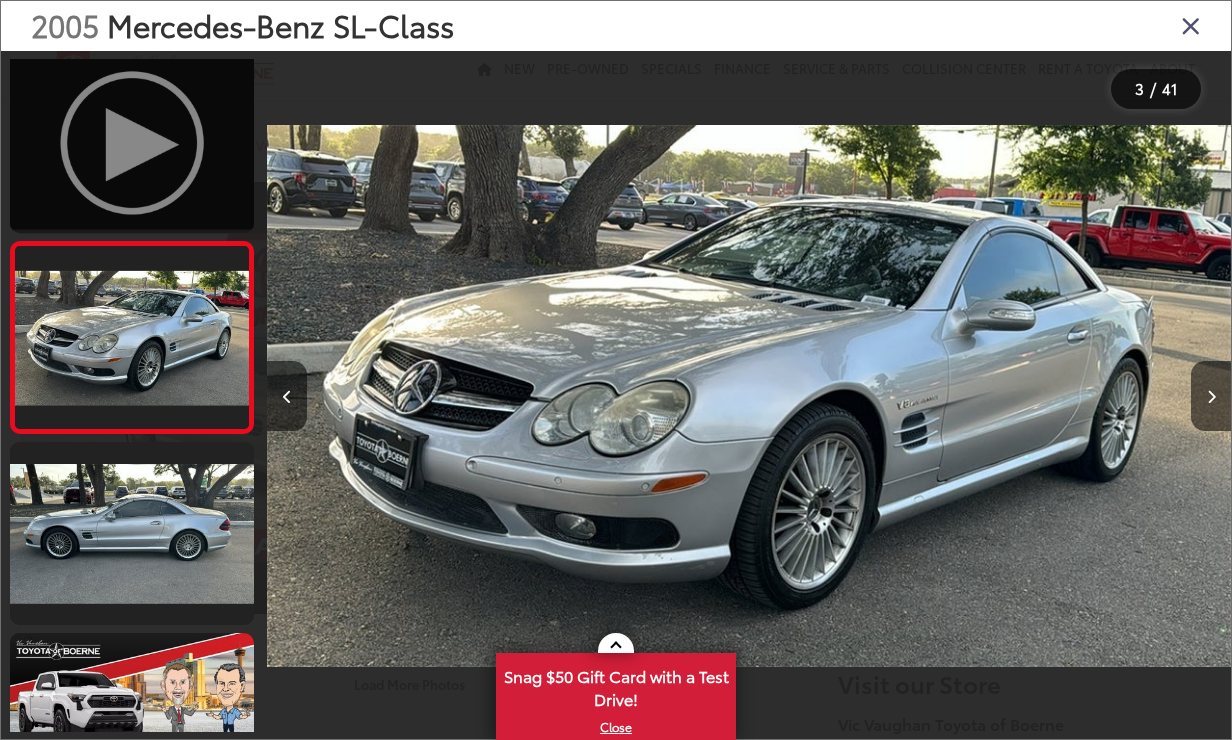 click at bounding box center (132, 141) 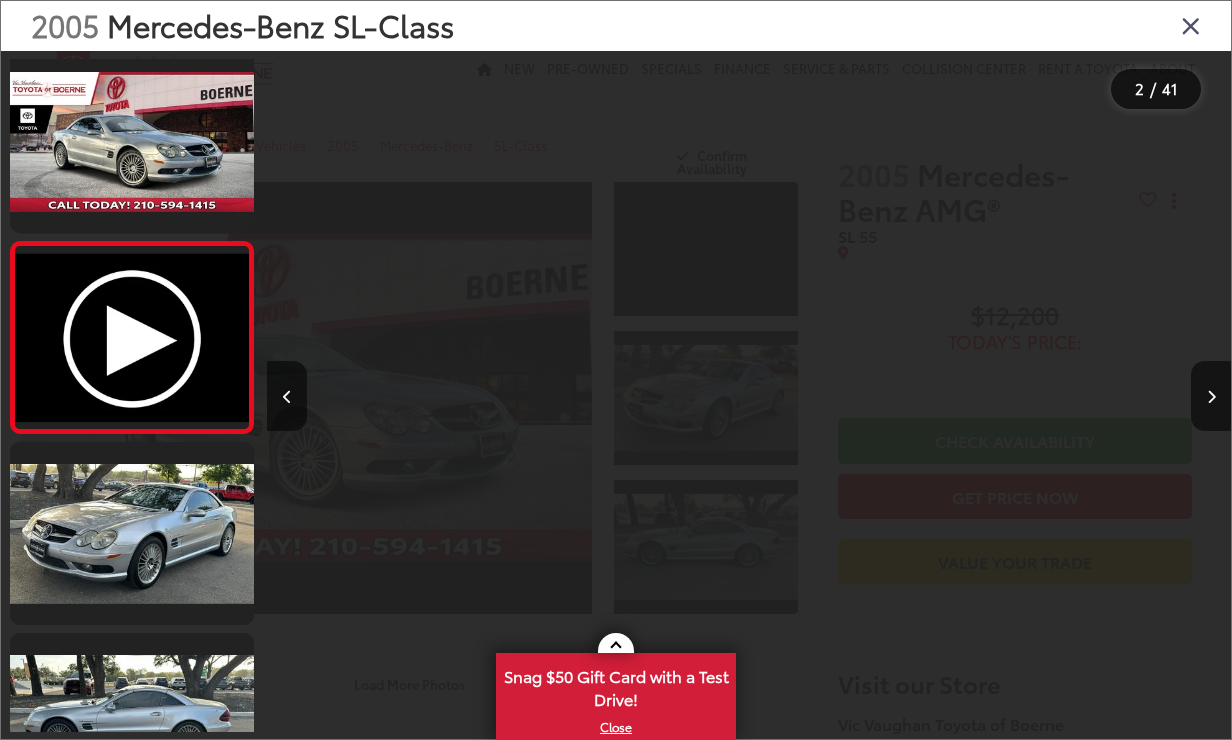 click at bounding box center [1191, 25] 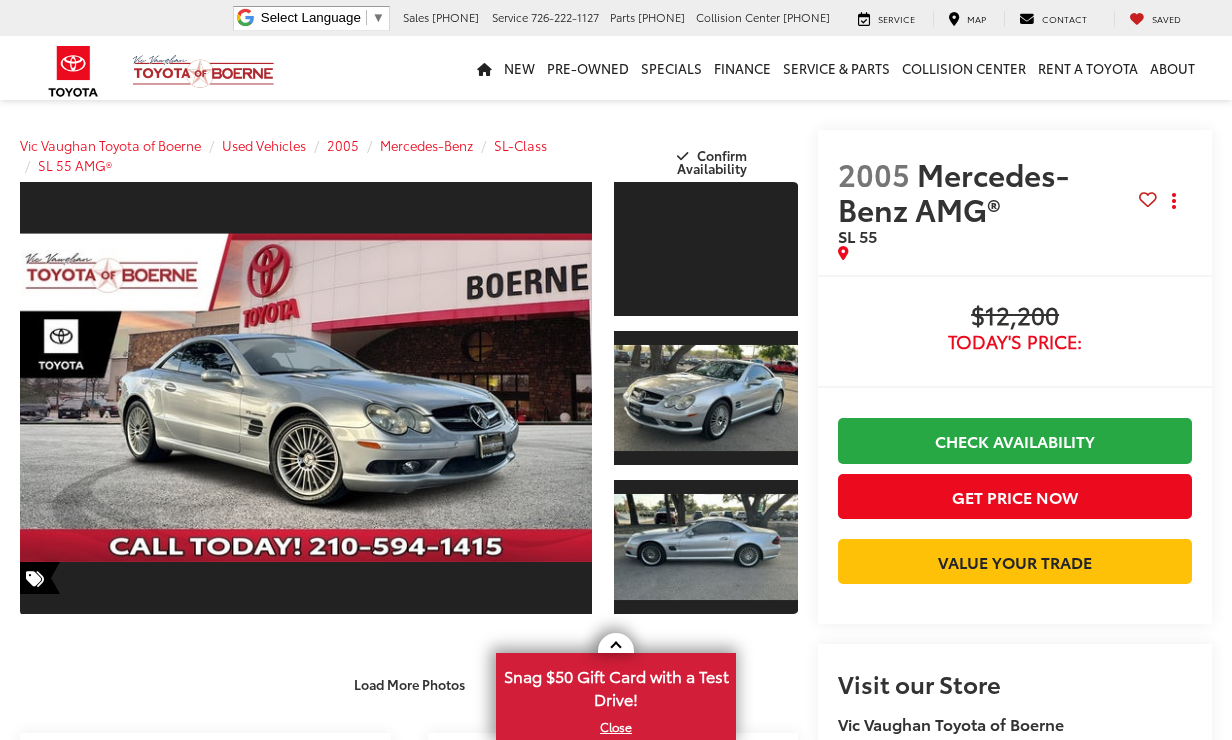 click on "Vic Vaughan Toyota of Boerne
Used Vehicles
2005
Mercedes-Benz
SL-Class
SL 55 AMG®
Confirm Availability
Photos
1
/
41
Load More Photos" at bounding box center [616, 1569] 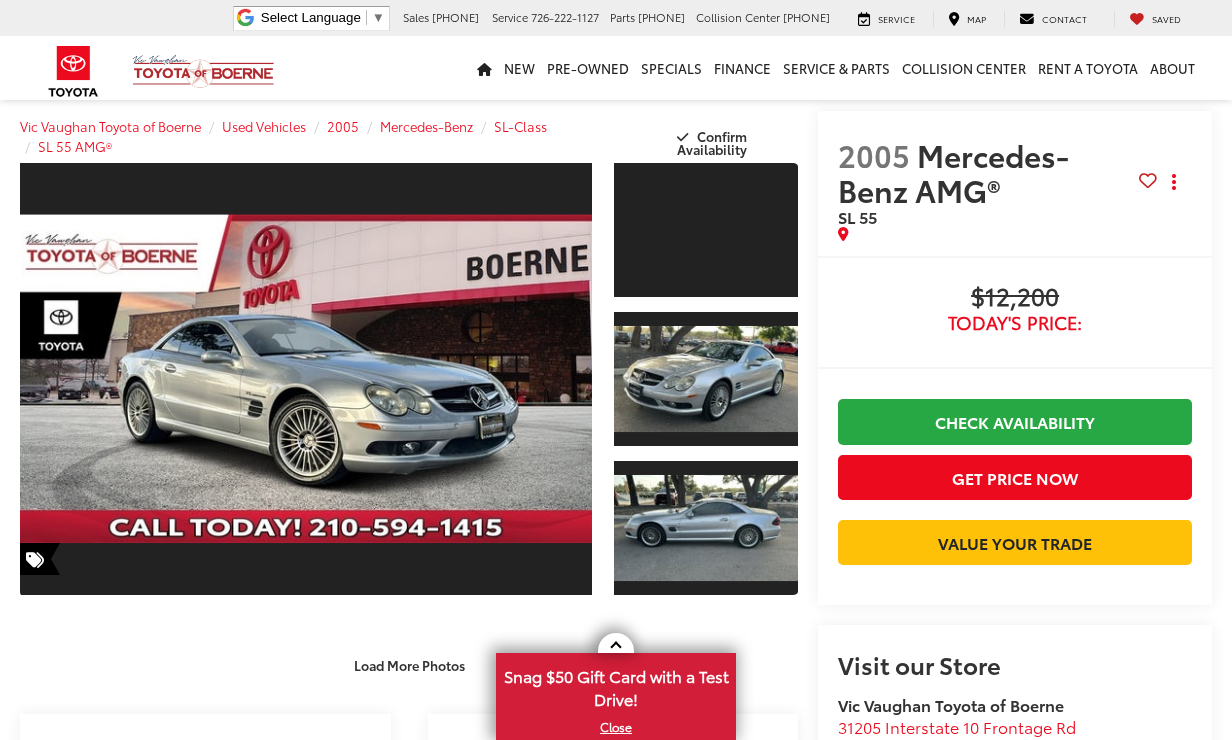 scroll, scrollTop: 0, scrollLeft: 0, axis: both 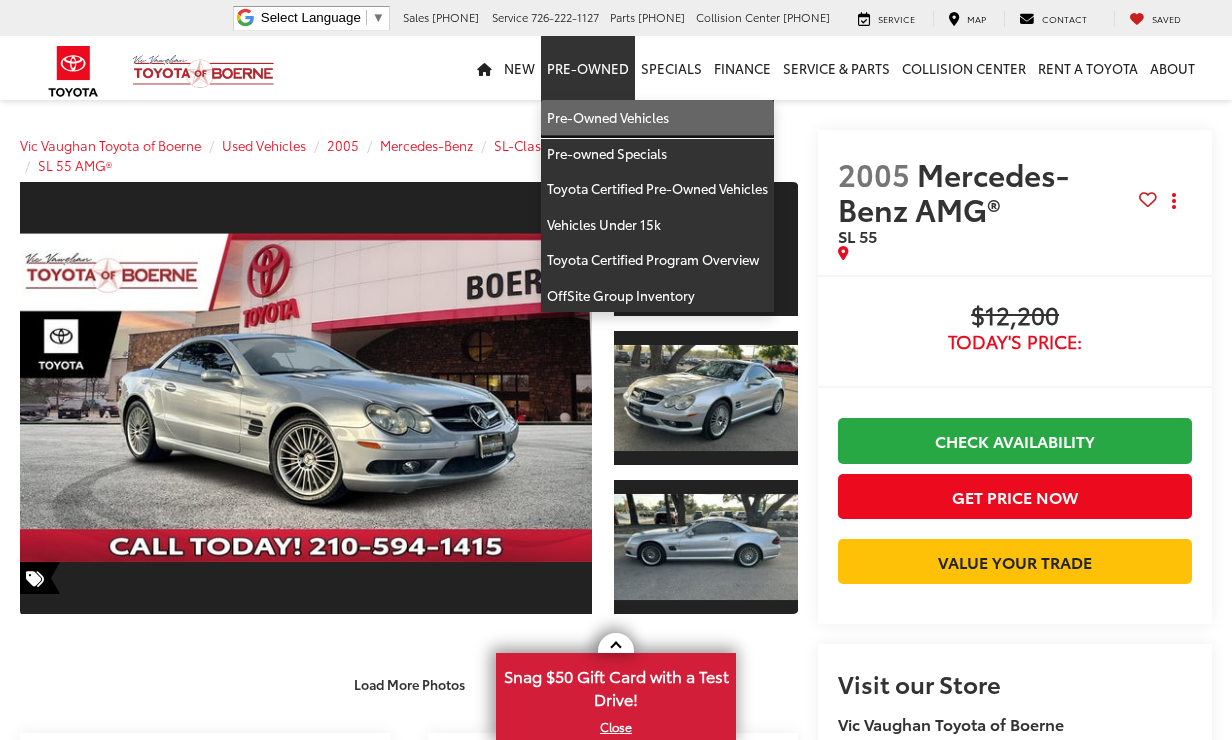 click on "Pre-Owned Vehicles" at bounding box center (657, 118) 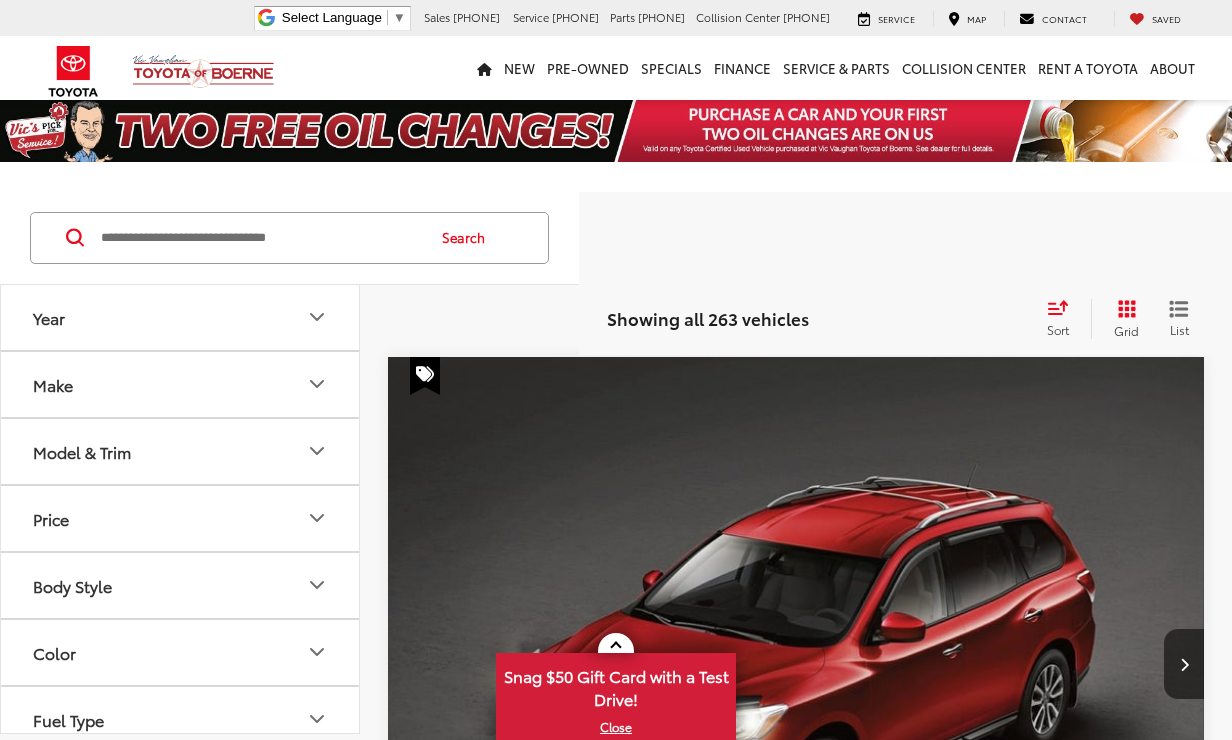 scroll, scrollTop: 0, scrollLeft: 0, axis: both 